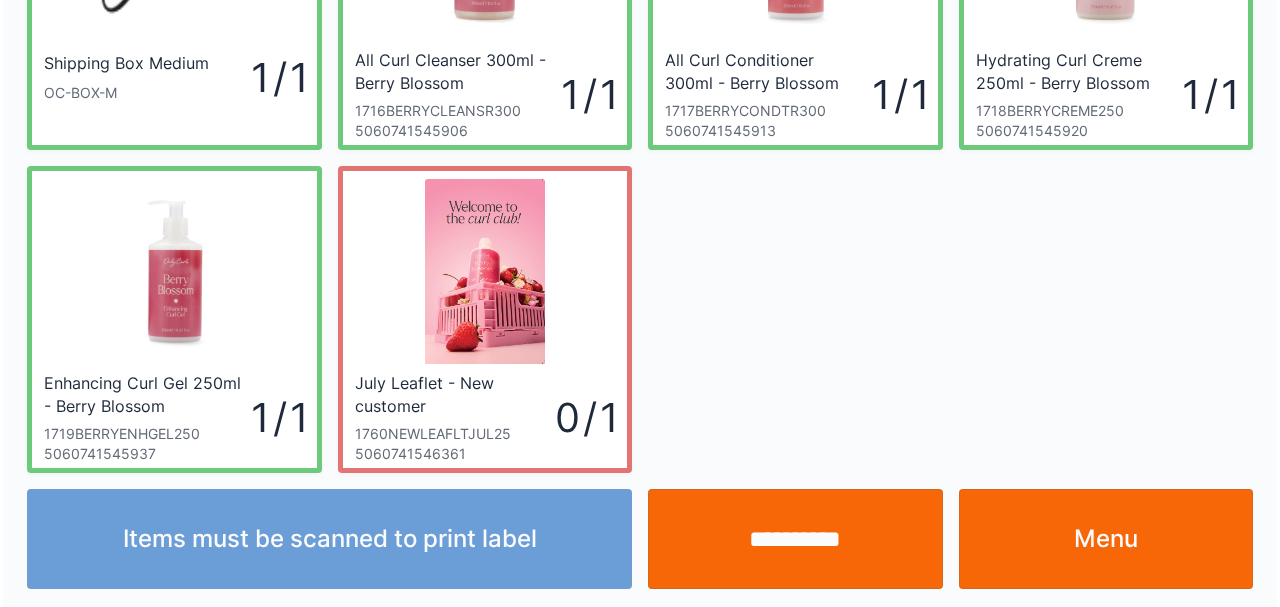 scroll, scrollTop: 228, scrollLeft: 0, axis: vertical 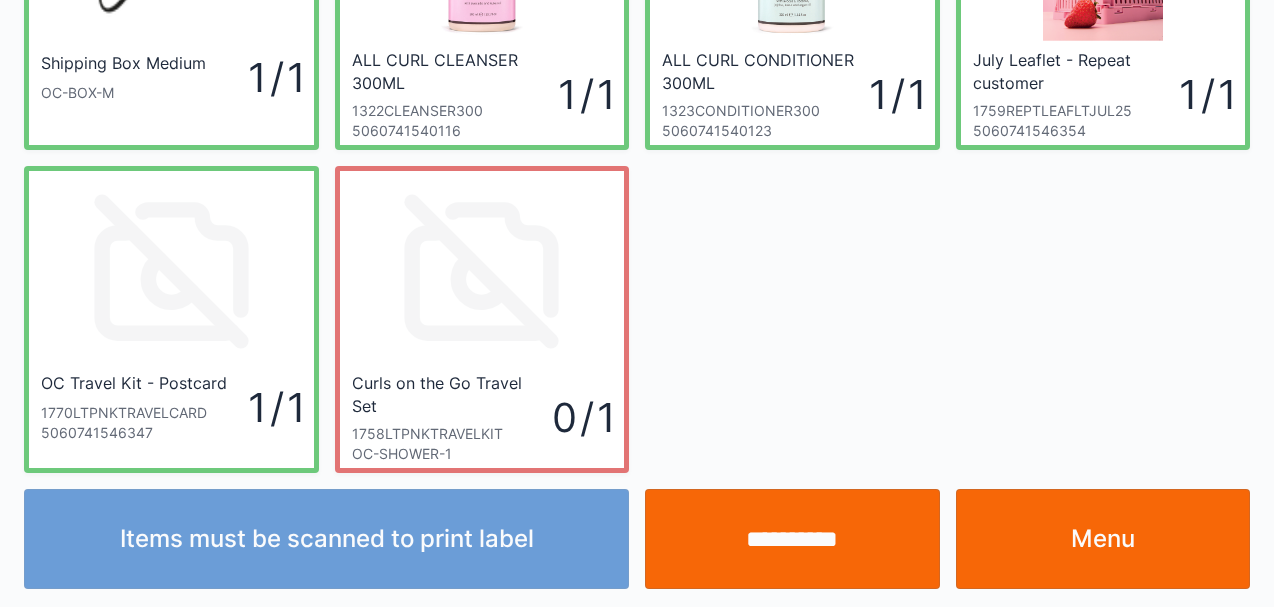 click on "1758LTPNKTRAVELKIT" at bounding box center (452, 434) 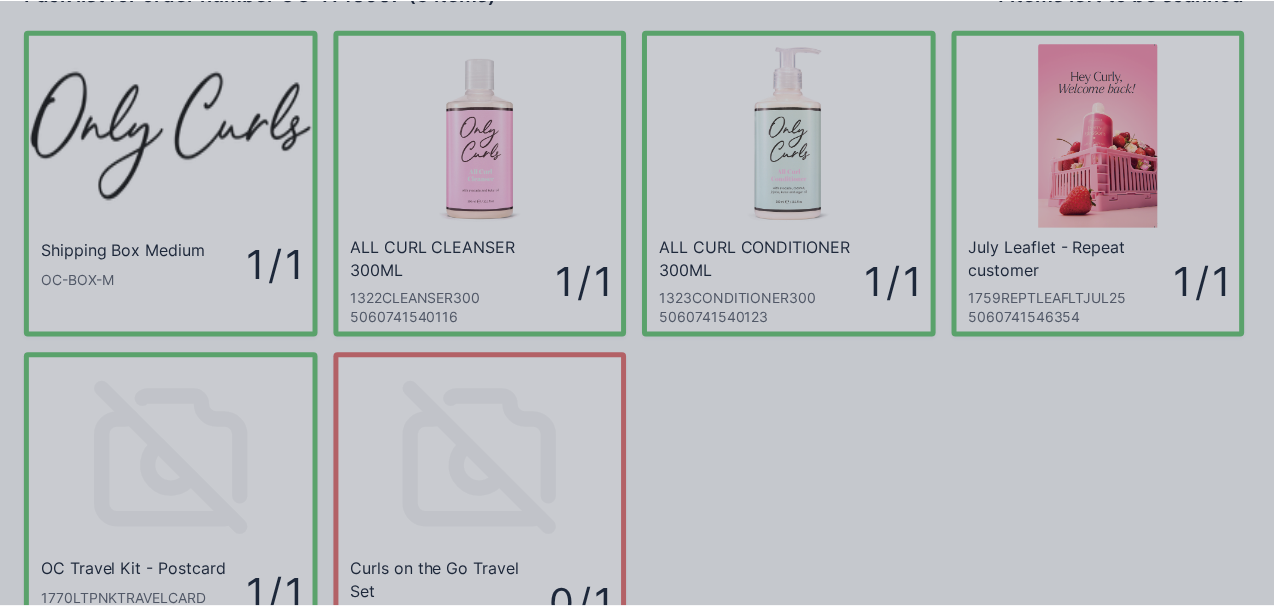 scroll, scrollTop: 0, scrollLeft: 0, axis: both 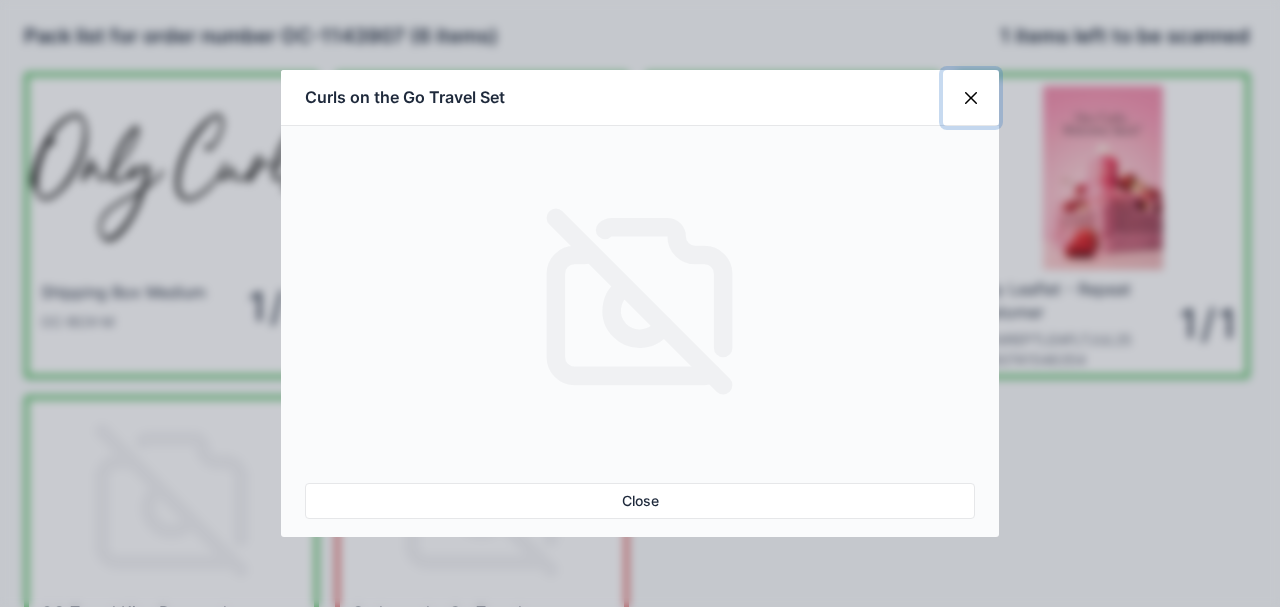 click at bounding box center [971, 98] 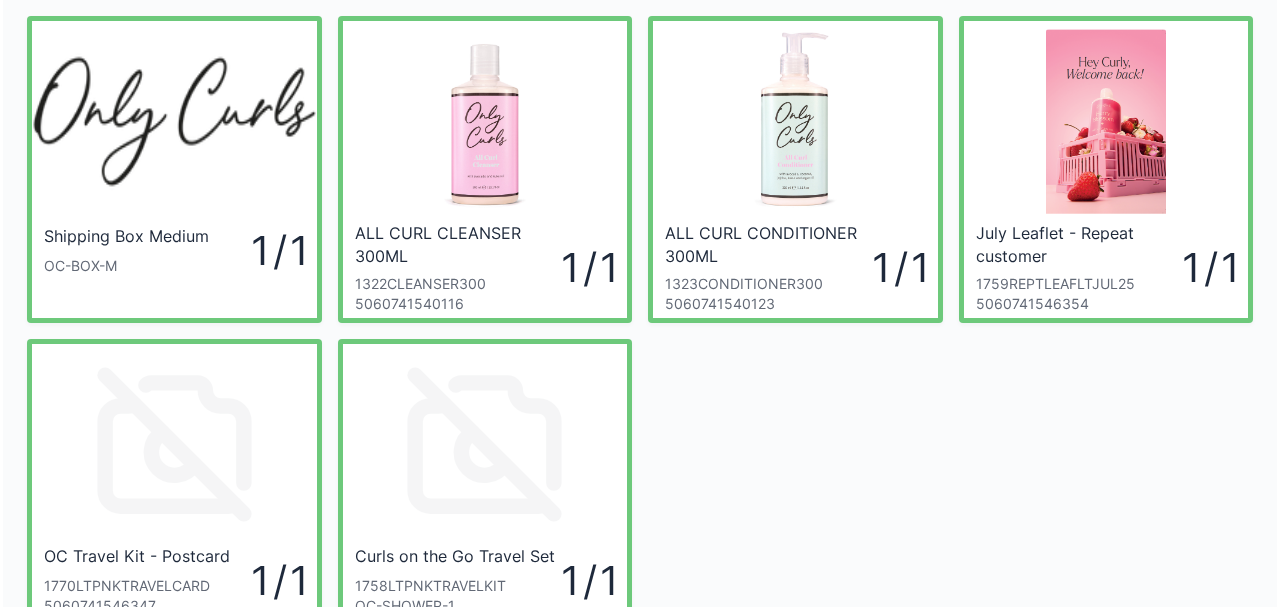 scroll, scrollTop: 229, scrollLeft: 0, axis: vertical 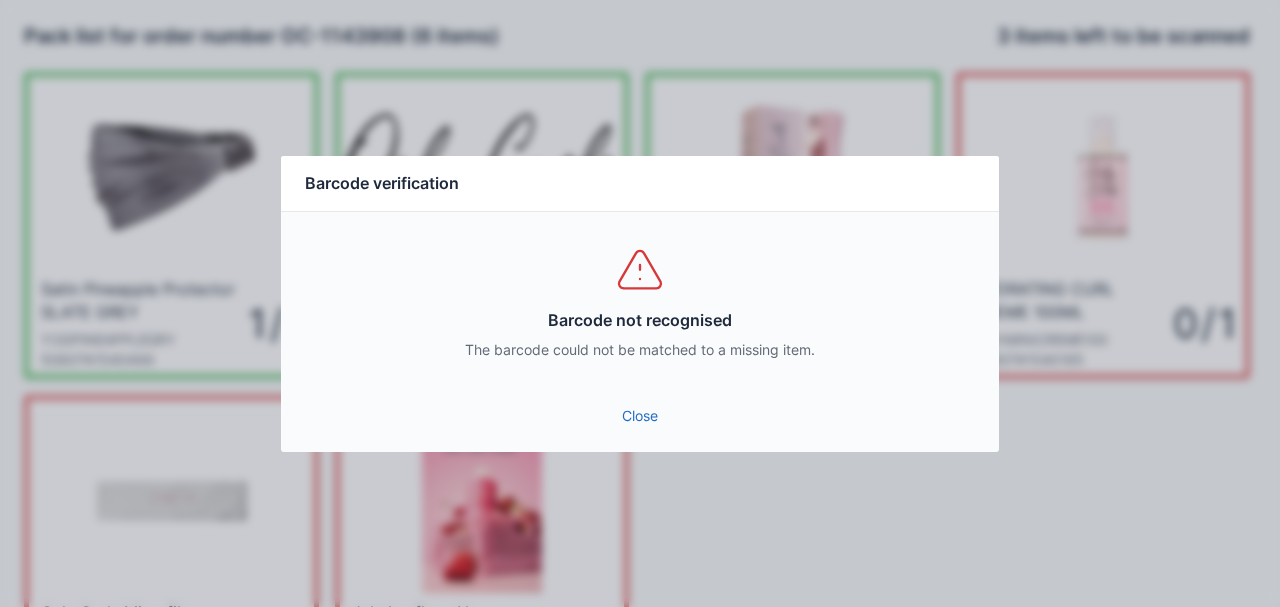 click on "Close" at bounding box center [640, 416] 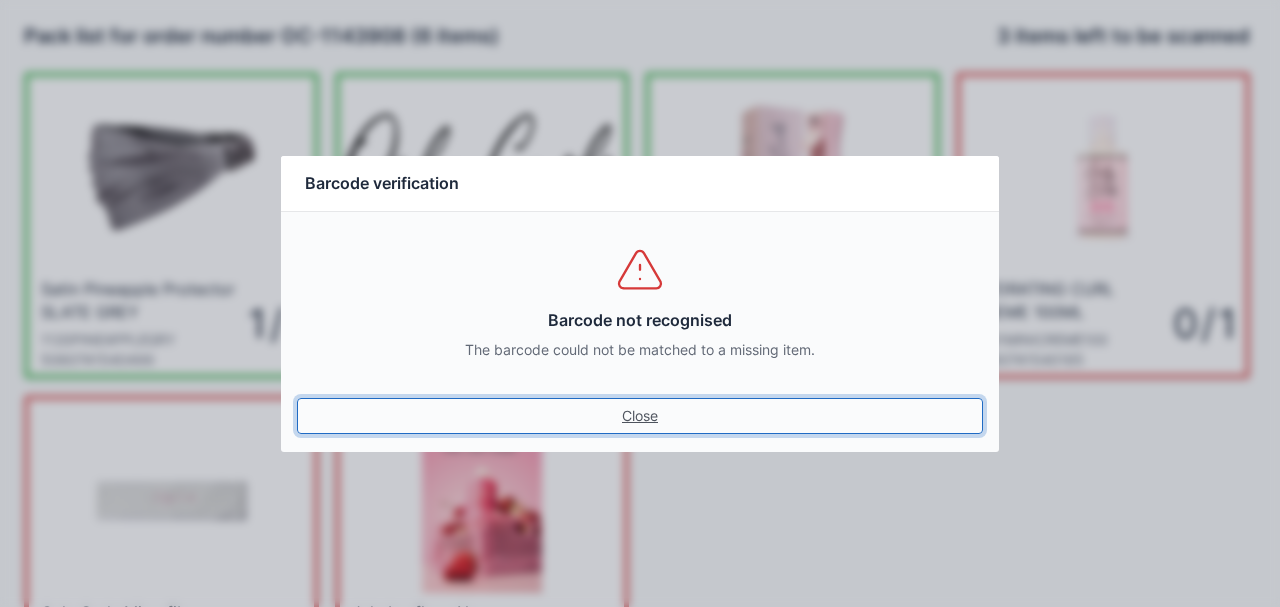 click on "Close" at bounding box center (640, 416) 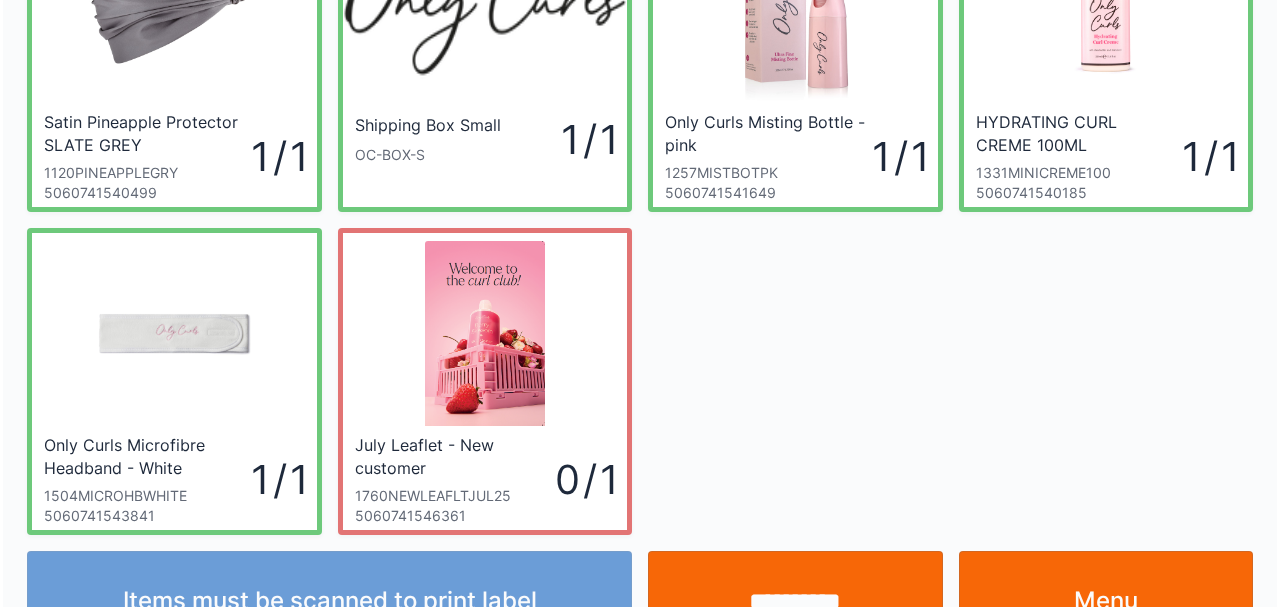scroll, scrollTop: 229, scrollLeft: 0, axis: vertical 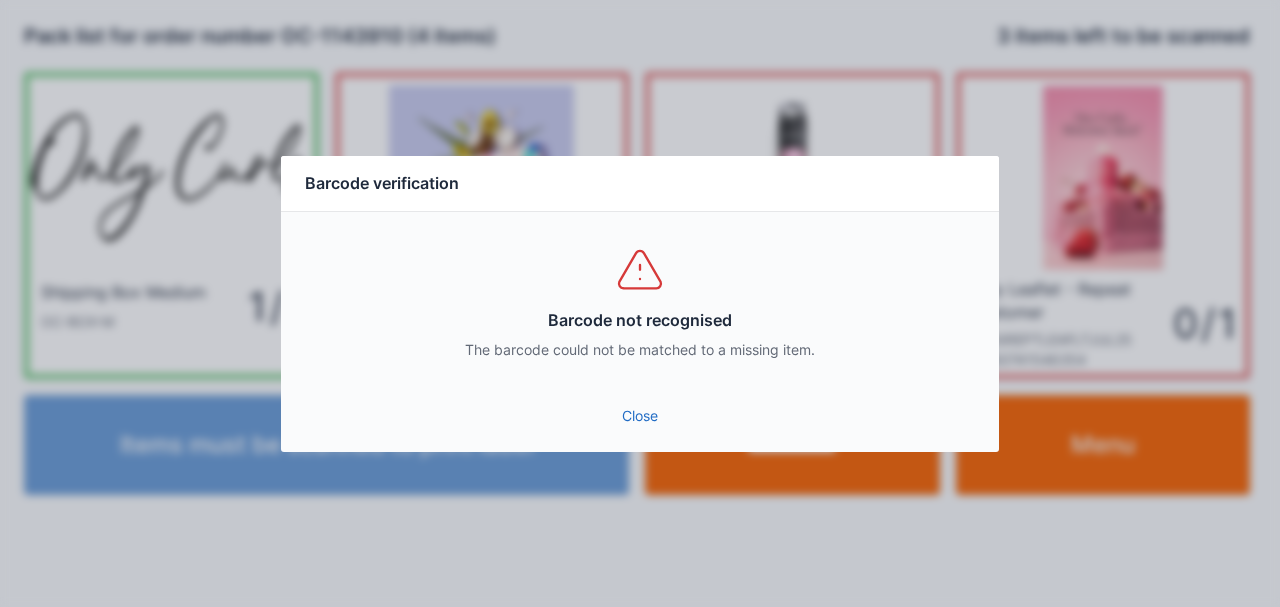 click on "Close" at bounding box center (640, 416) 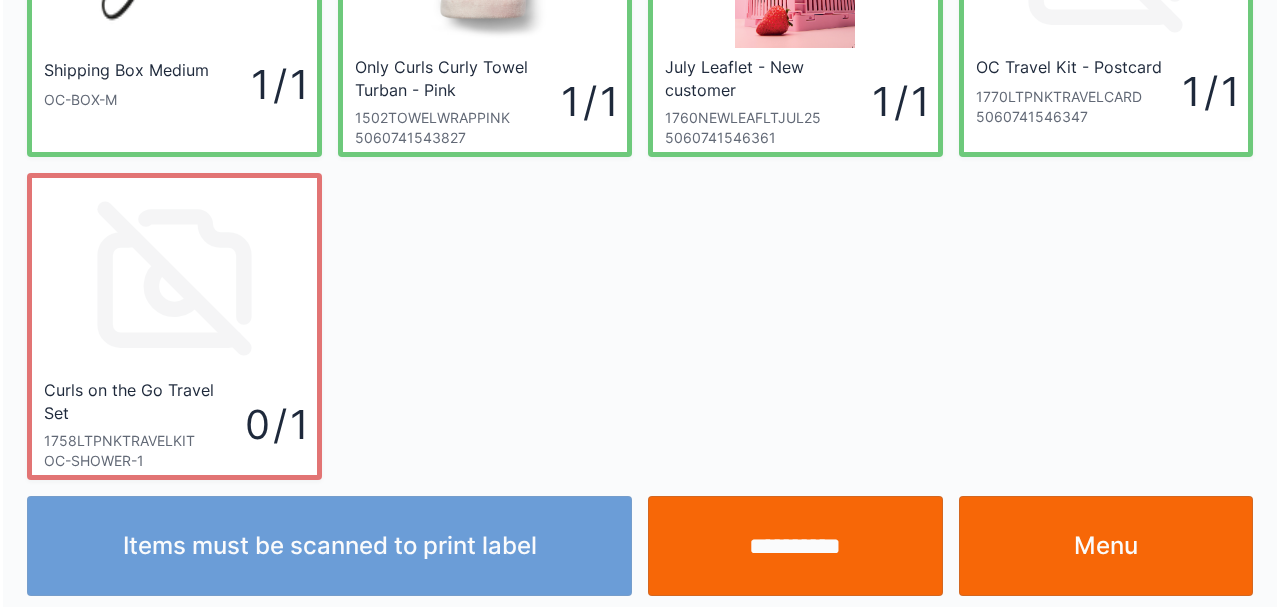 scroll, scrollTop: 229, scrollLeft: 0, axis: vertical 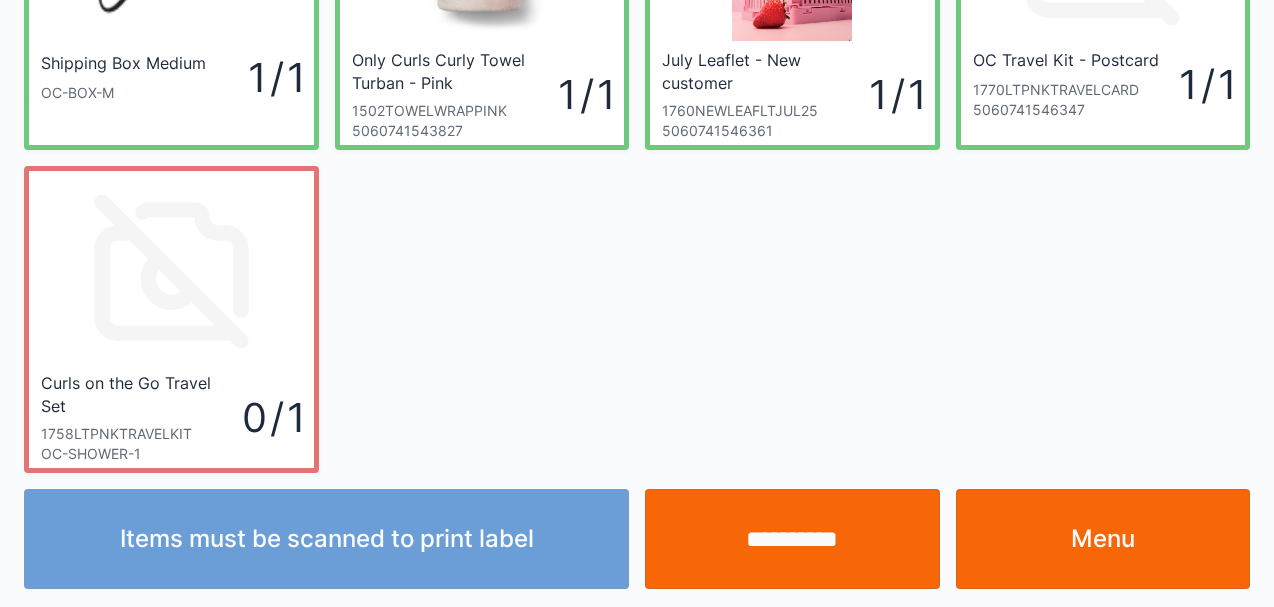 click on "**********" at bounding box center (792, 539) 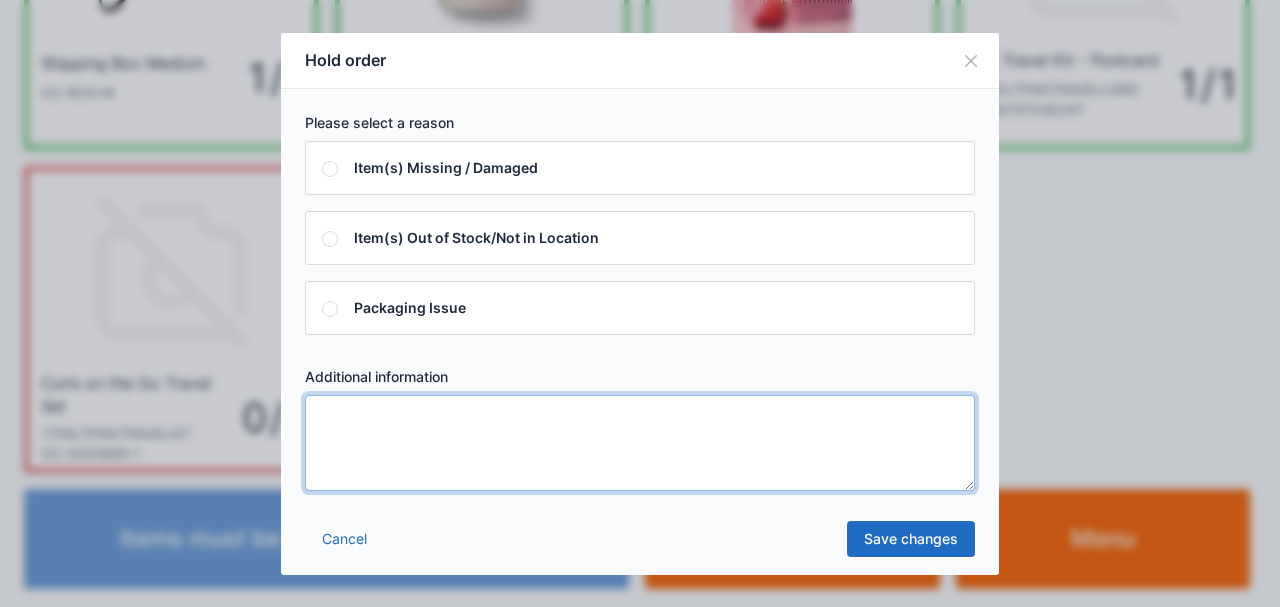 click at bounding box center [640, 443] 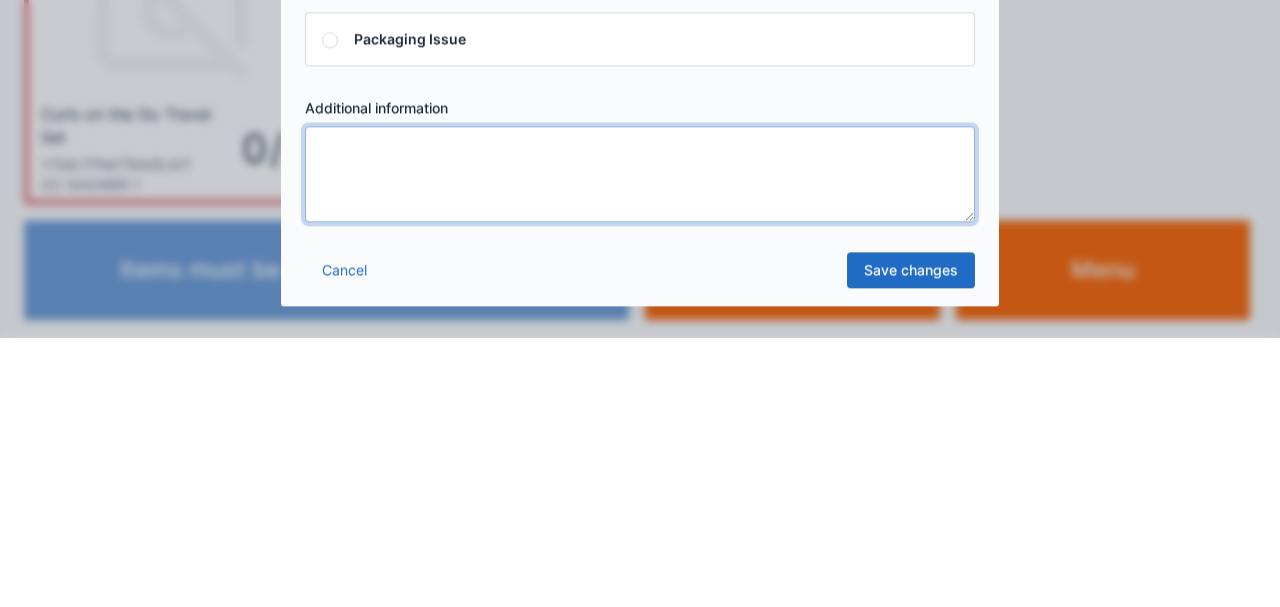 scroll, scrollTop: 229, scrollLeft: 0, axis: vertical 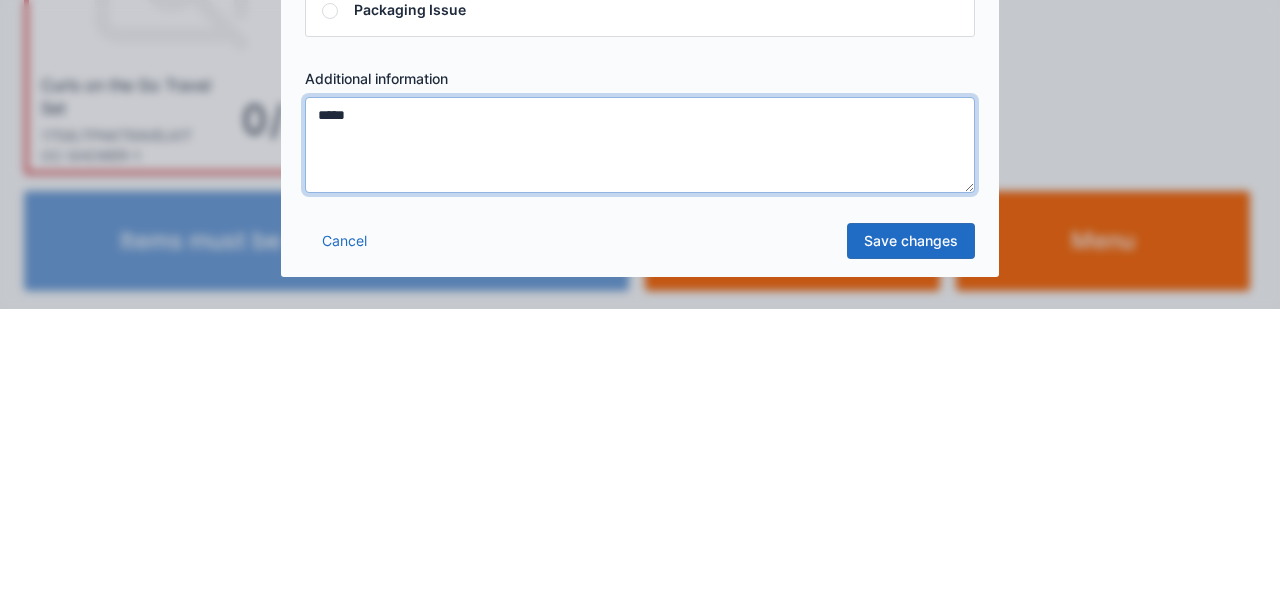 type on "*****" 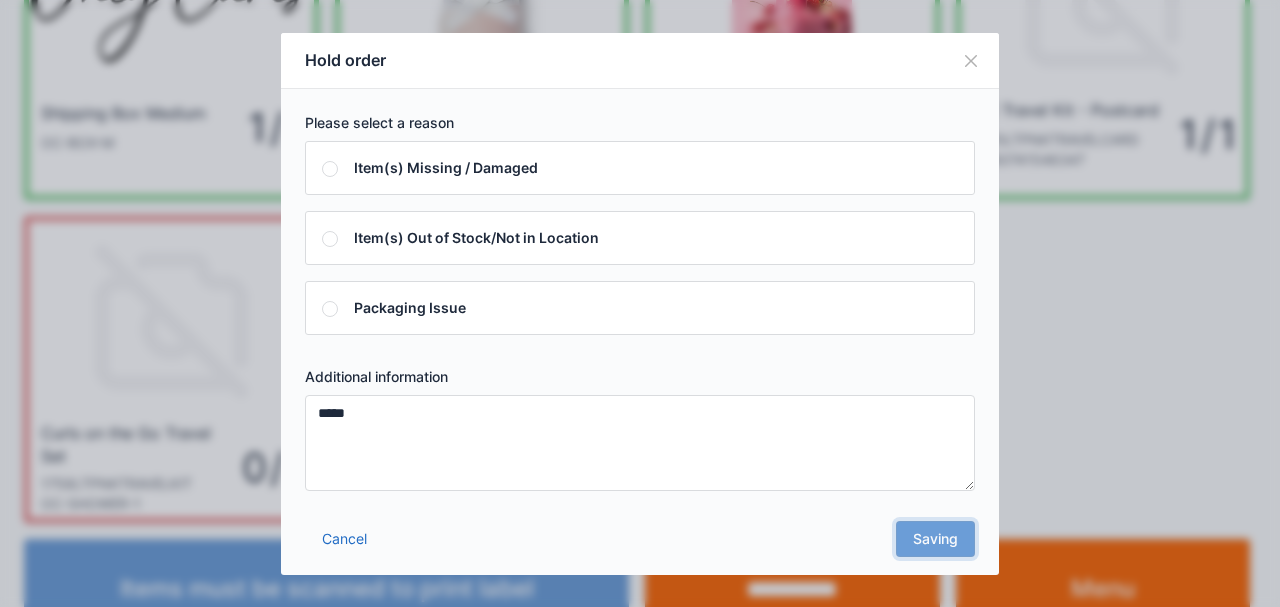 scroll, scrollTop: 0, scrollLeft: 0, axis: both 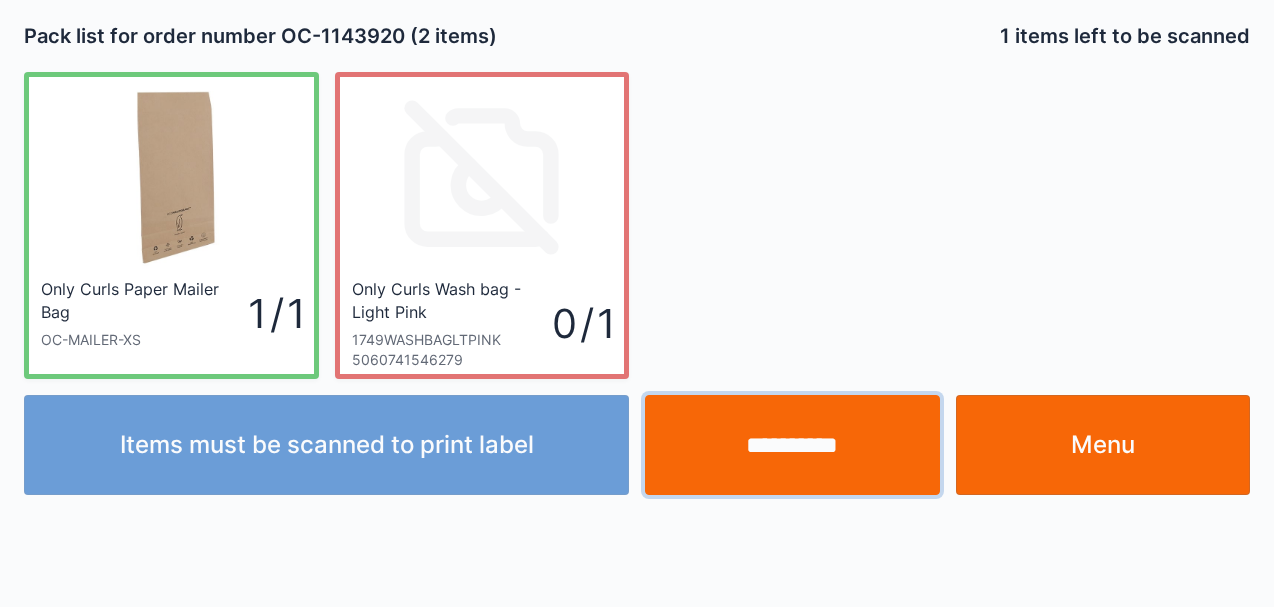 click on "**********" at bounding box center (792, 445) 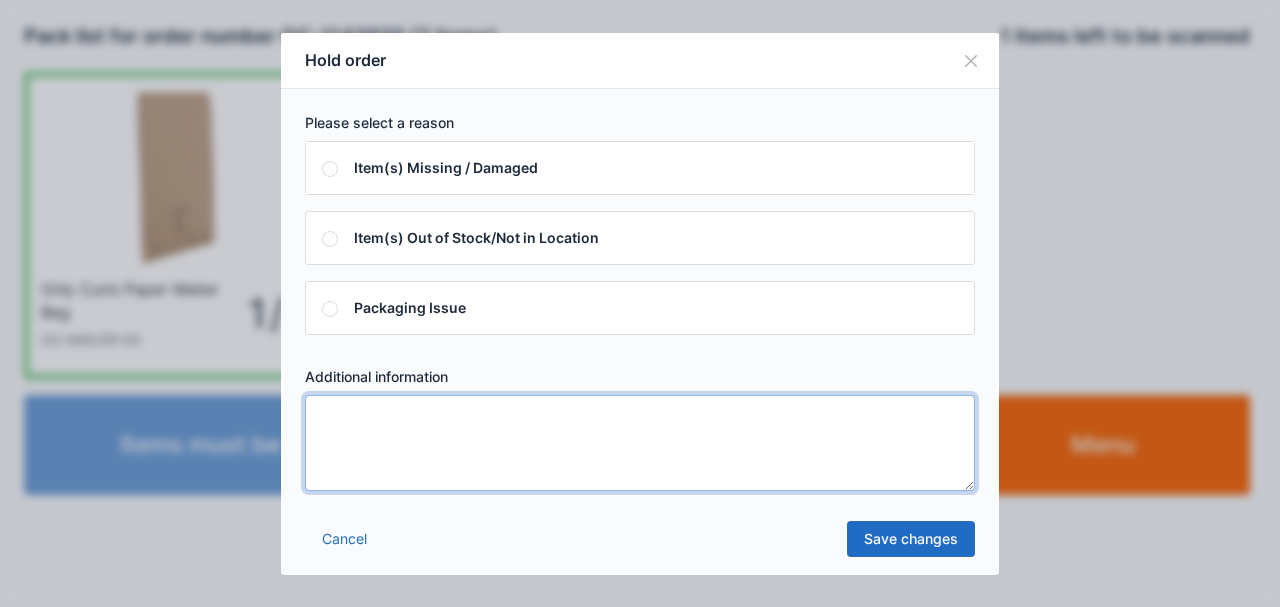 click at bounding box center (640, 443) 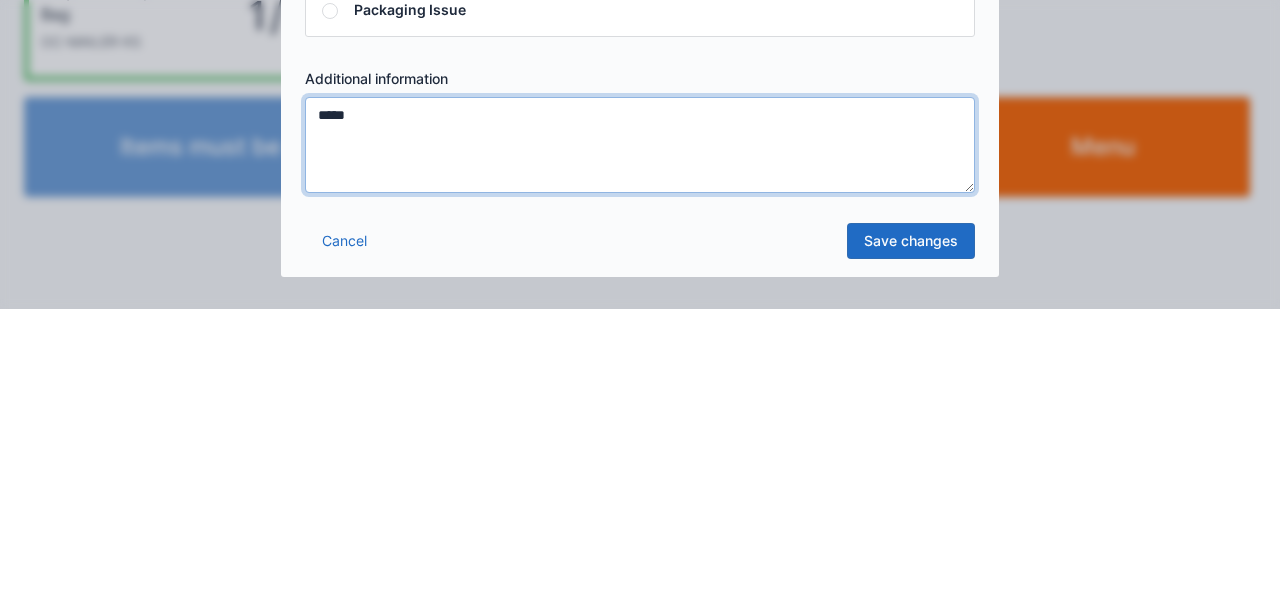 type on "*****" 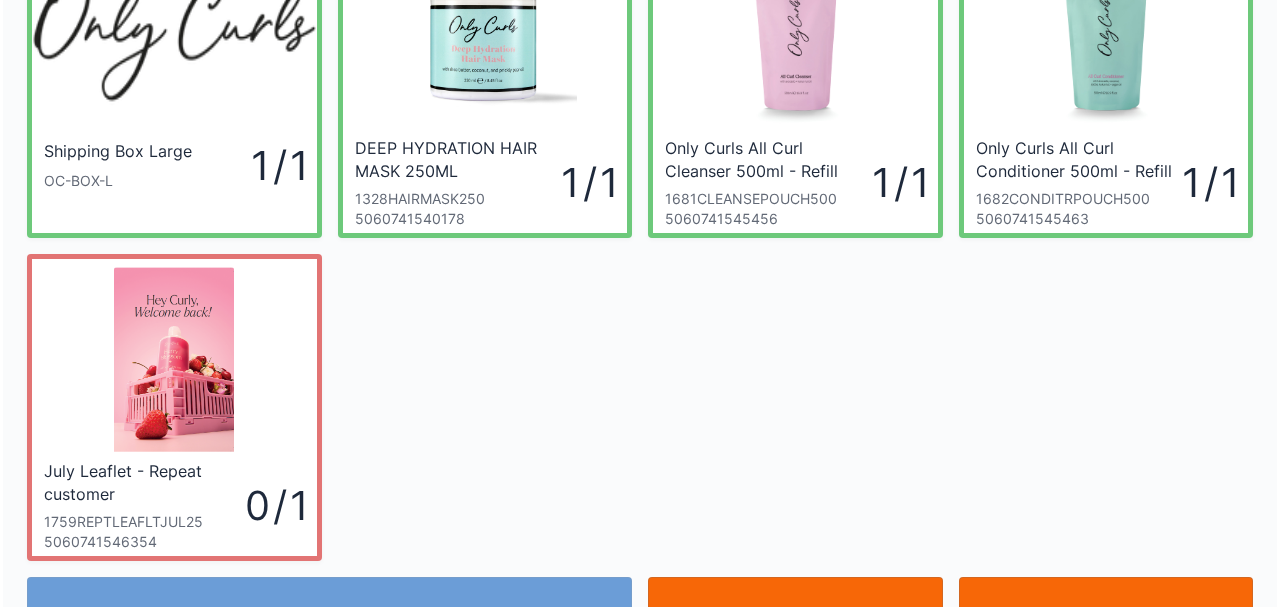 scroll, scrollTop: 152, scrollLeft: 0, axis: vertical 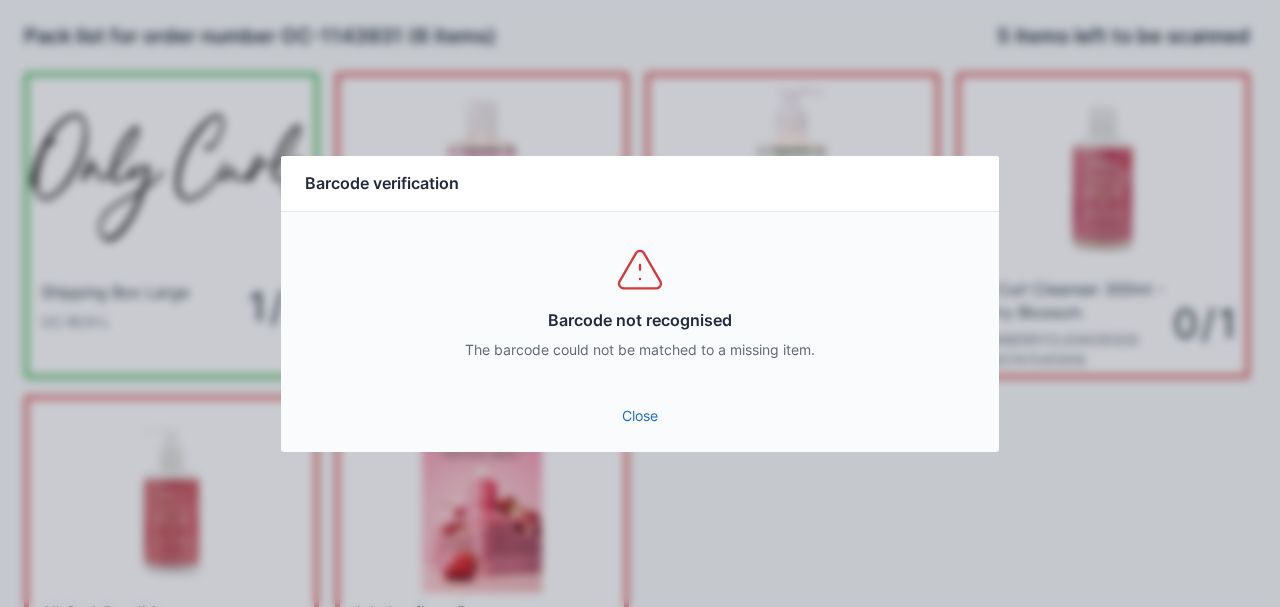click on "Close" at bounding box center [640, 416] 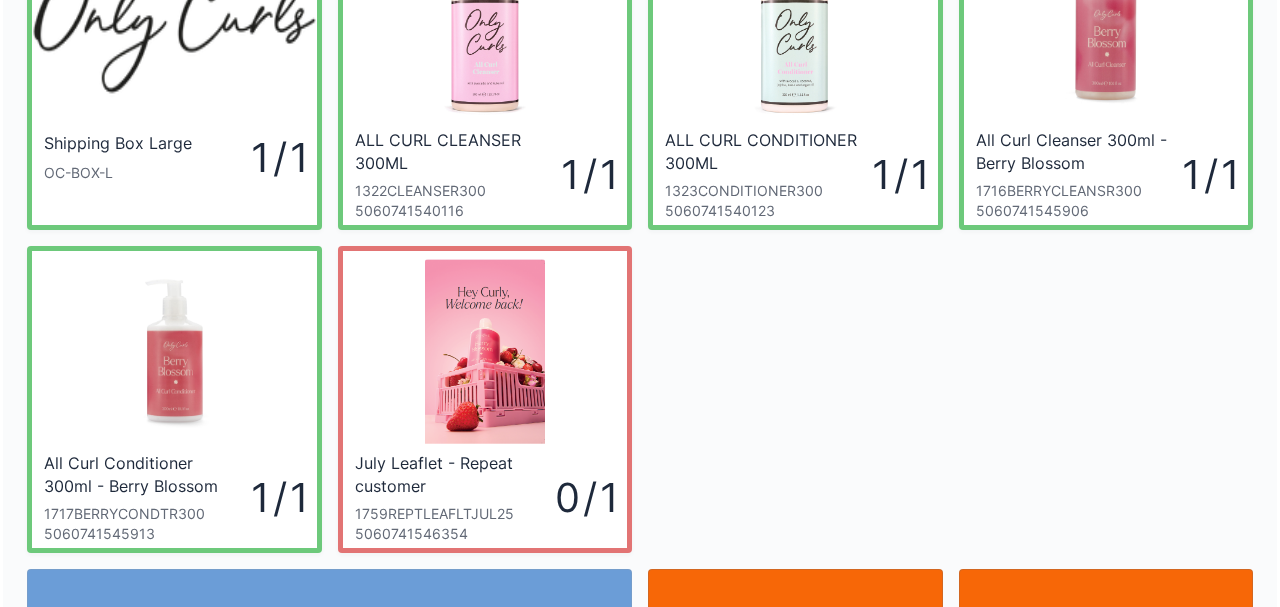 scroll, scrollTop: 229, scrollLeft: 0, axis: vertical 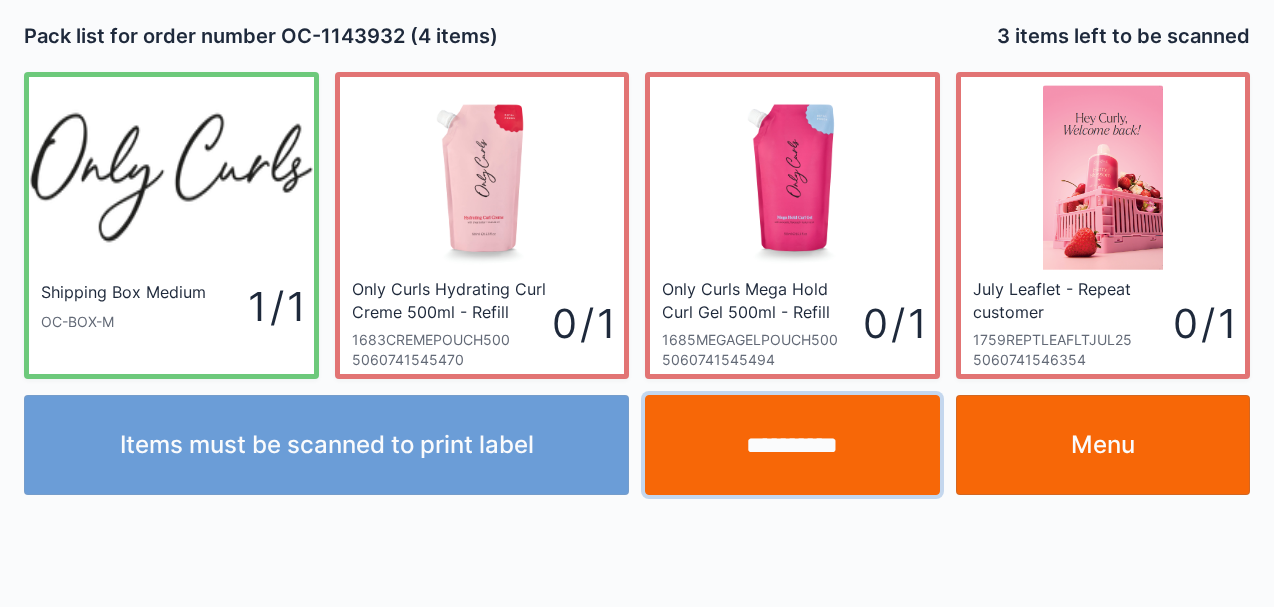 click on "**********" at bounding box center (792, 445) 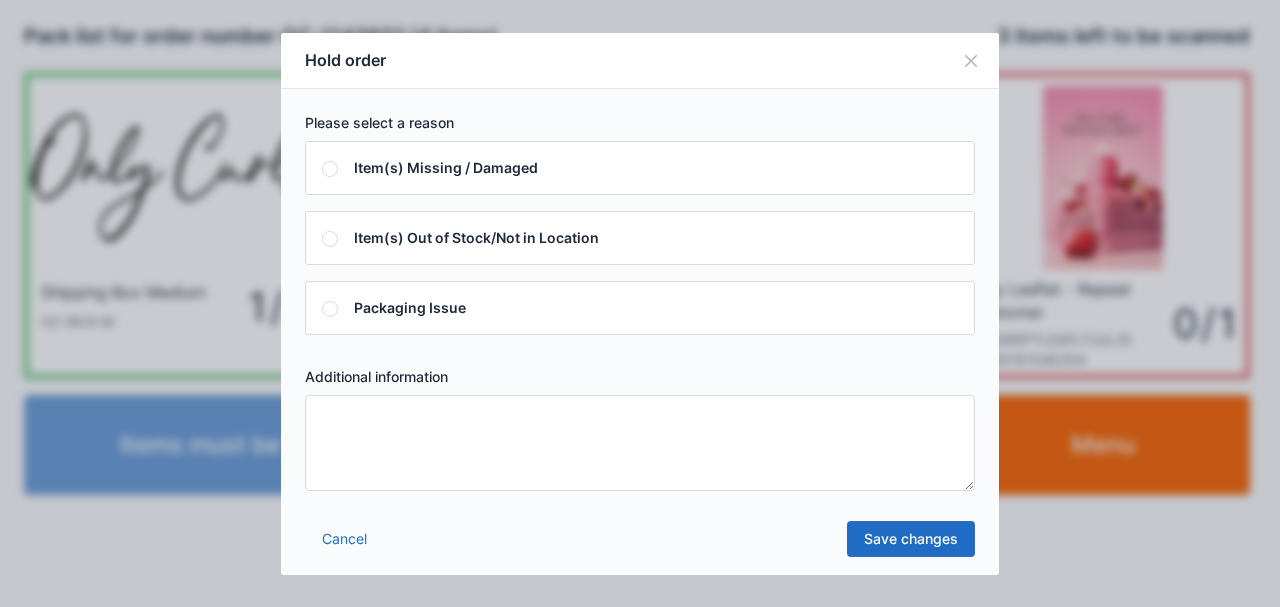 click at bounding box center (640, 443) 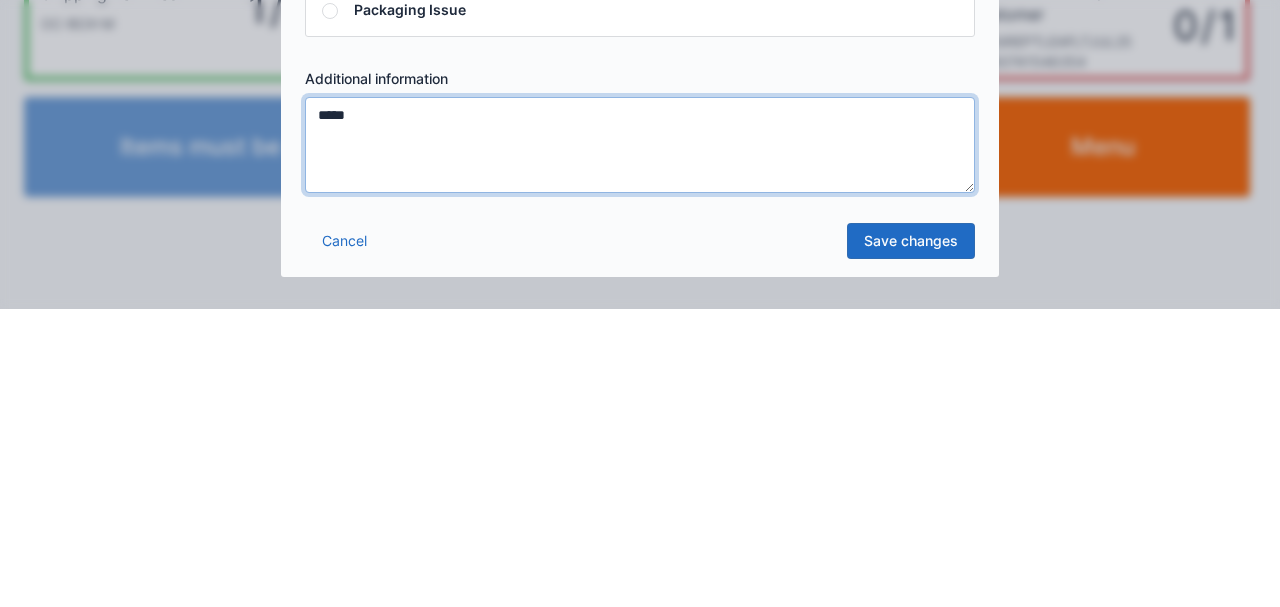 type on "*****" 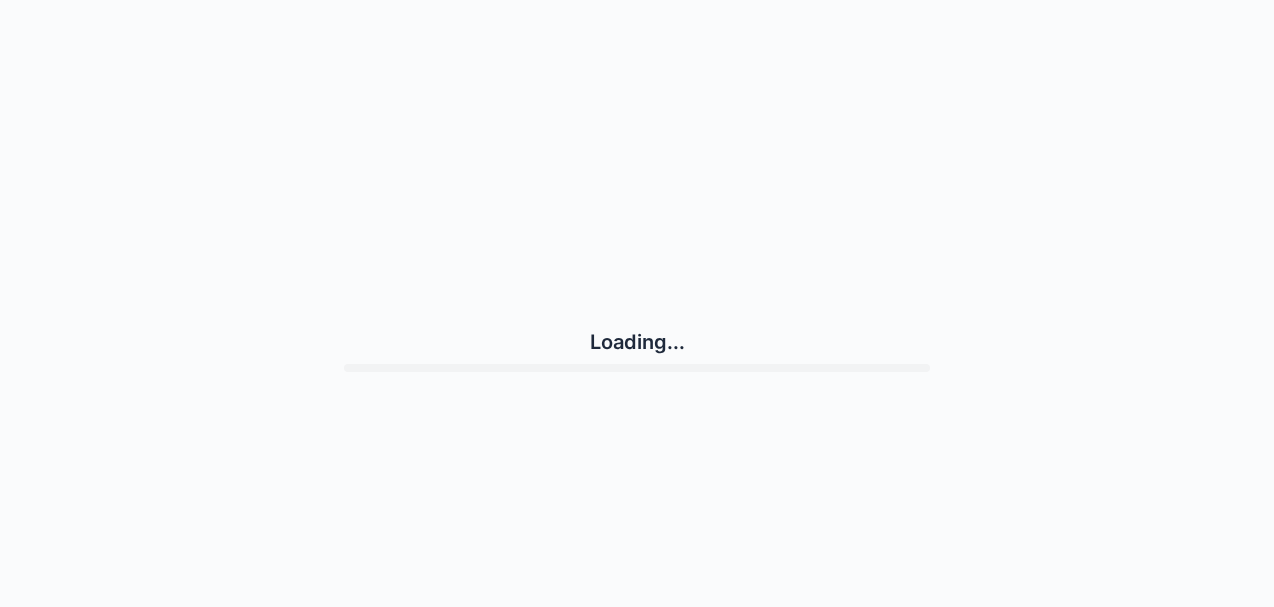 click on "Loading..." at bounding box center (637, 350) 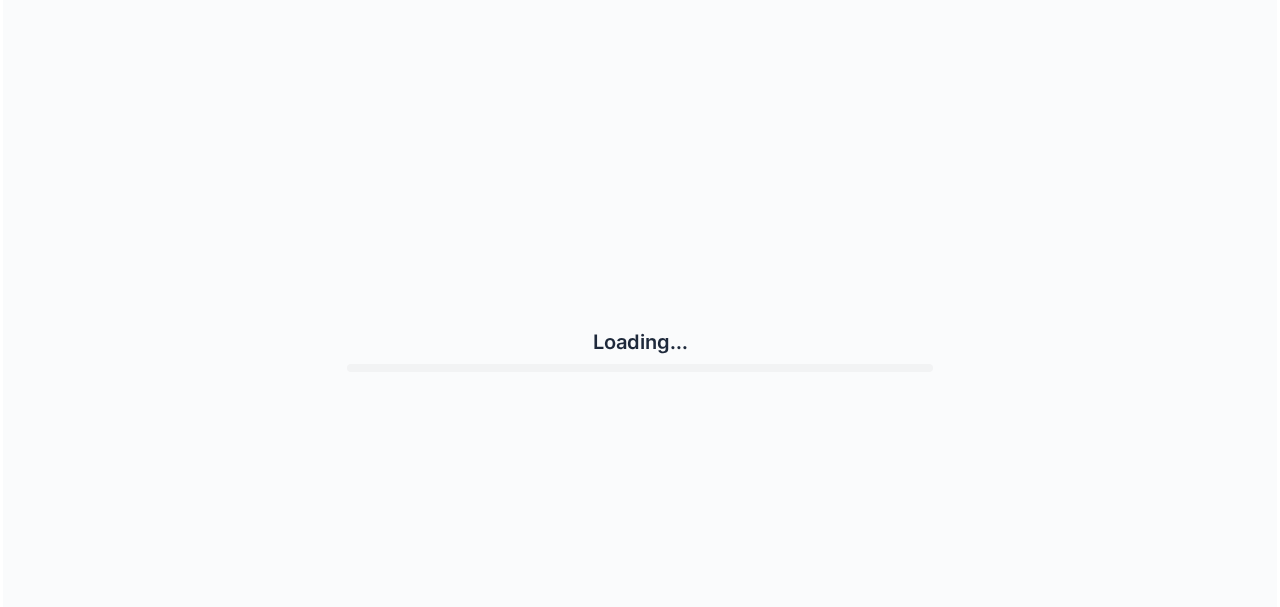 scroll, scrollTop: 0, scrollLeft: 0, axis: both 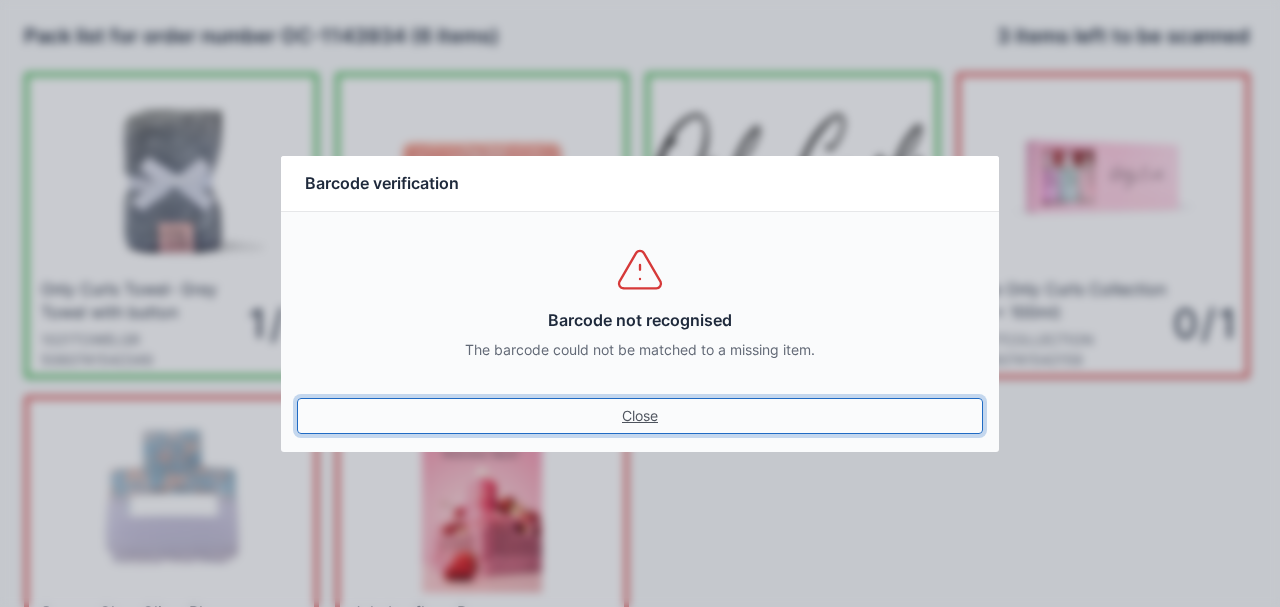 click on "Close" at bounding box center (640, 416) 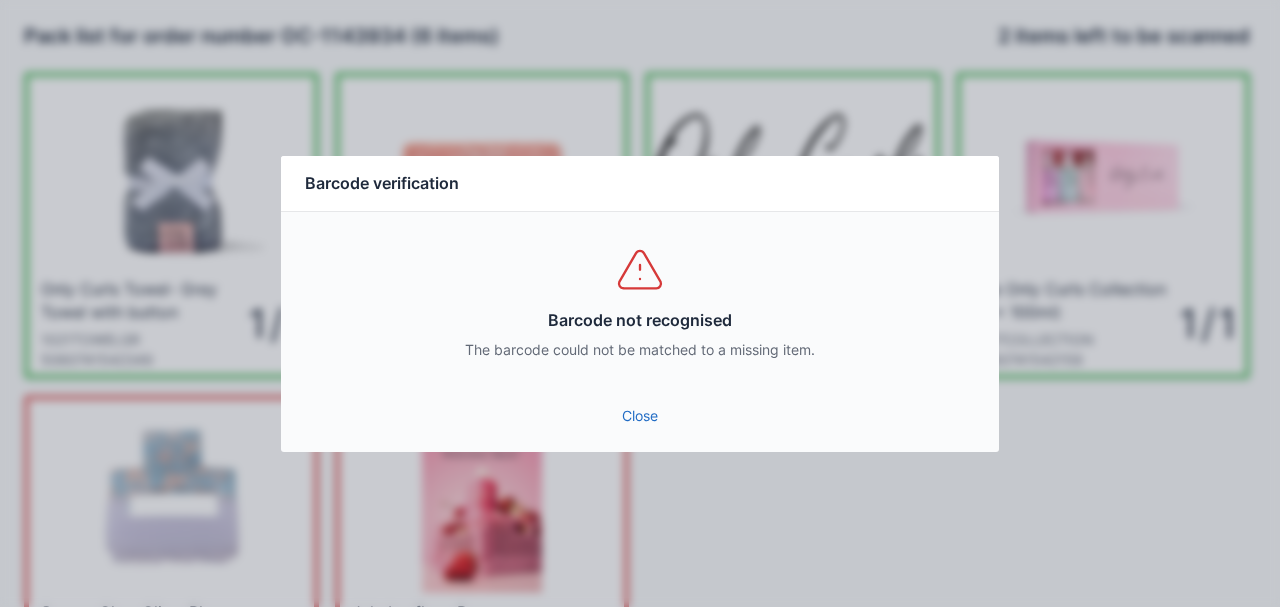 click on "Close" at bounding box center [640, 416] 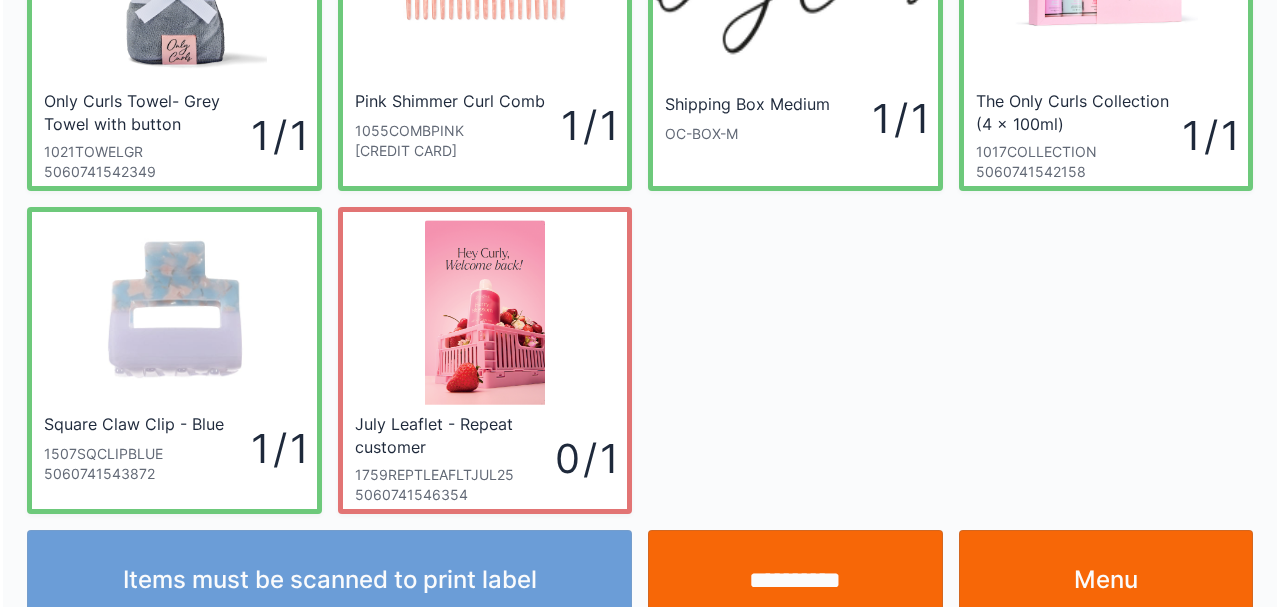 scroll, scrollTop: 229, scrollLeft: 0, axis: vertical 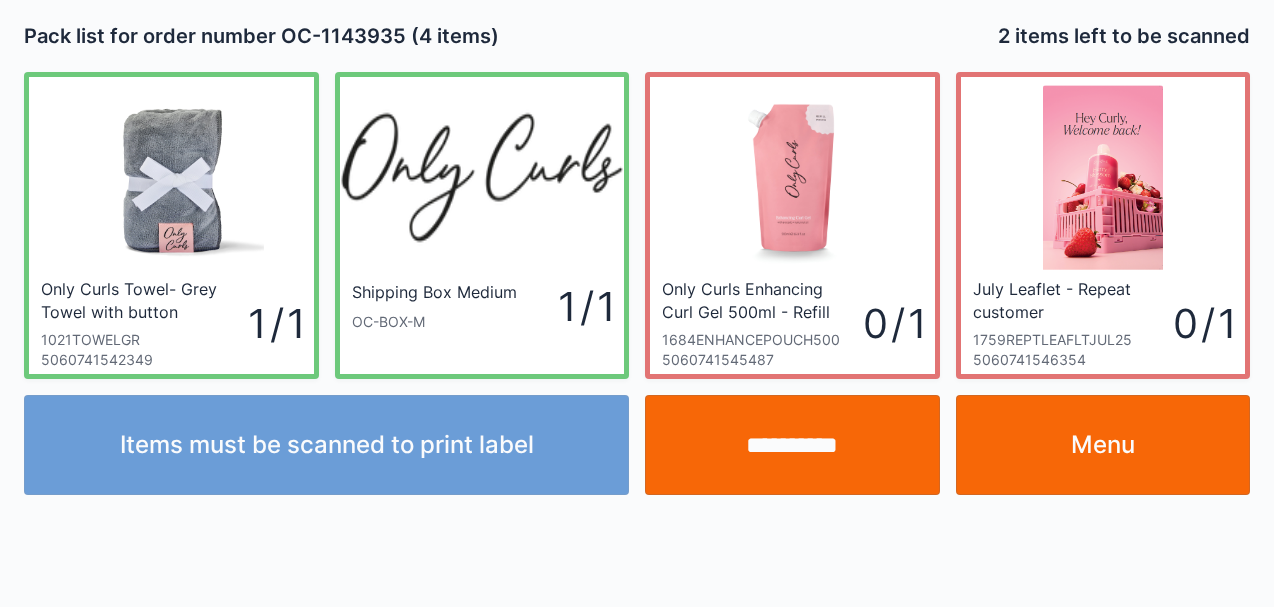 click on "**********" at bounding box center [792, 445] 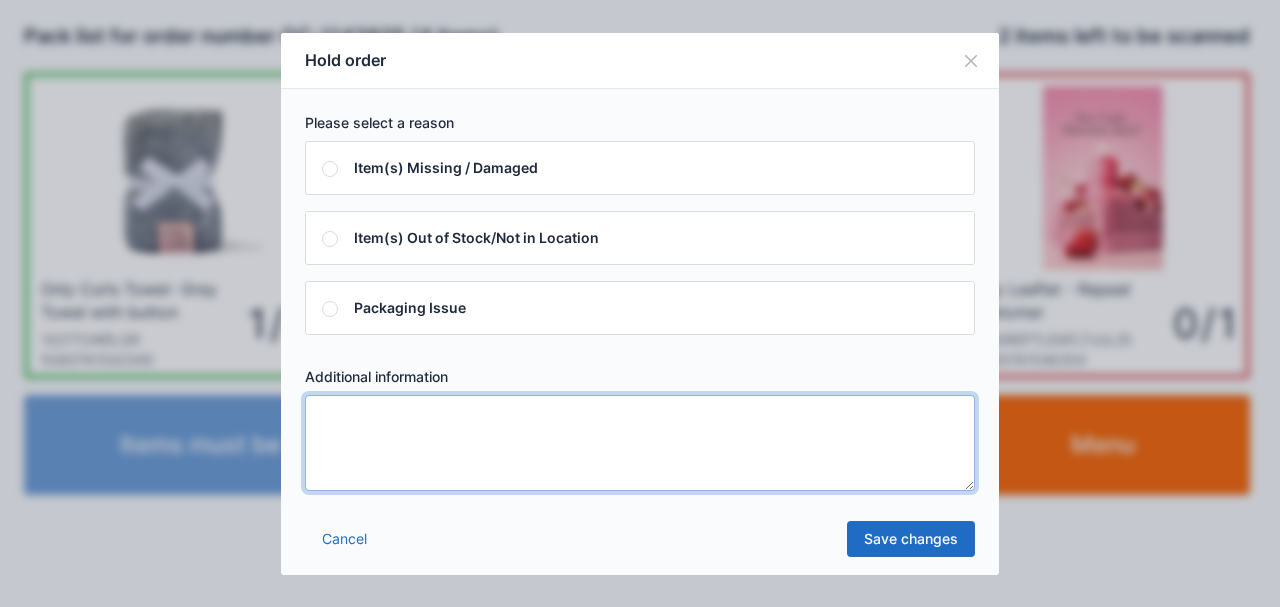 click at bounding box center (640, 443) 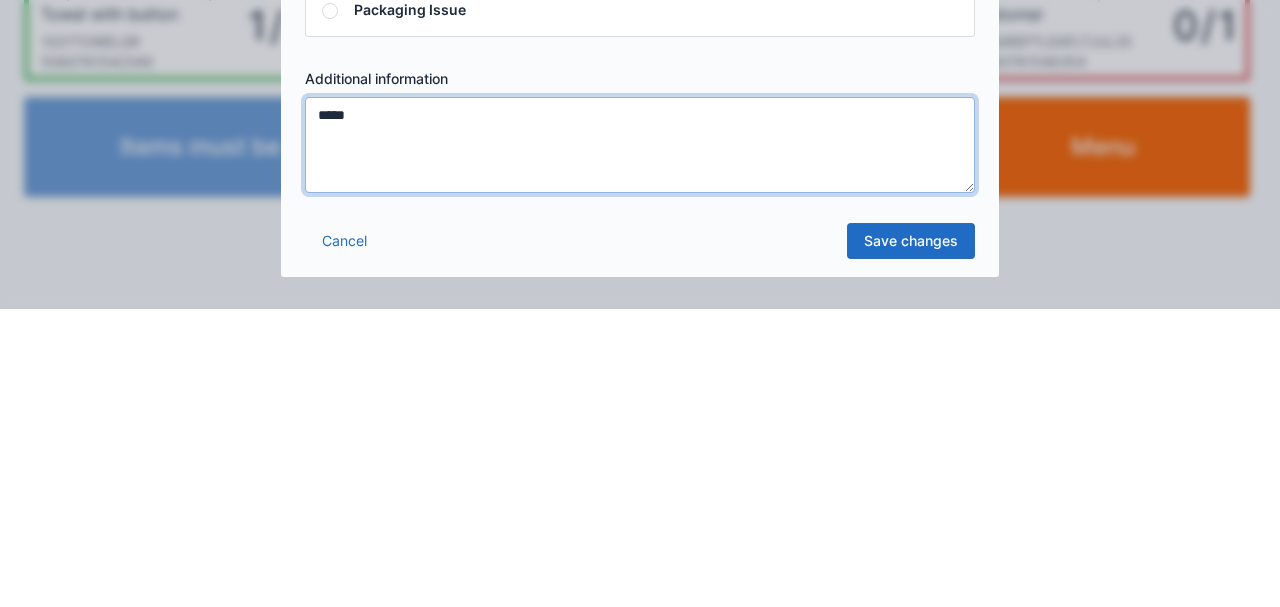 type on "*****" 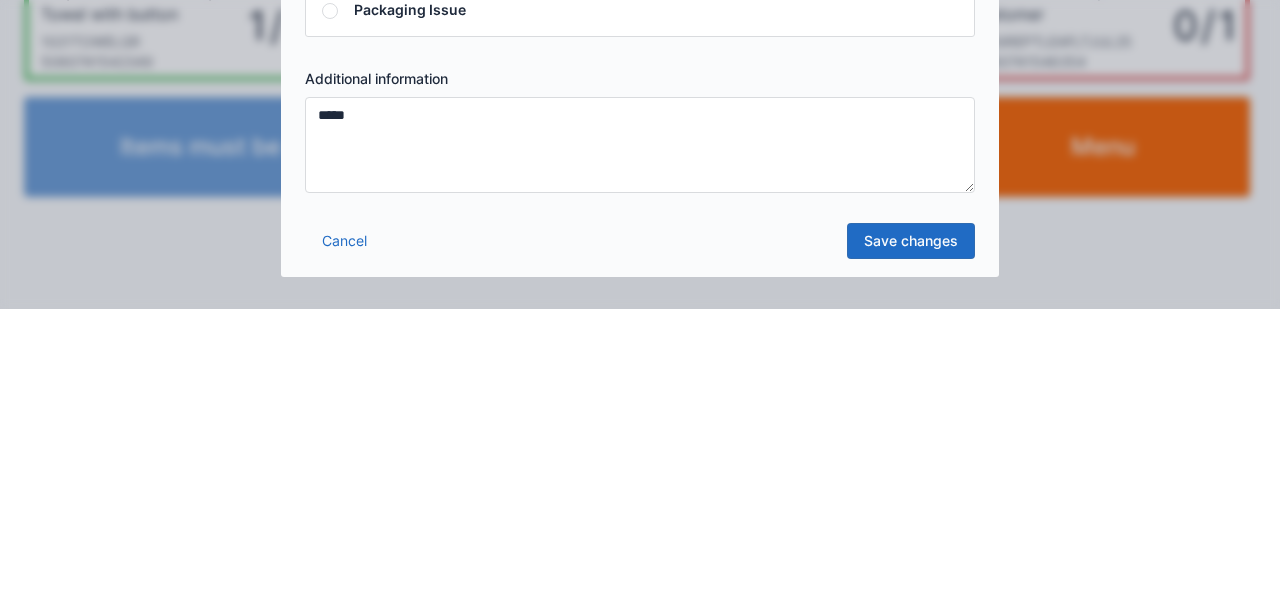 click on "Save changes" at bounding box center [911, 539] 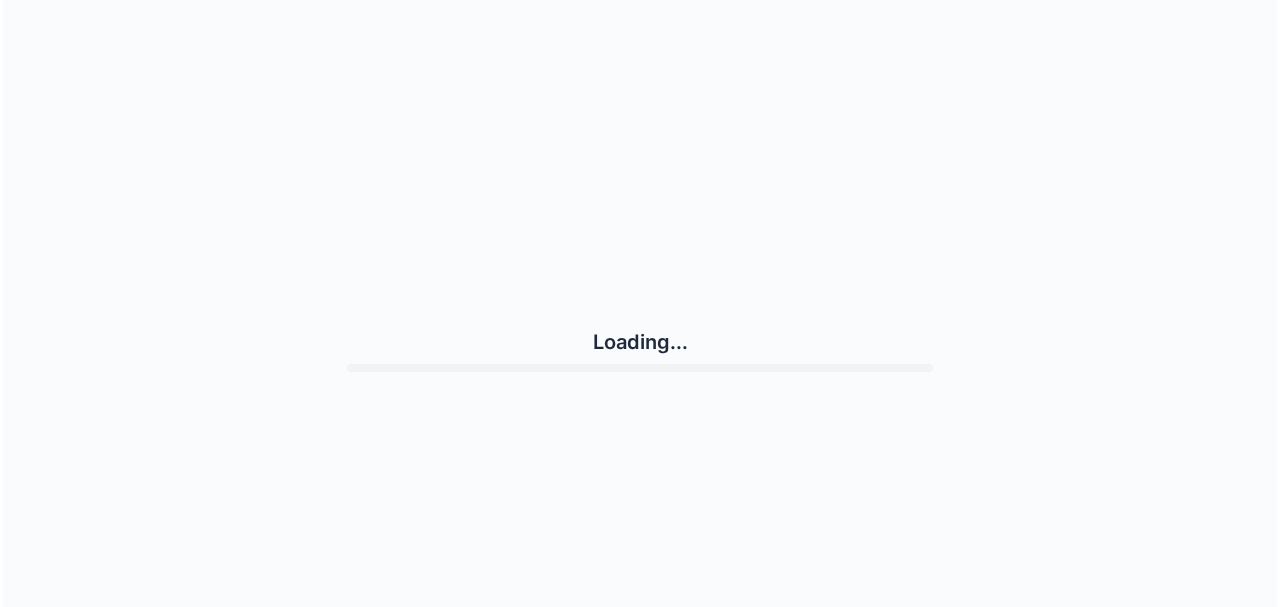scroll, scrollTop: 0, scrollLeft: 0, axis: both 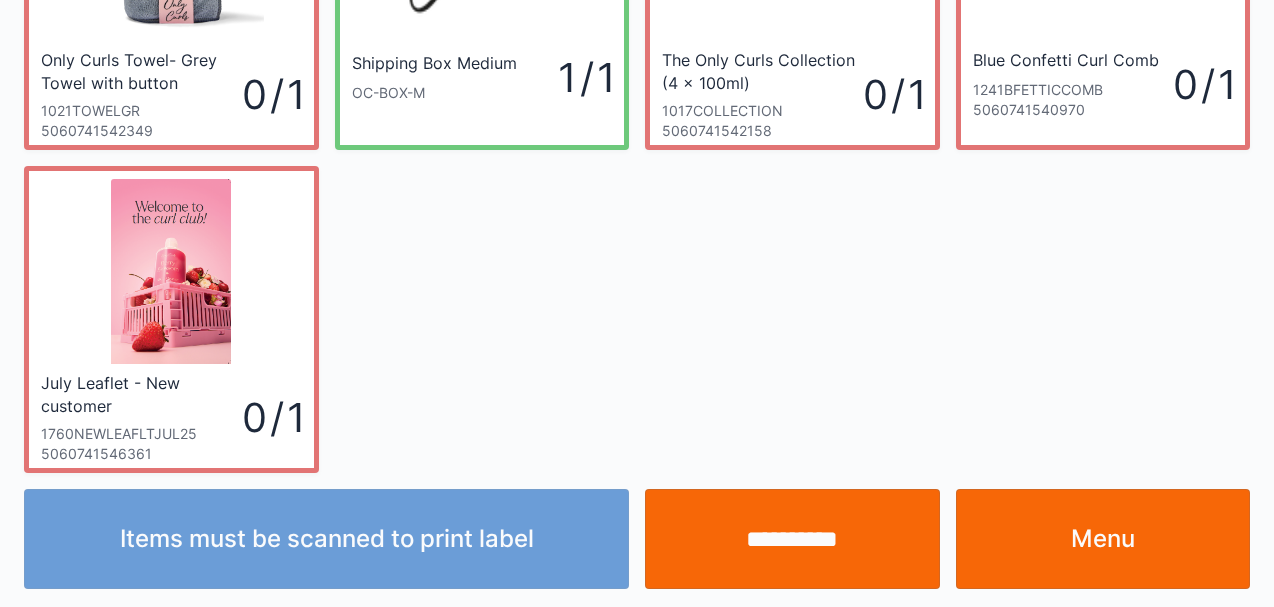 click on "Menu" at bounding box center (1103, 539) 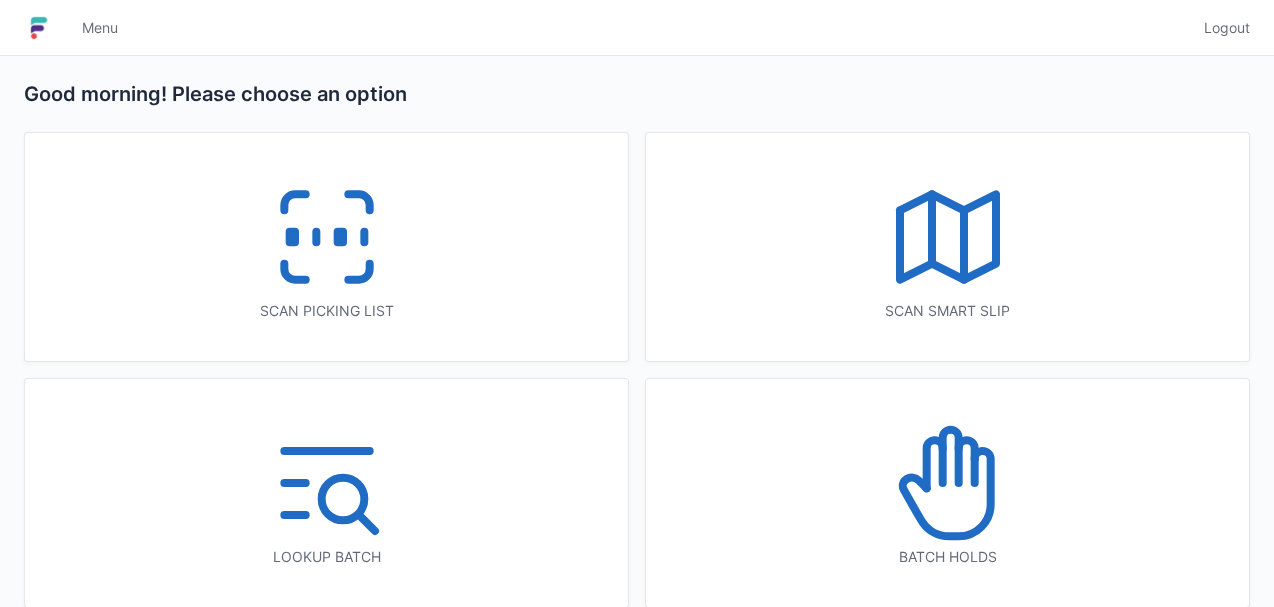 scroll, scrollTop: 0, scrollLeft: 0, axis: both 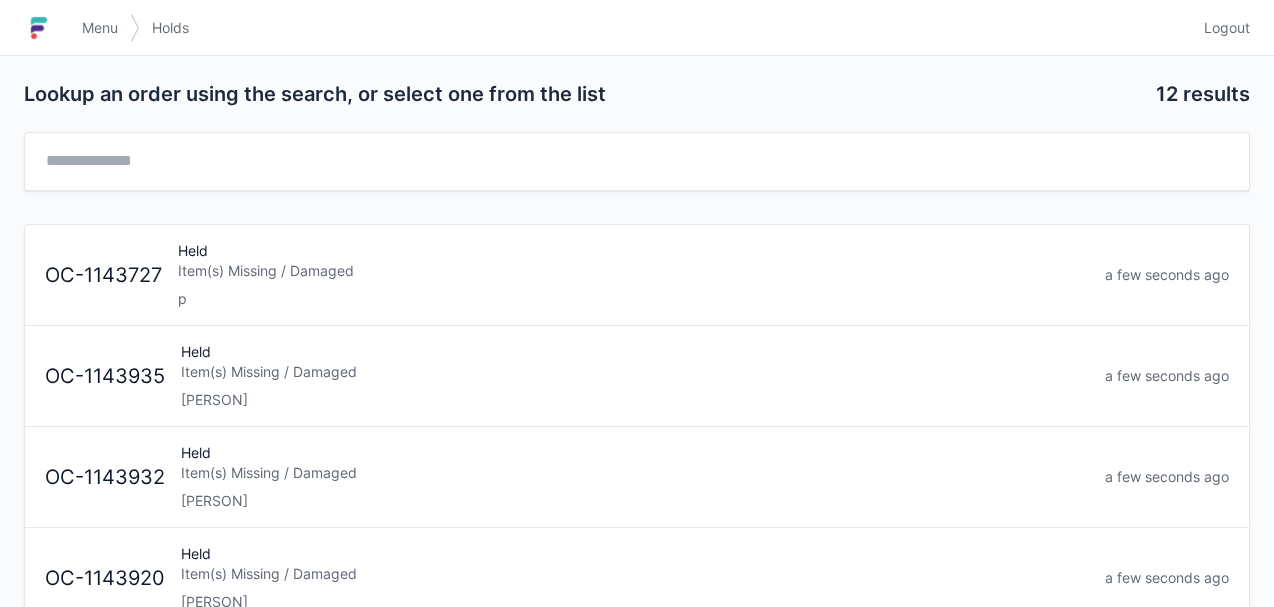 click on "Item(s) Missing / Damaged" at bounding box center [635, 372] 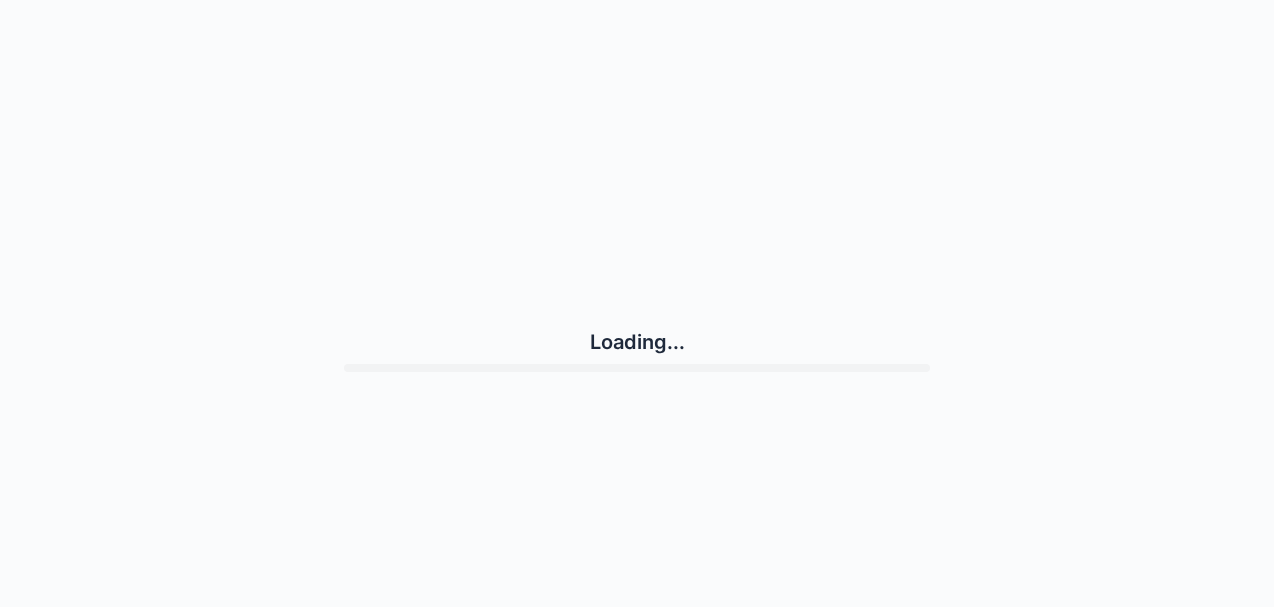 scroll, scrollTop: 0, scrollLeft: 0, axis: both 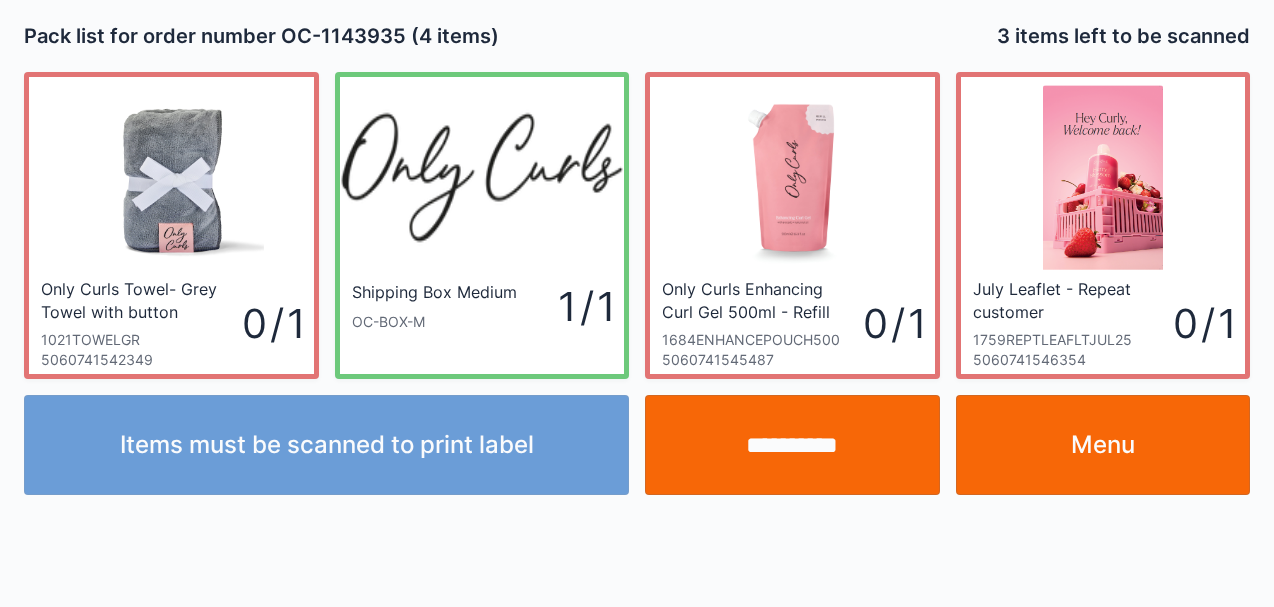 click on "Menu" at bounding box center [1103, 445] 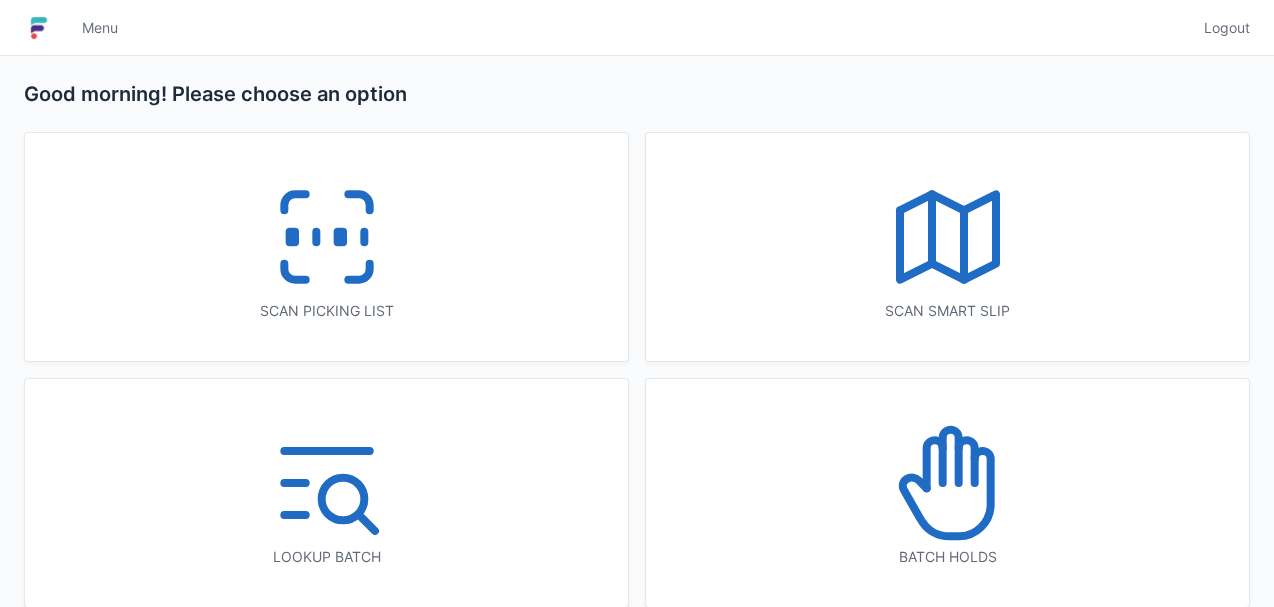 scroll, scrollTop: 0, scrollLeft: 0, axis: both 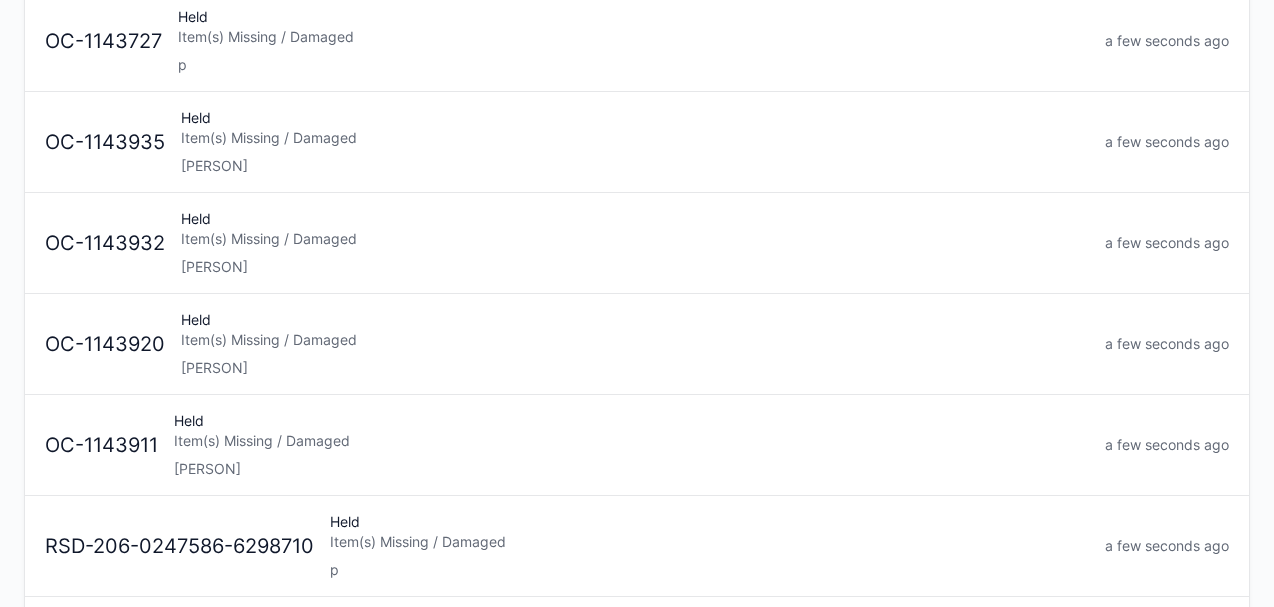 click on "Item(s) Missing / Damaged" at bounding box center [631, 441] 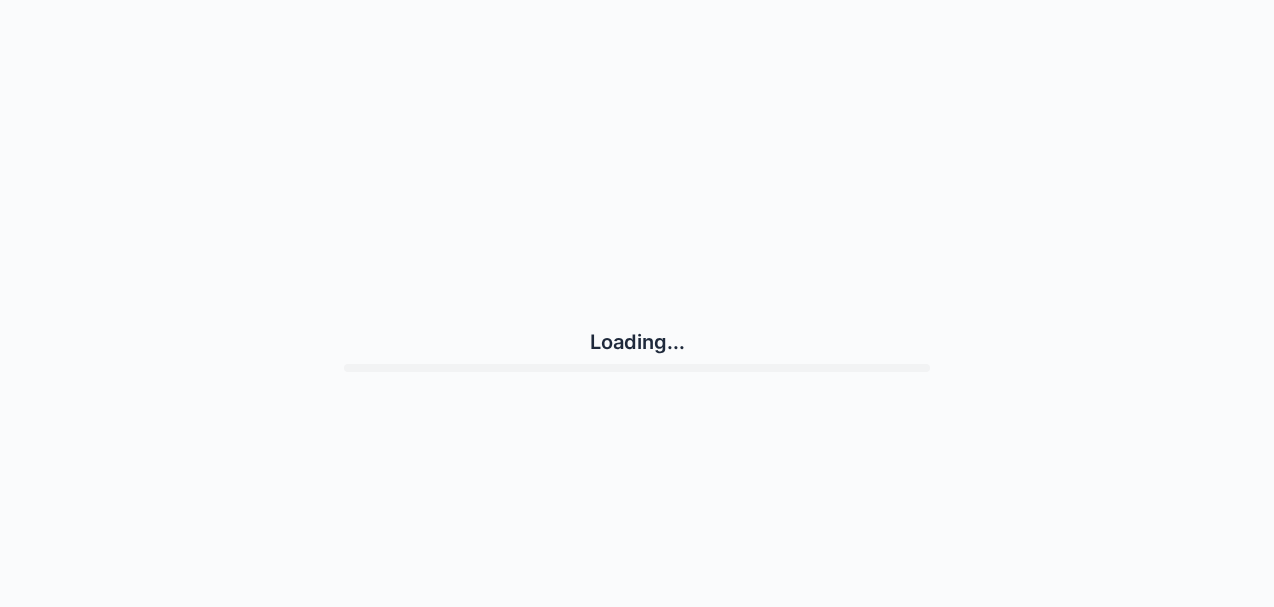 scroll, scrollTop: 0, scrollLeft: 0, axis: both 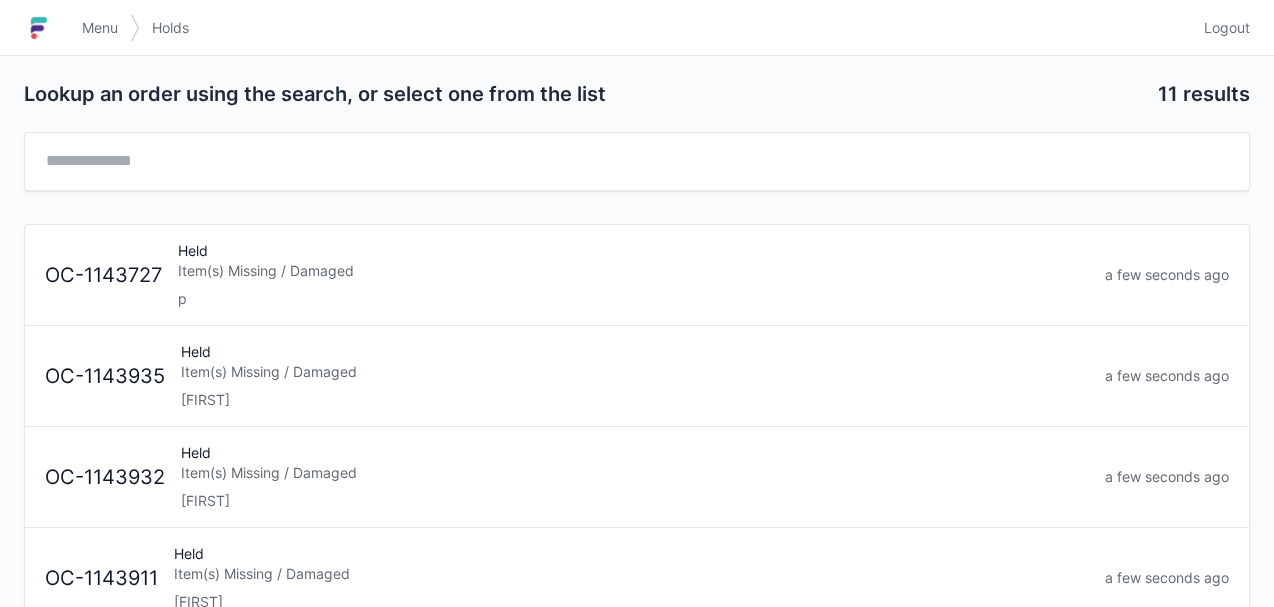 click at bounding box center (39, 28) 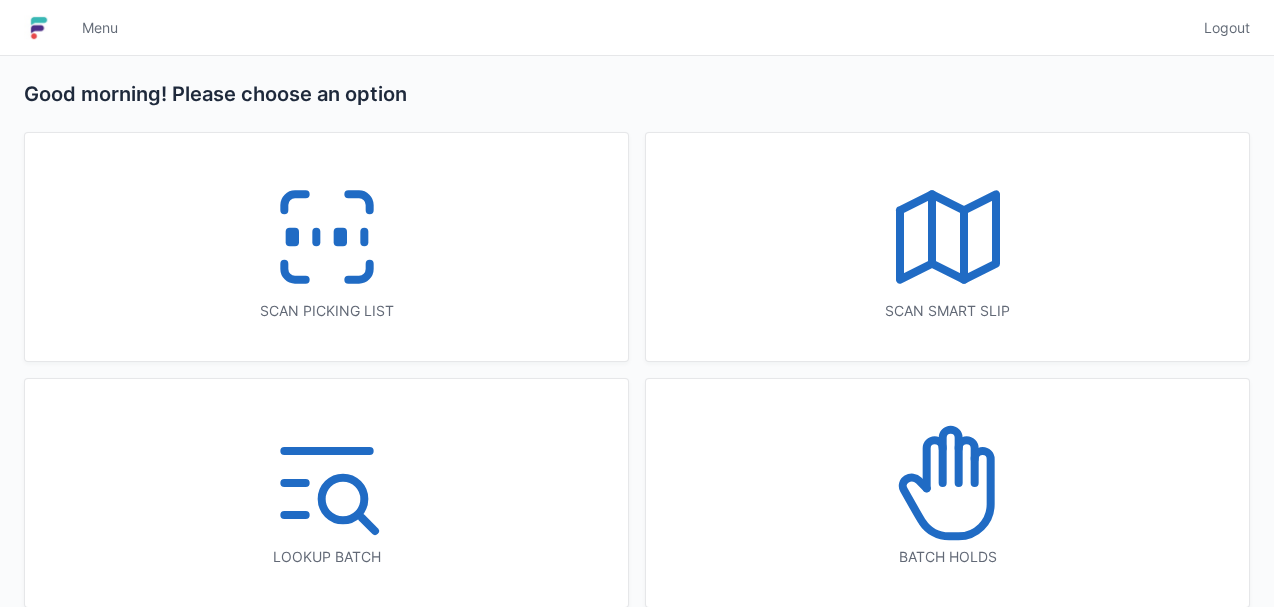 scroll, scrollTop: 0, scrollLeft: 0, axis: both 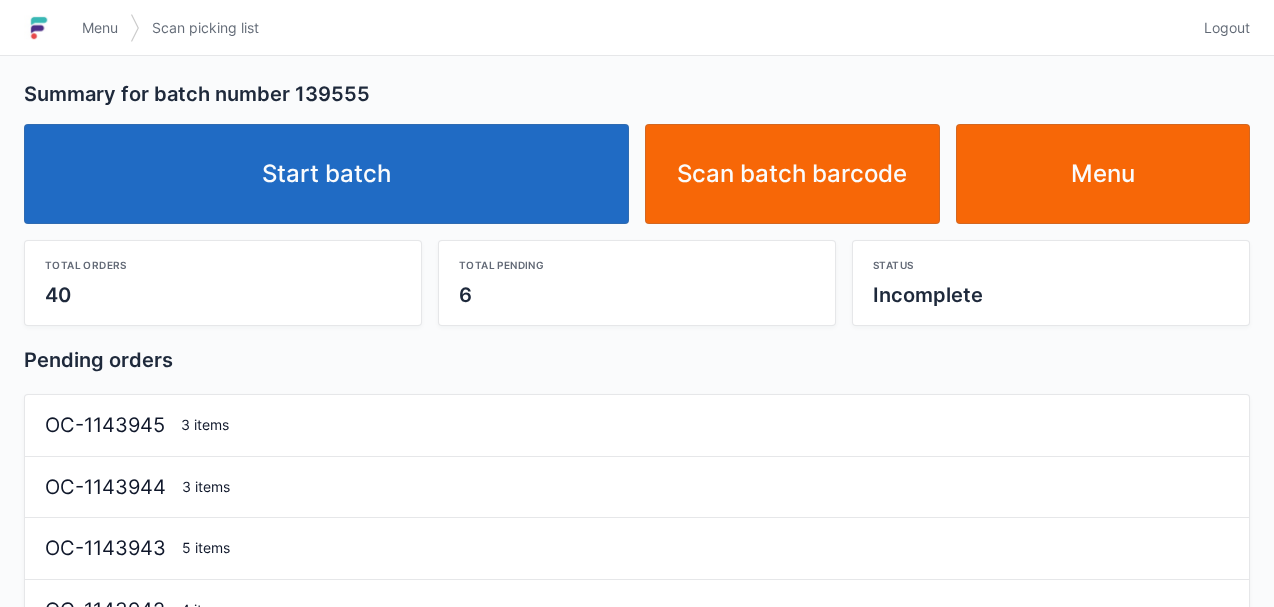 click on "Start batch" at bounding box center [326, 174] 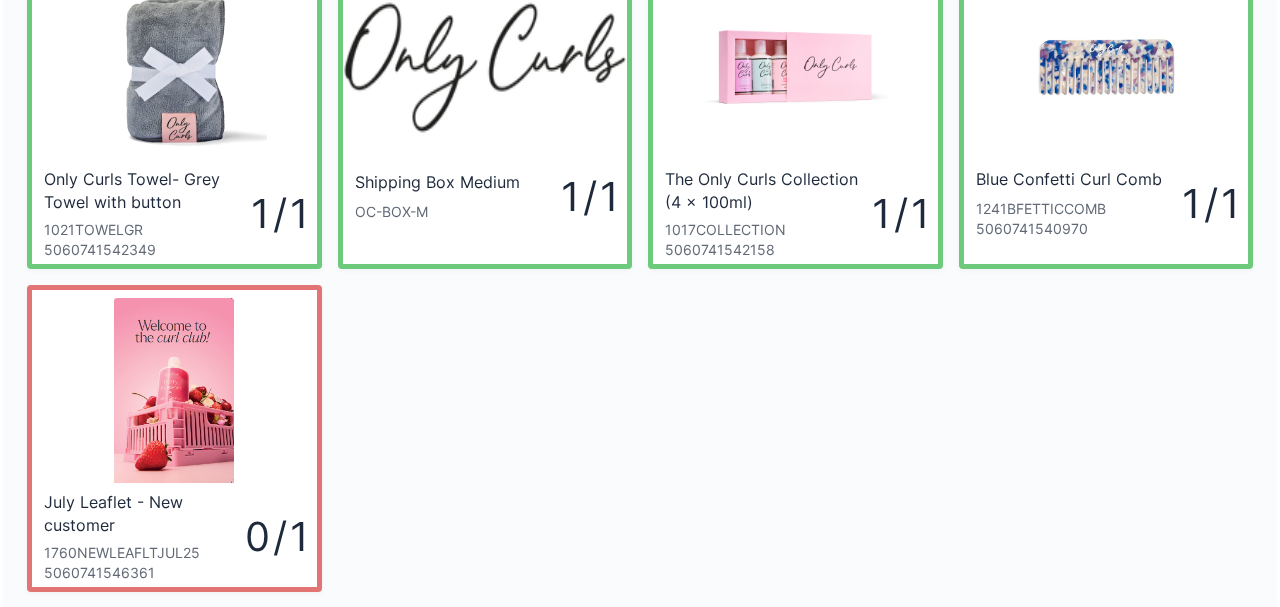 scroll, scrollTop: 229, scrollLeft: 0, axis: vertical 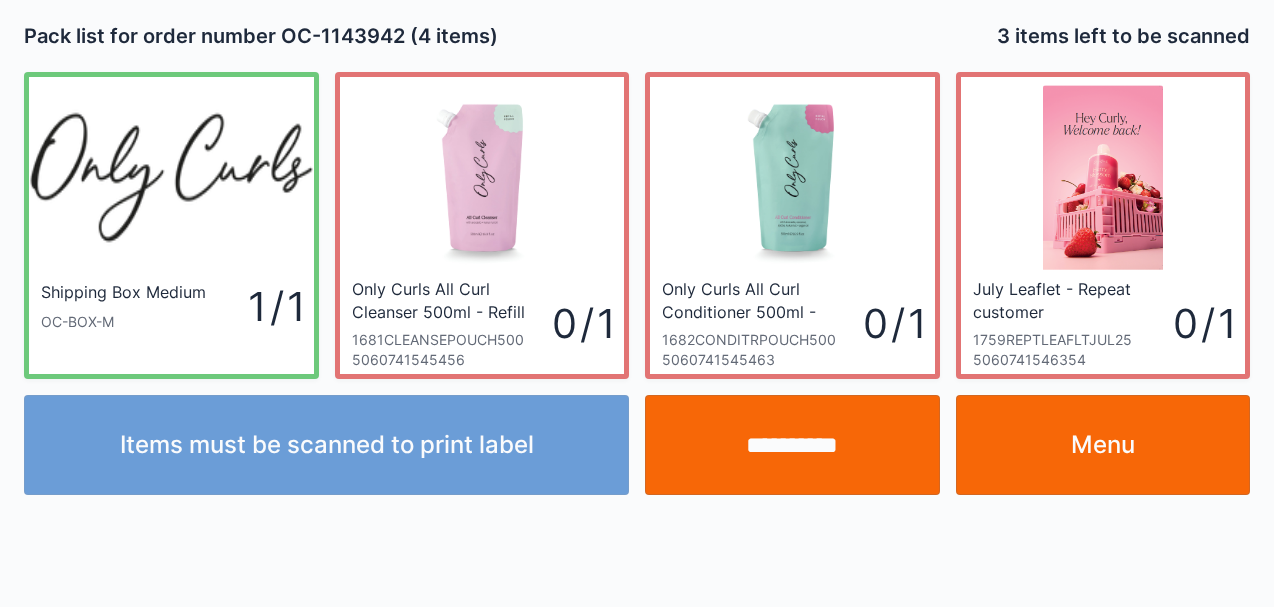 click on "**********" at bounding box center (792, 445) 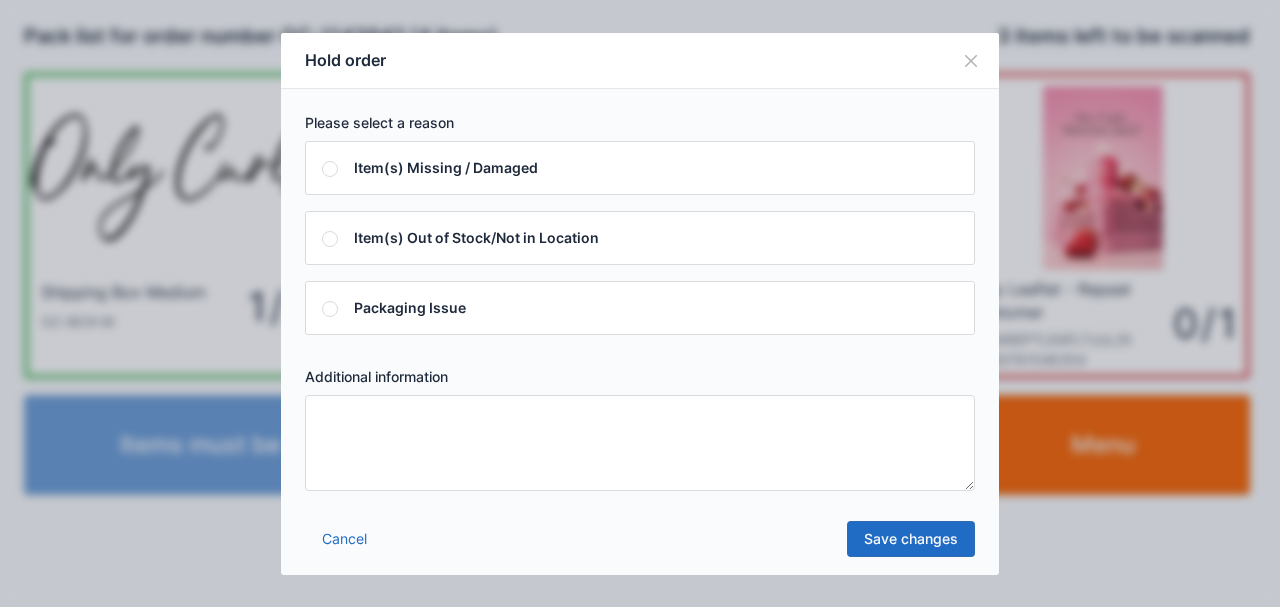 click at bounding box center (640, 443) 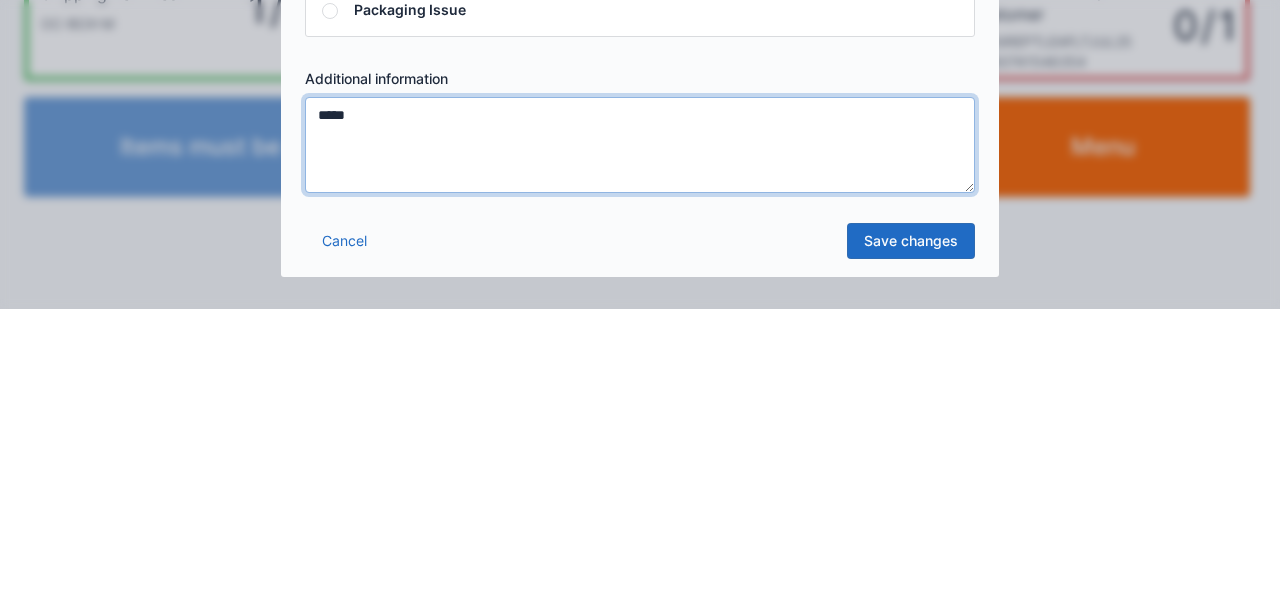type on "*****" 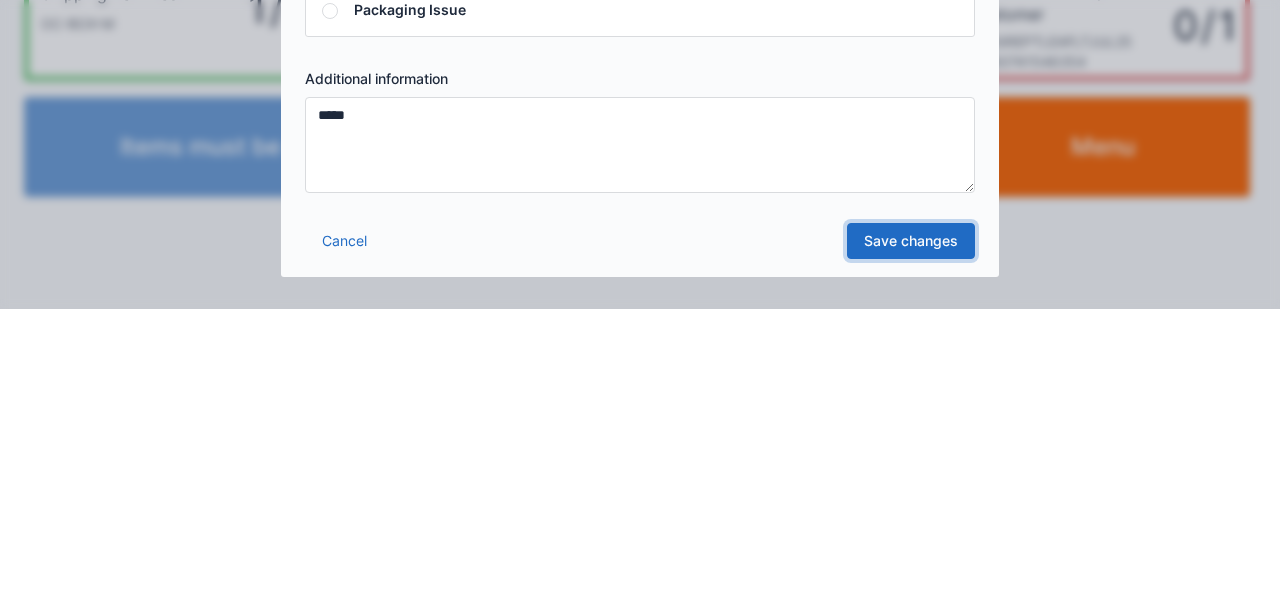 click on "Save changes" at bounding box center [911, 539] 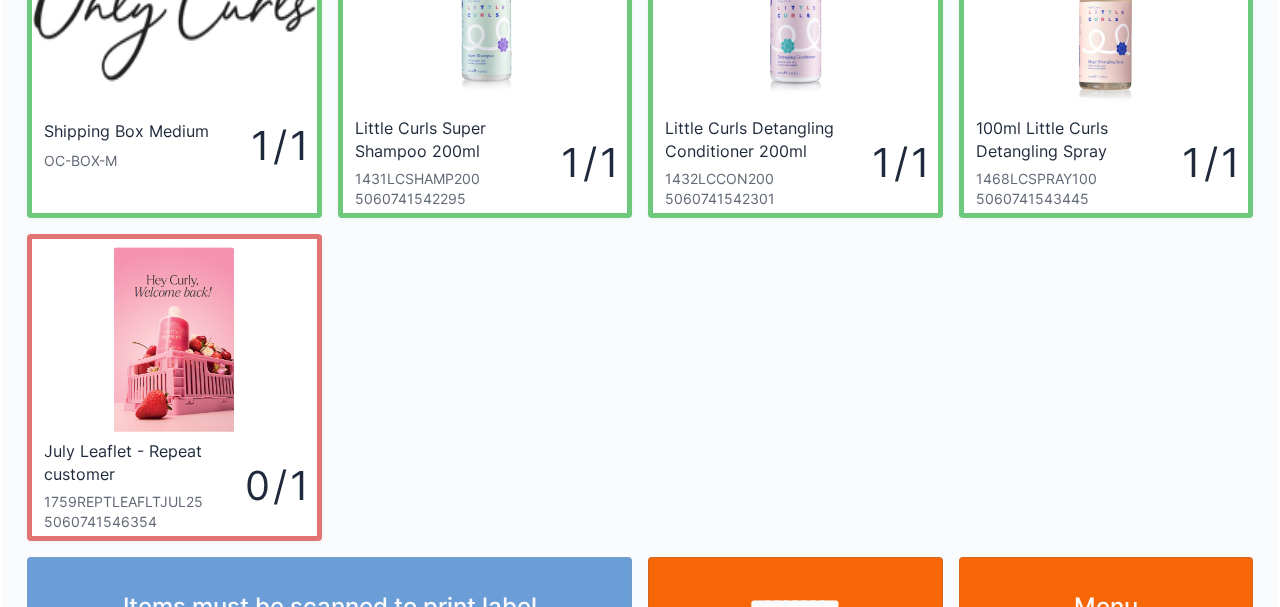 scroll, scrollTop: 192, scrollLeft: 0, axis: vertical 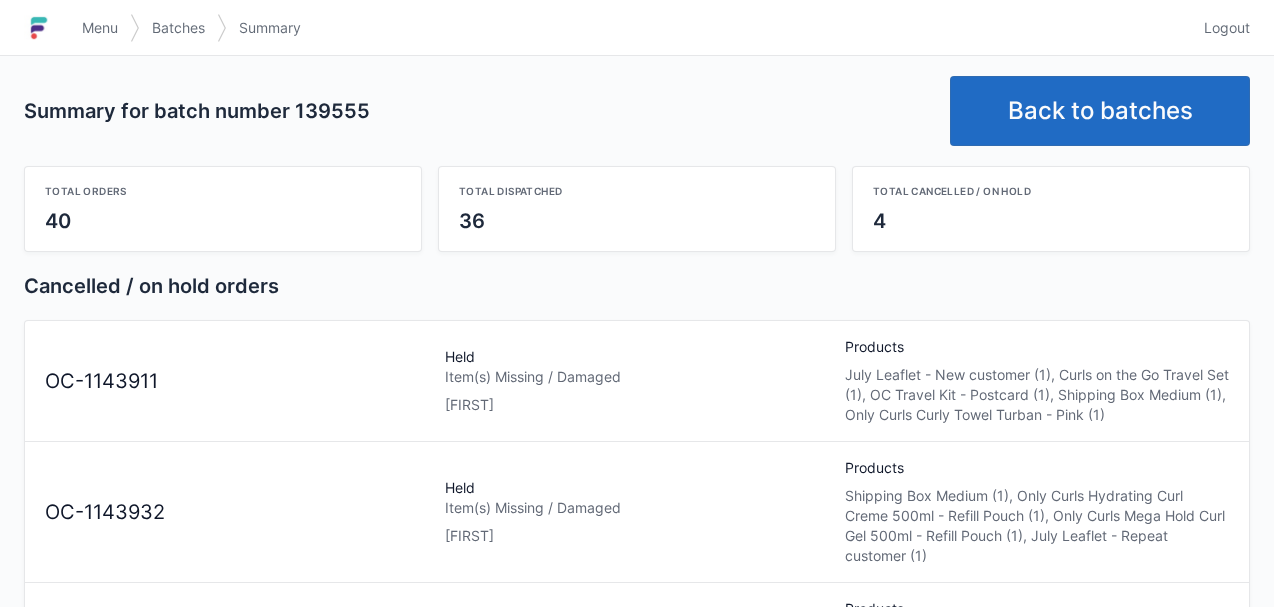 click at bounding box center (39, 28) 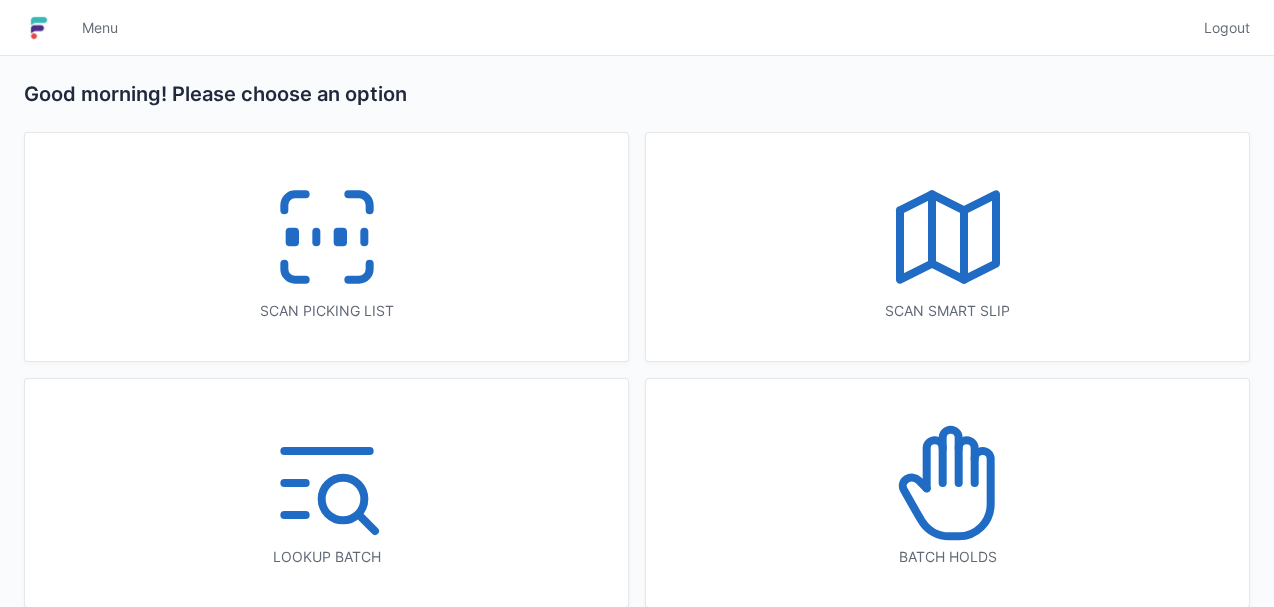 scroll, scrollTop: 0, scrollLeft: 0, axis: both 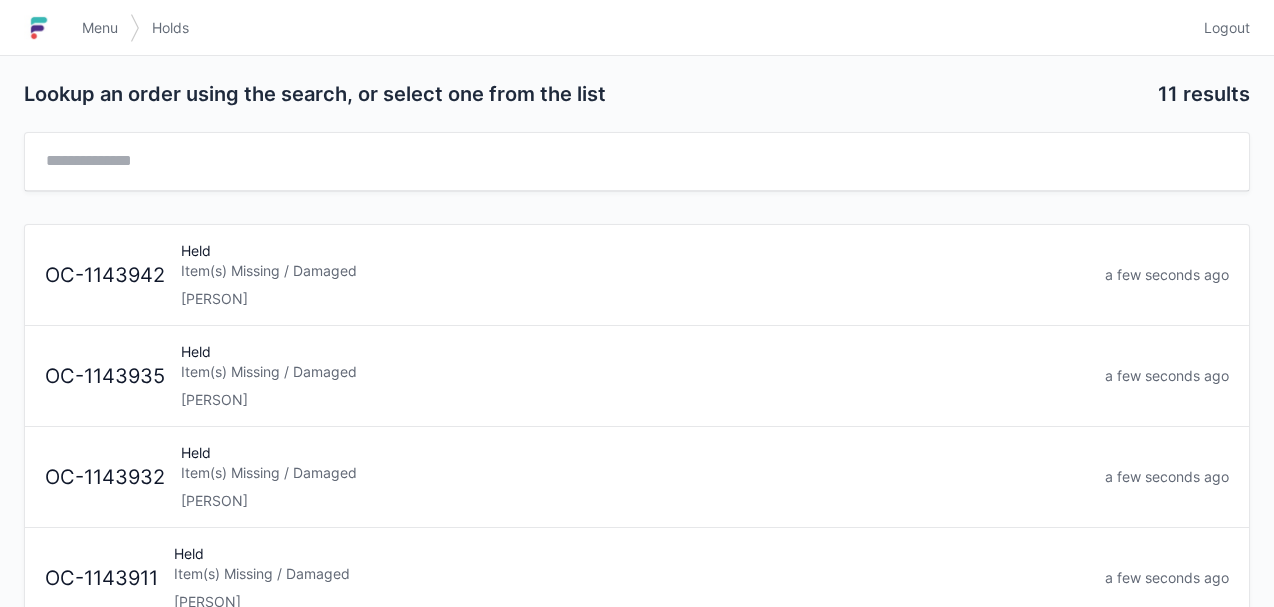 click on "Item(s) Missing / Damaged" at bounding box center (635, 271) 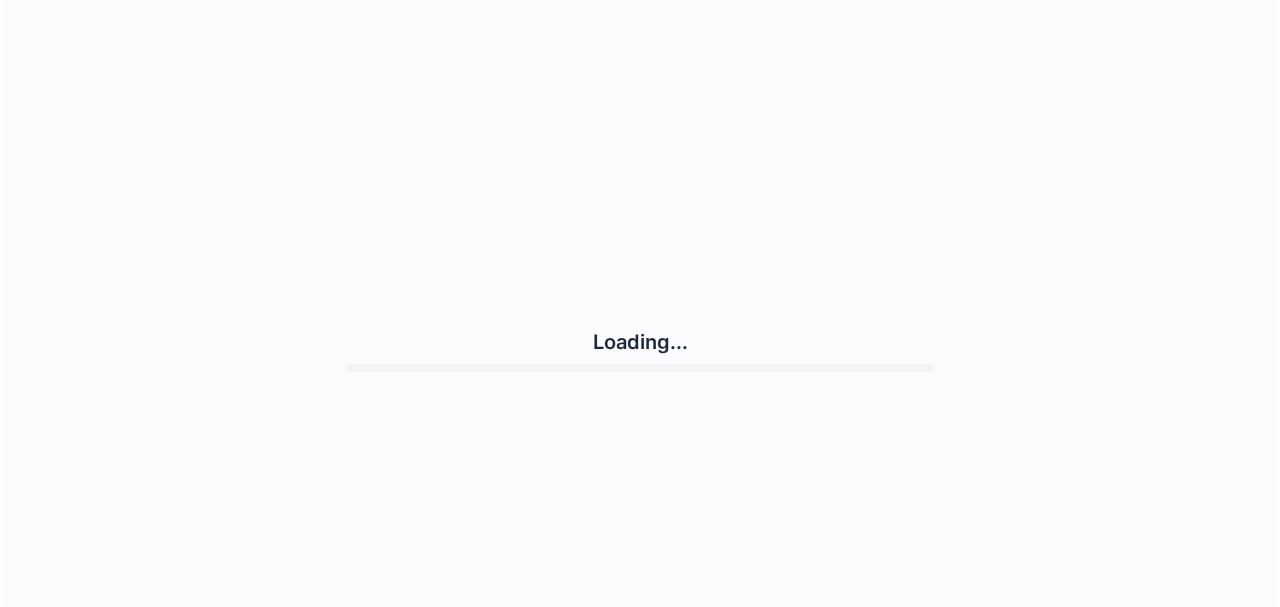 scroll, scrollTop: 0, scrollLeft: 0, axis: both 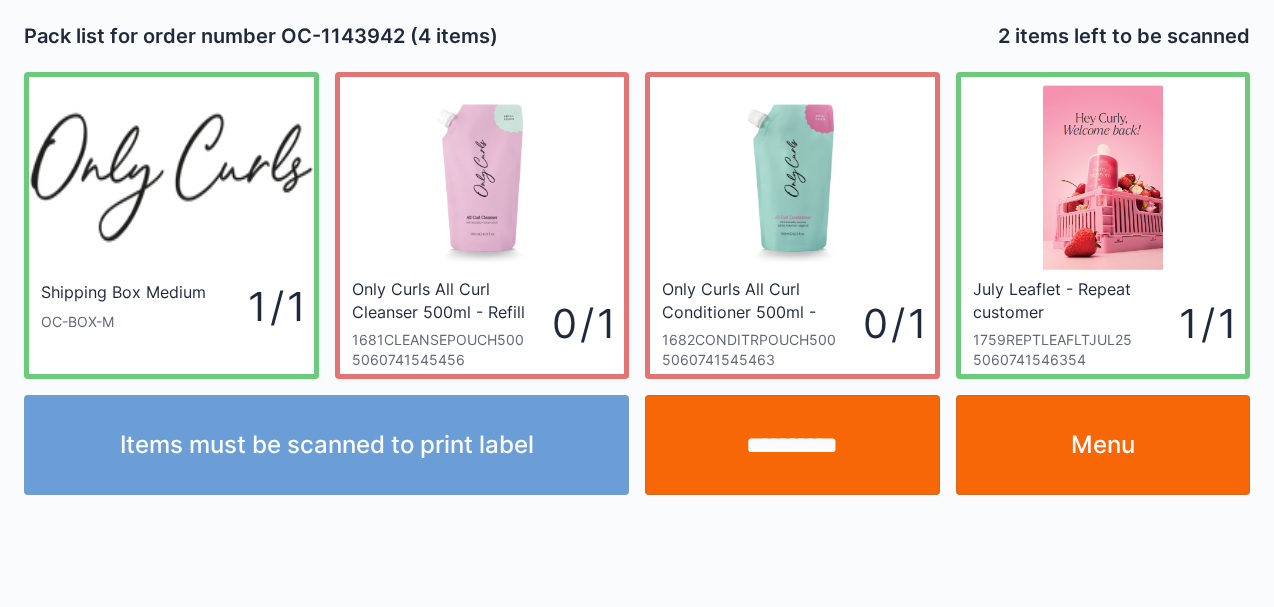 click on "**********" at bounding box center [792, 445] 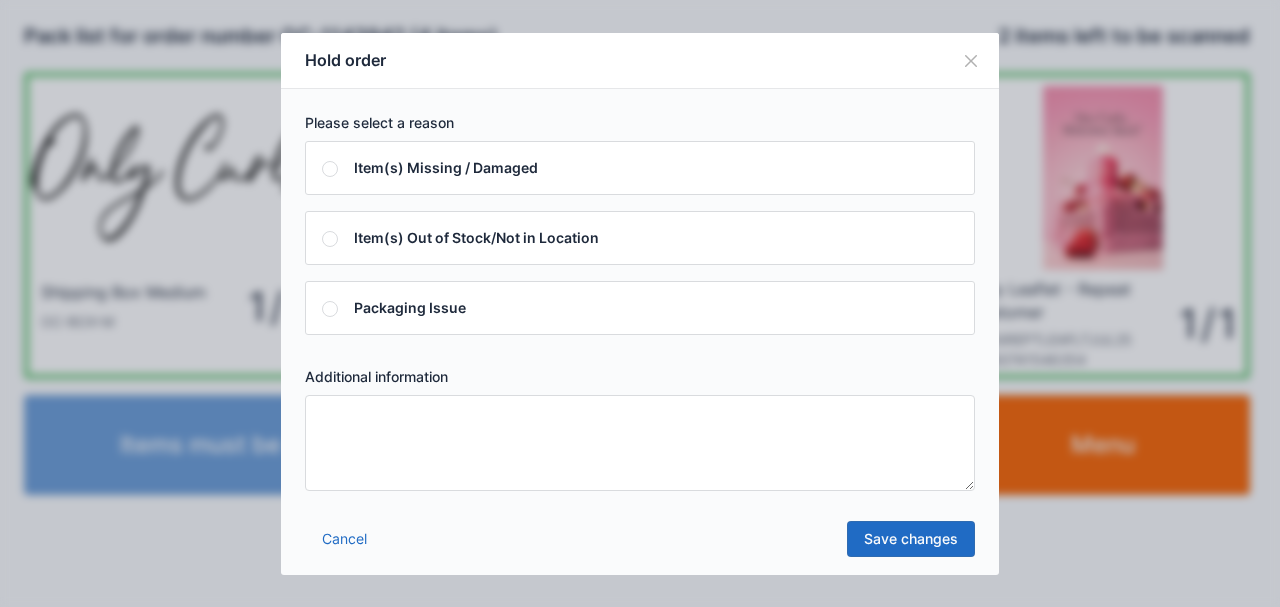 click on "Save changes" at bounding box center (911, 539) 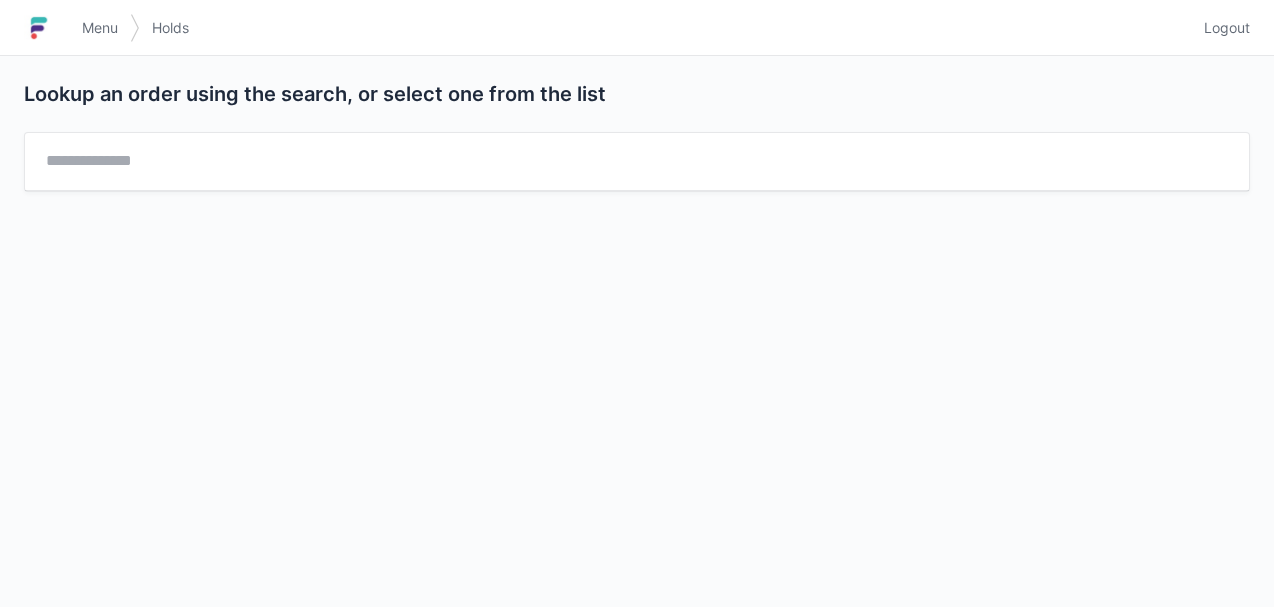 scroll, scrollTop: 0, scrollLeft: 0, axis: both 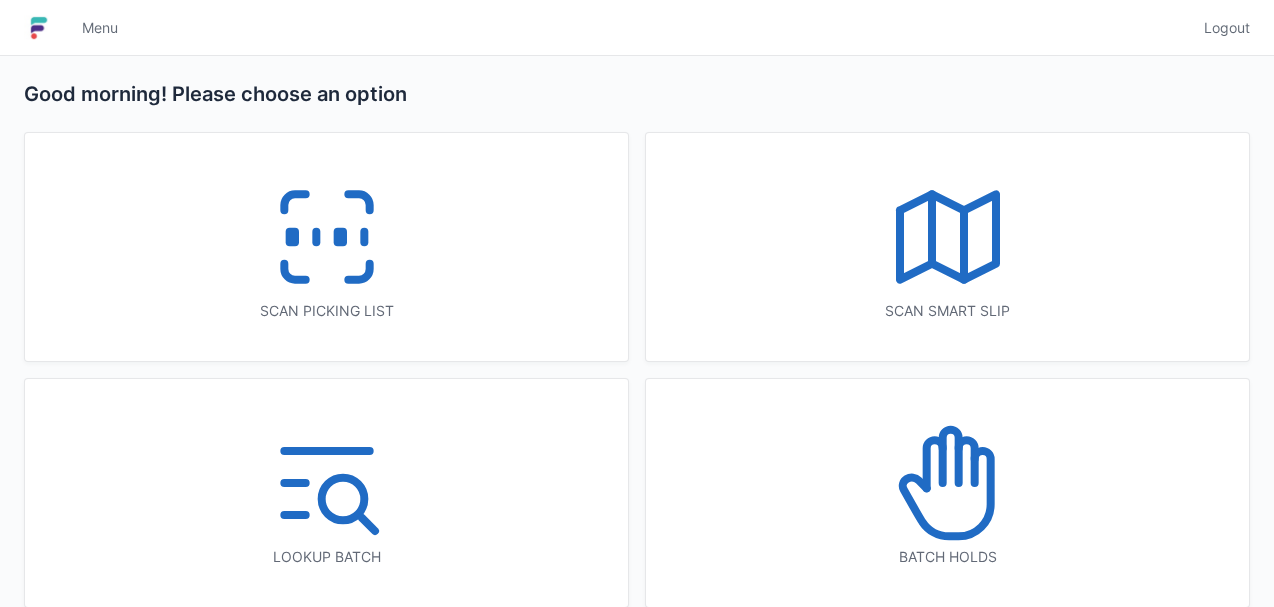 click 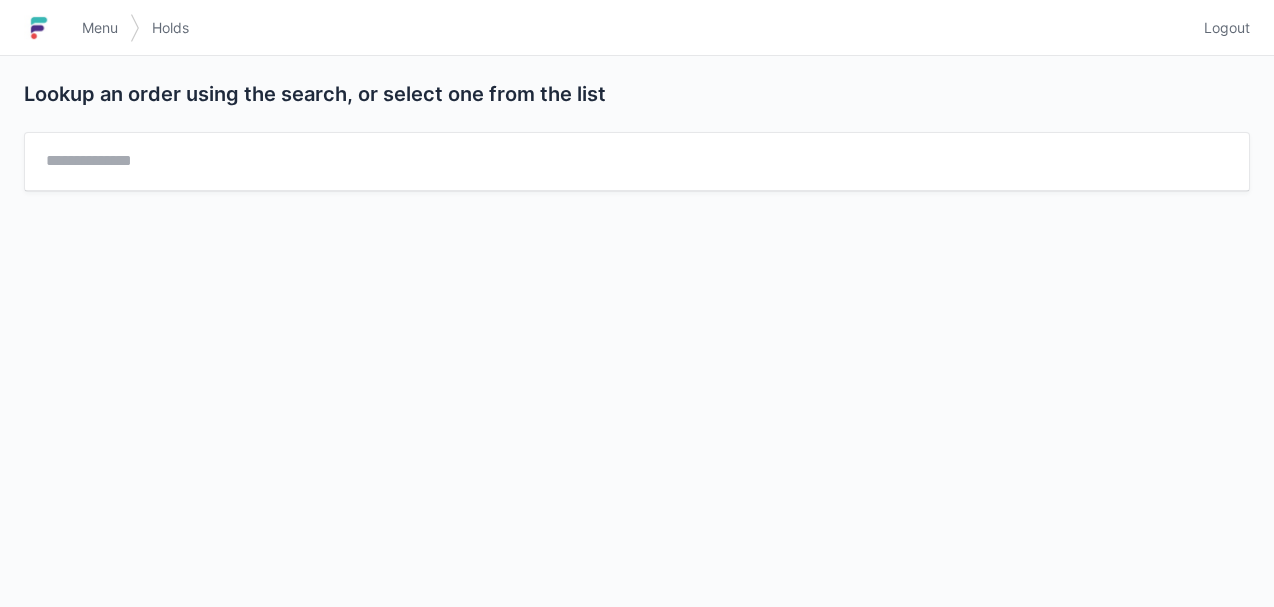 scroll, scrollTop: 0, scrollLeft: 0, axis: both 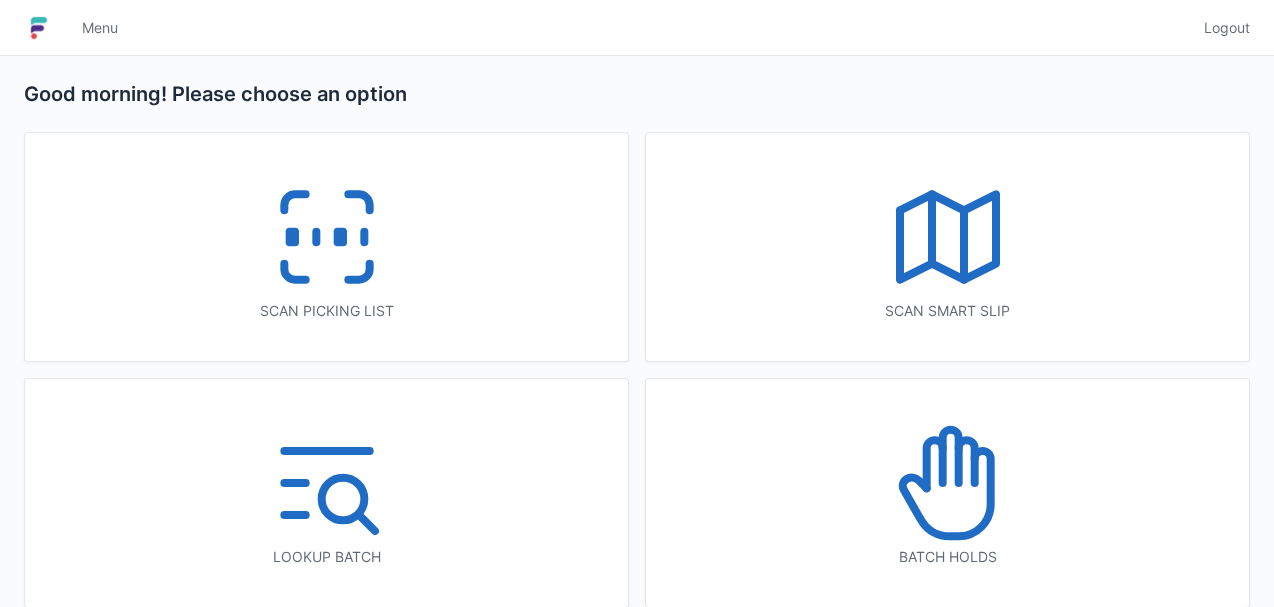 click 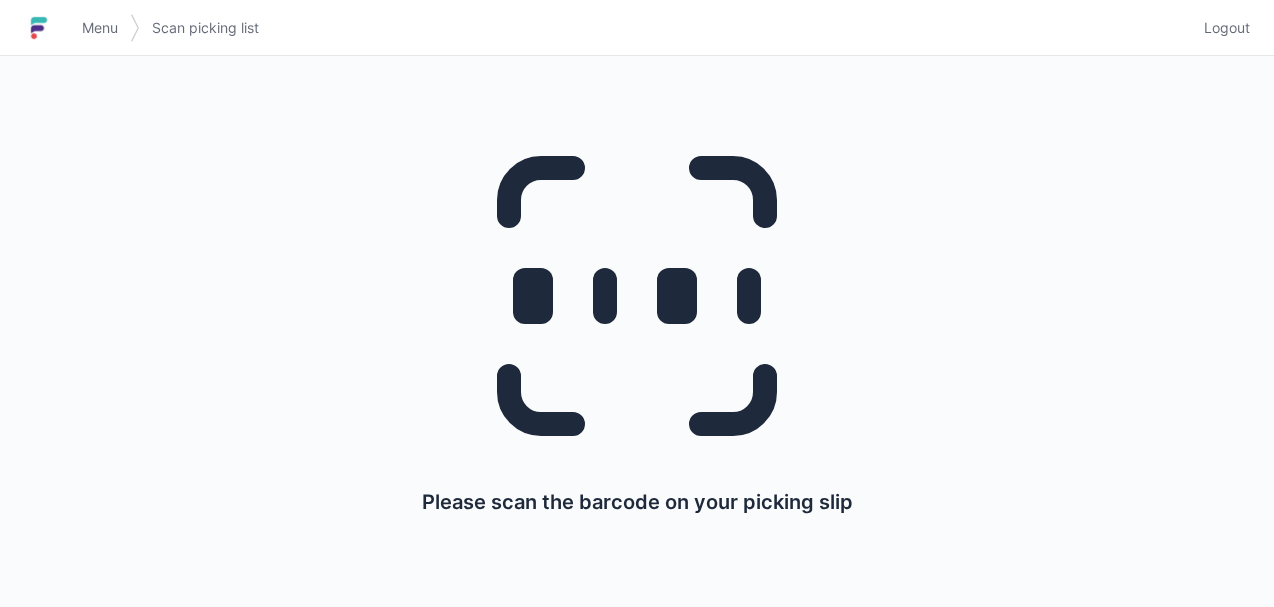scroll, scrollTop: 0, scrollLeft: 0, axis: both 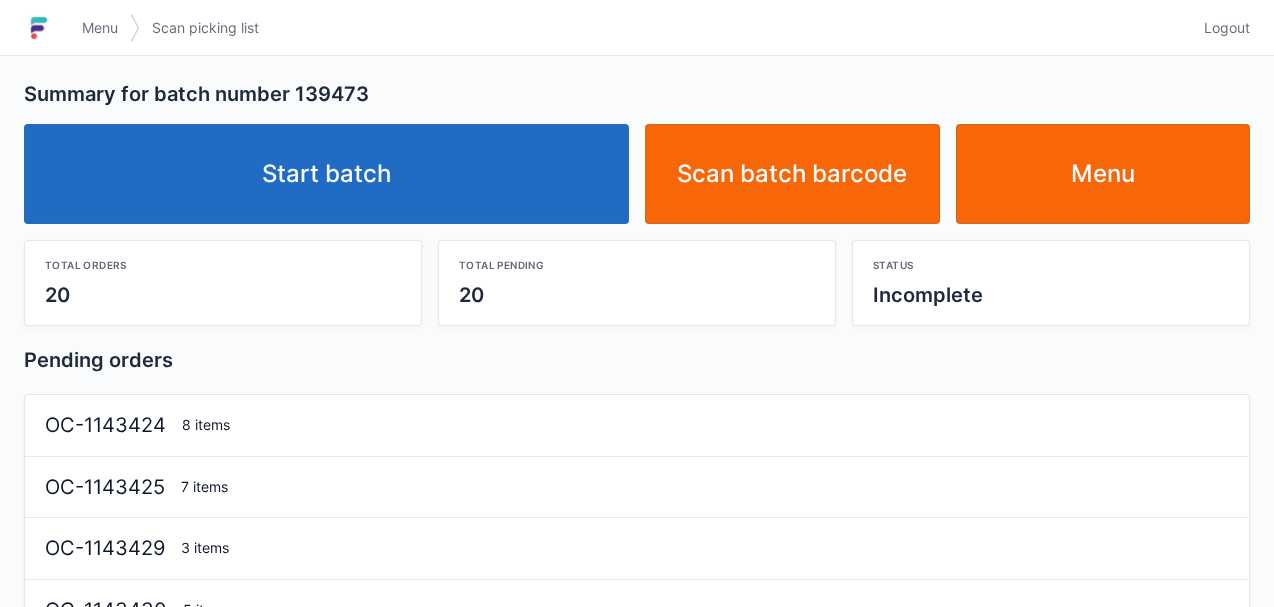 click on "Start batch" at bounding box center (326, 174) 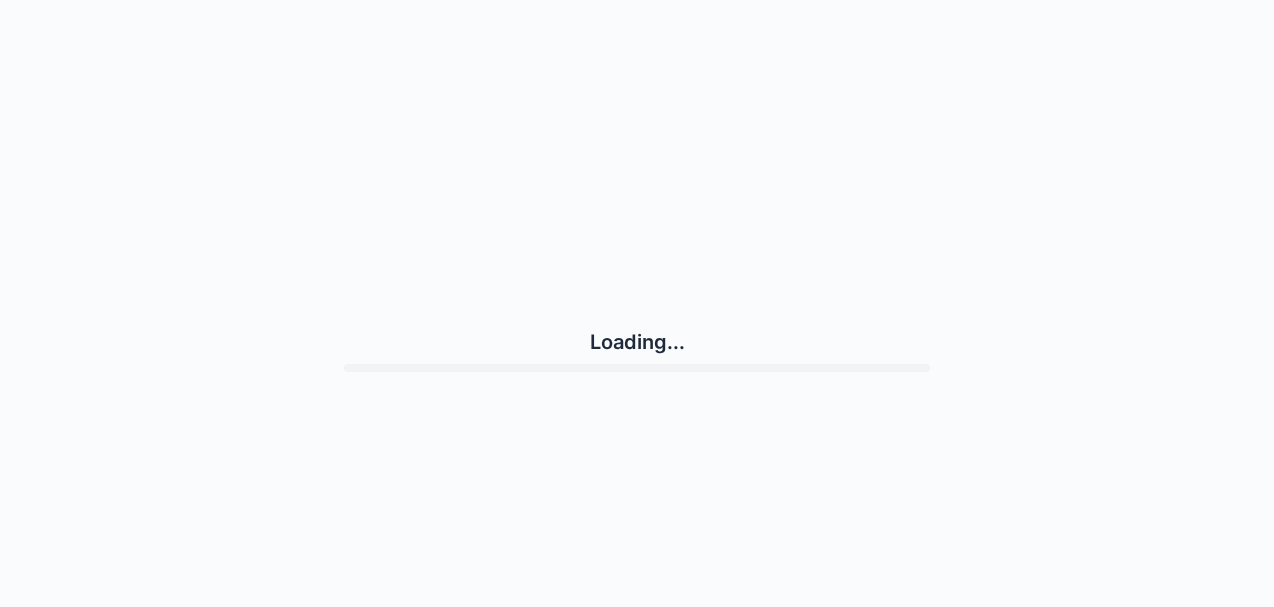scroll, scrollTop: 0, scrollLeft: 0, axis: both 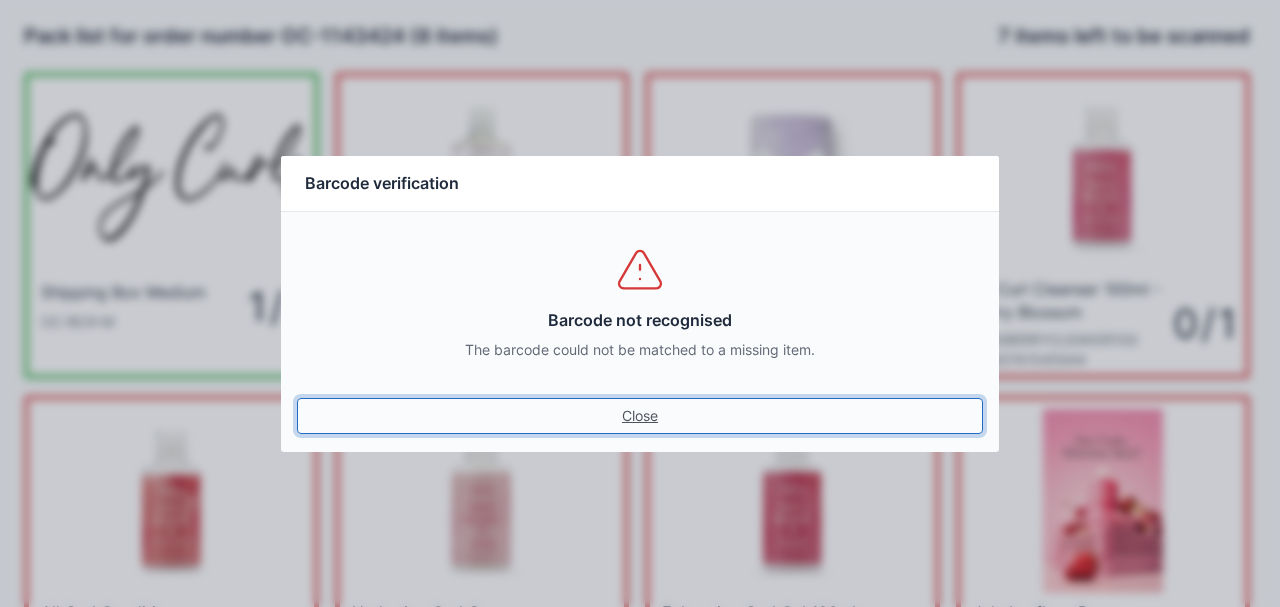 click on "Close" at bounding box center (640, 416) 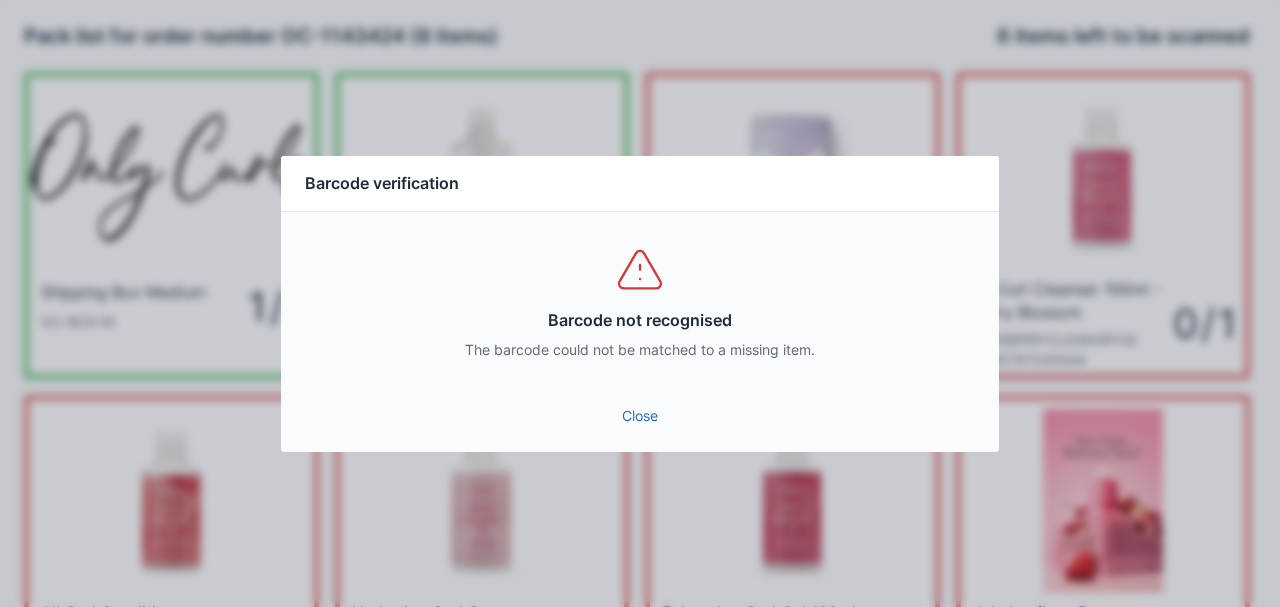 click on "Close" at bounding box center (640, 416) 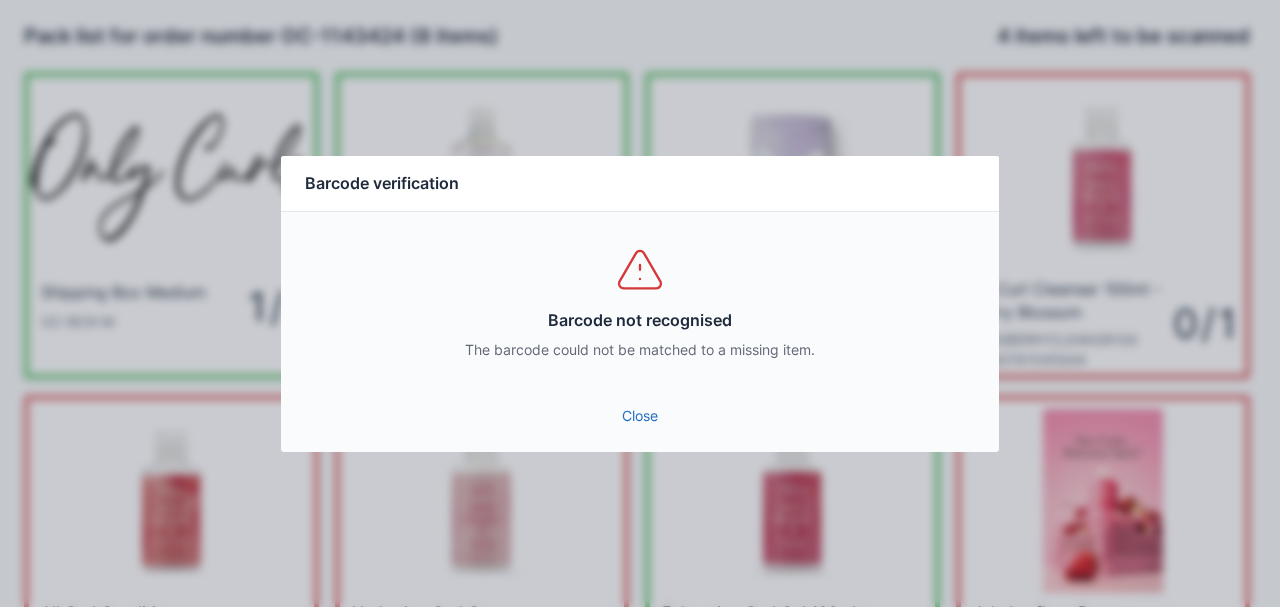 click on "Close" at bounding box center [640, 416] 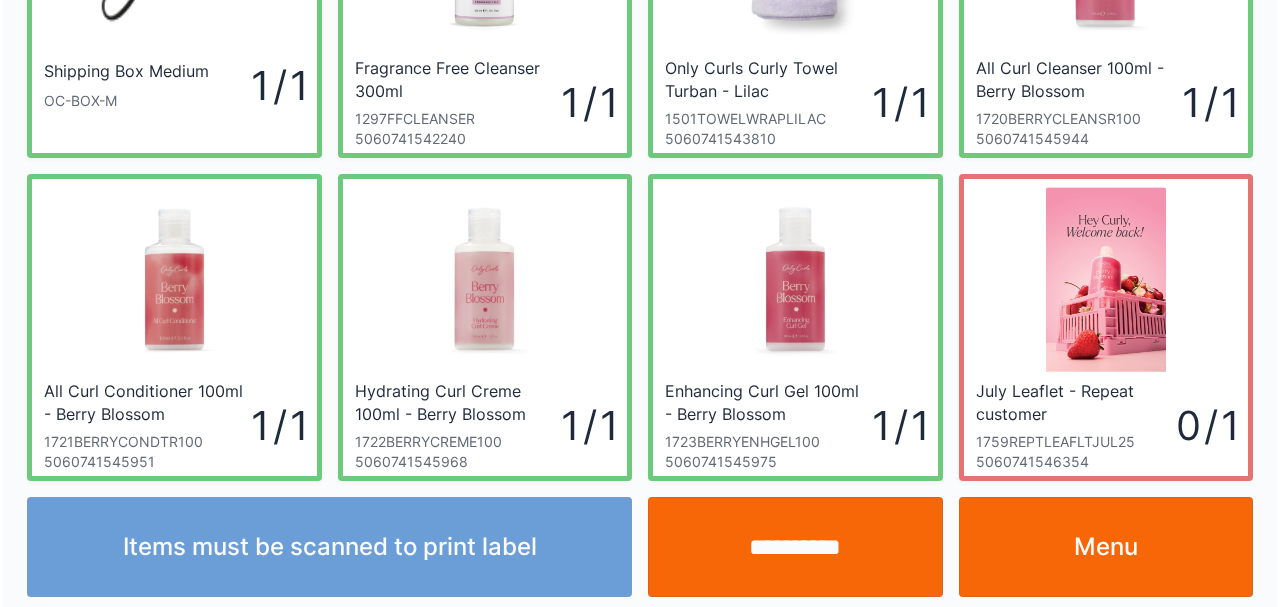 scroll, scrollTop: 229, scrollLeft: 0, axis: vertical 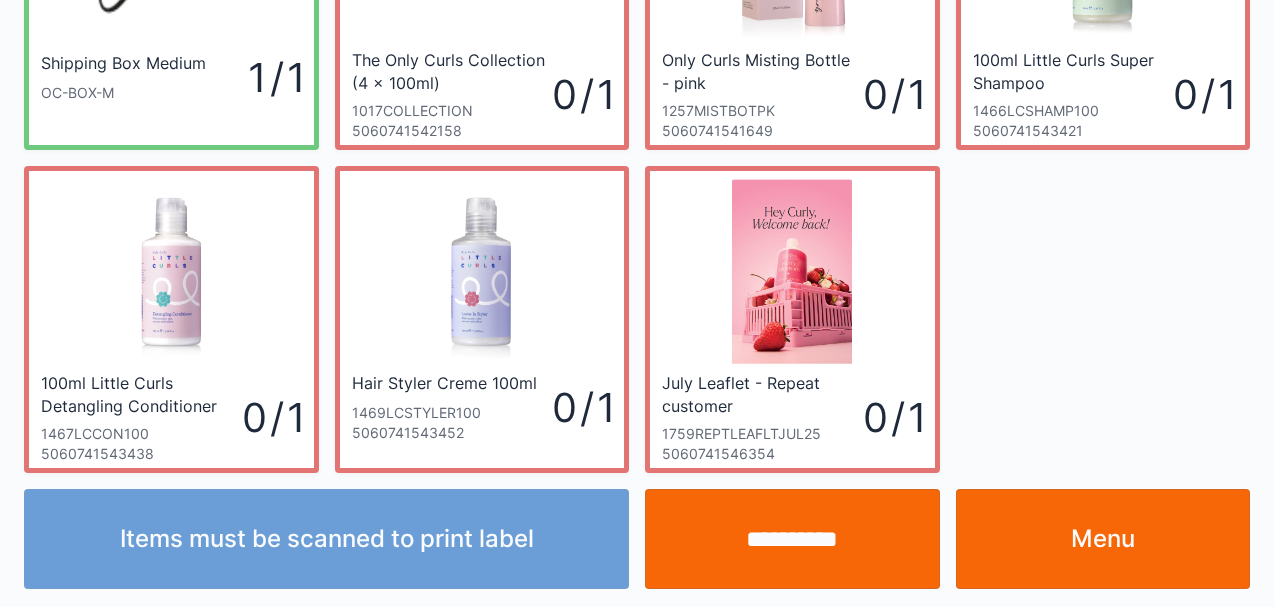 click on "Menu" at bounding box center [1103, 539] 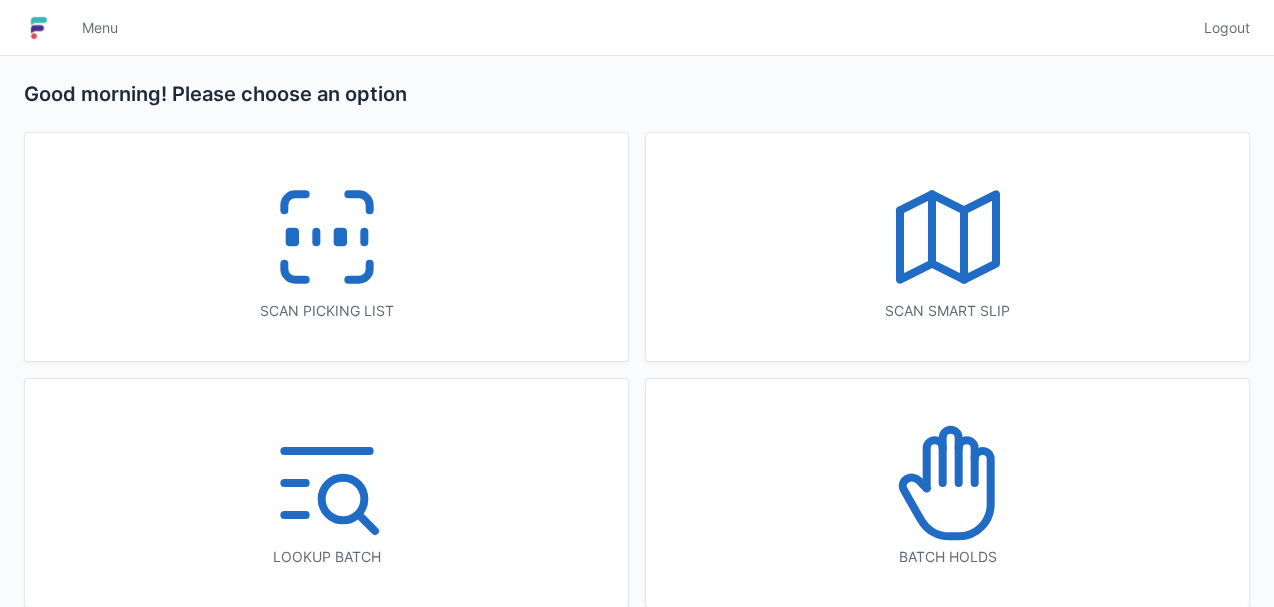scroll, scrollTop: 0, scrollLeft: 0, axis: both 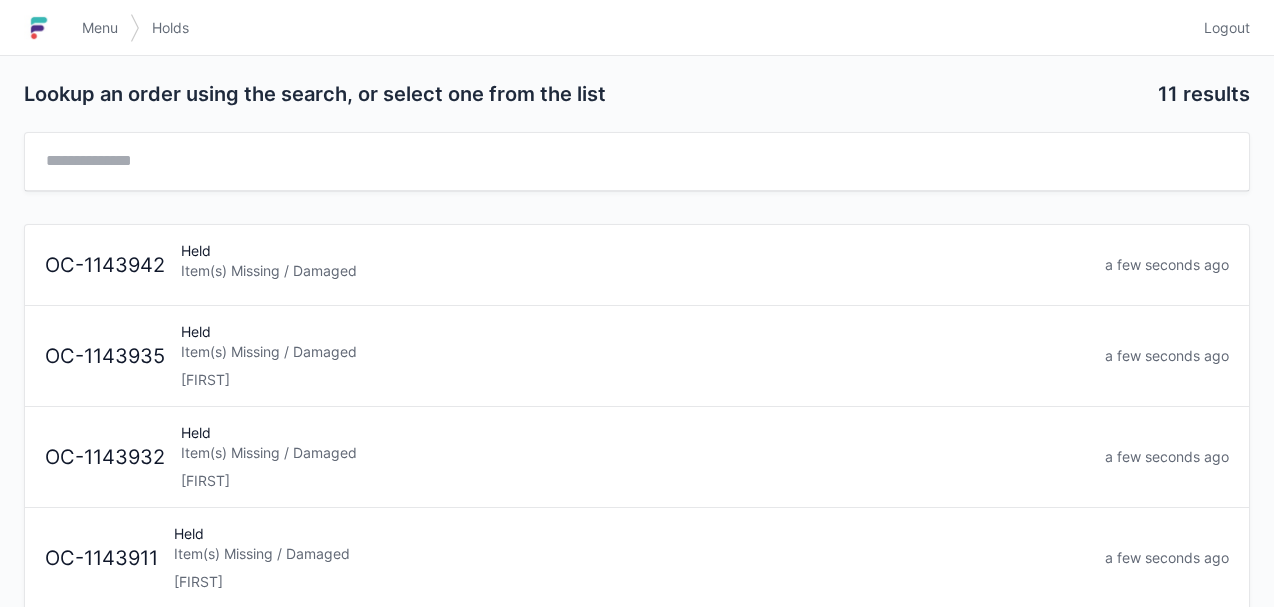 click on "Item(s) Missing / Damaged" at bounding box center [635, 271] 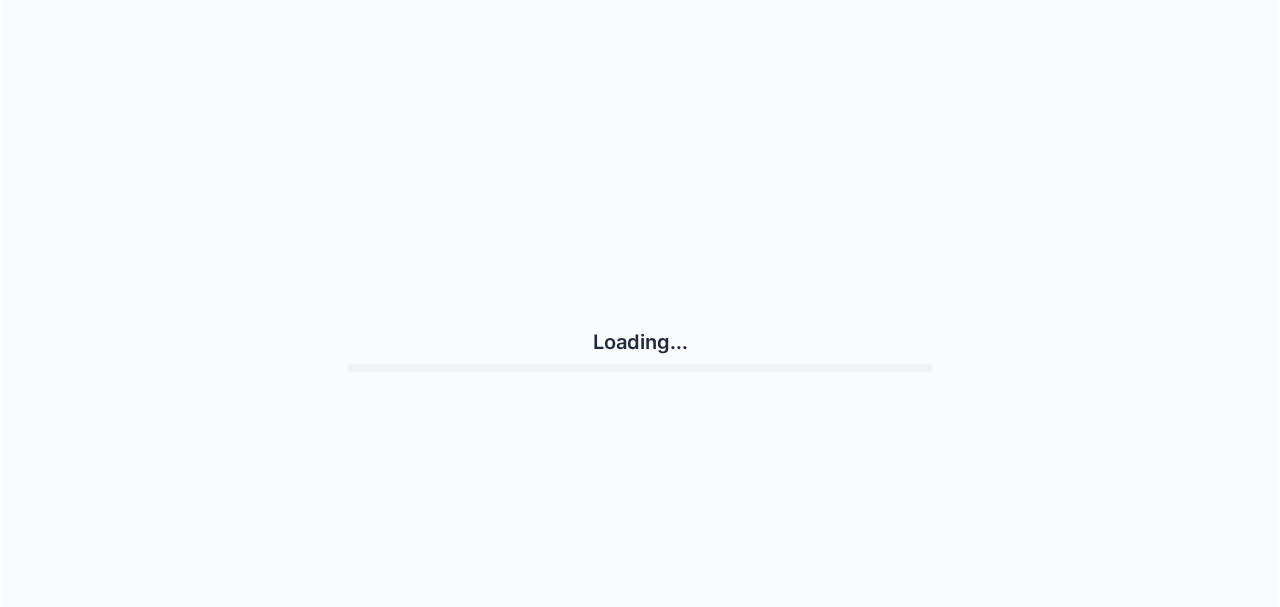 scroll, scrollTop: 0, scrollLeft: 0, axis: both 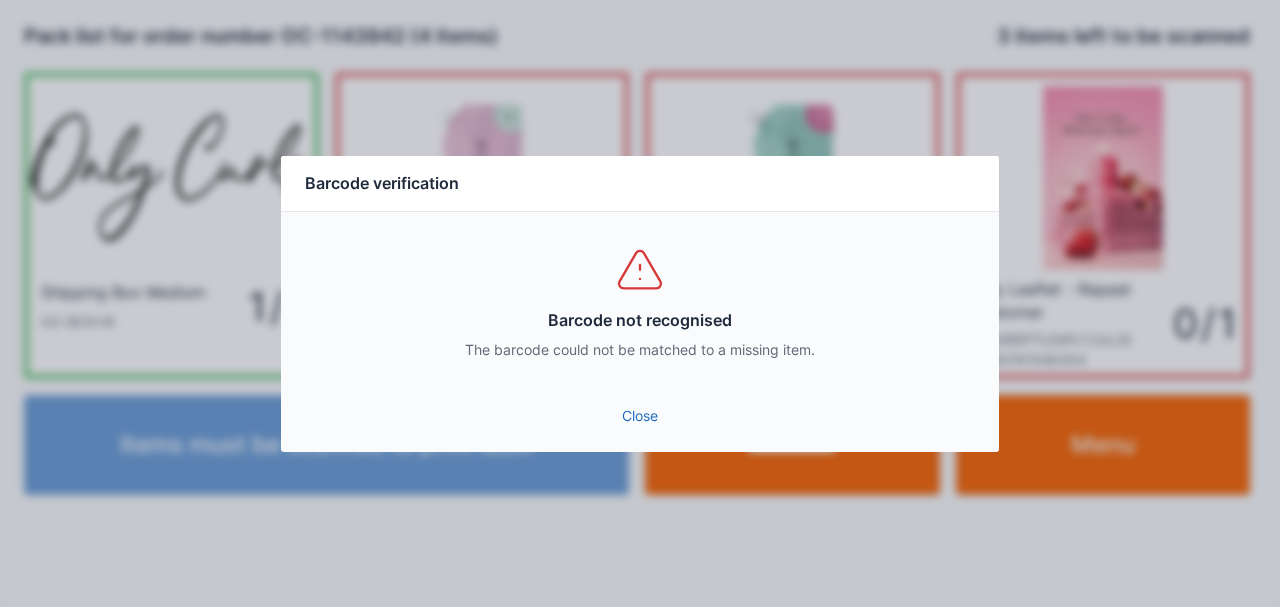 click on "Close" at bounding box center (640, 416) 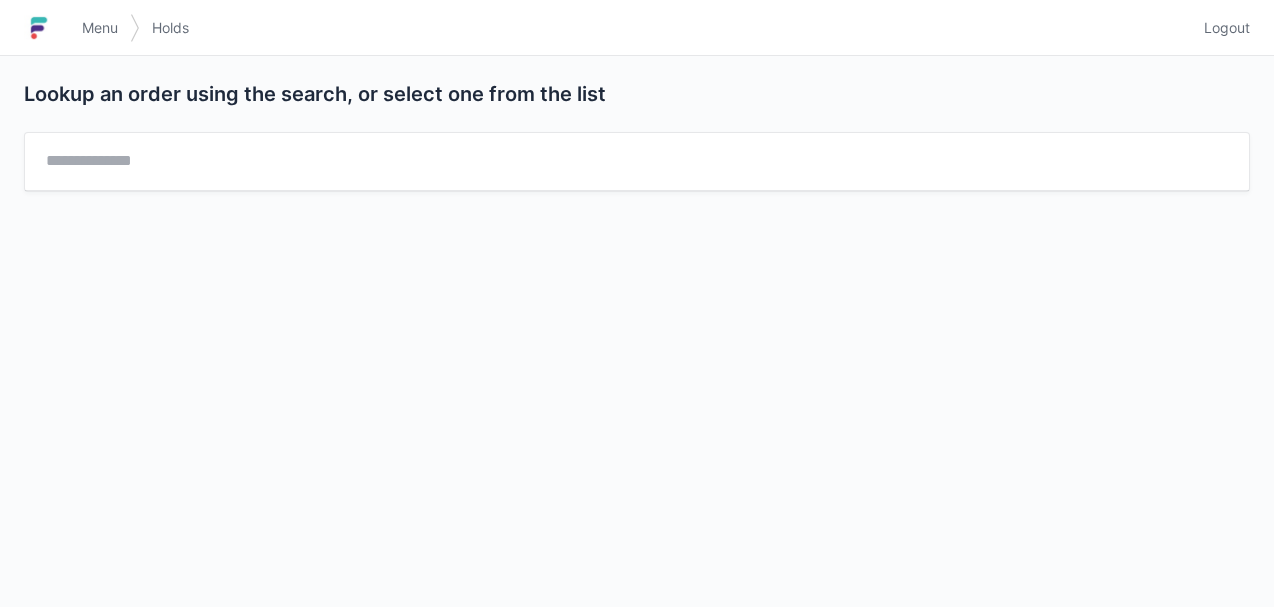 scroll, scrollTop: 0, scrollLeft: 0, axis: both 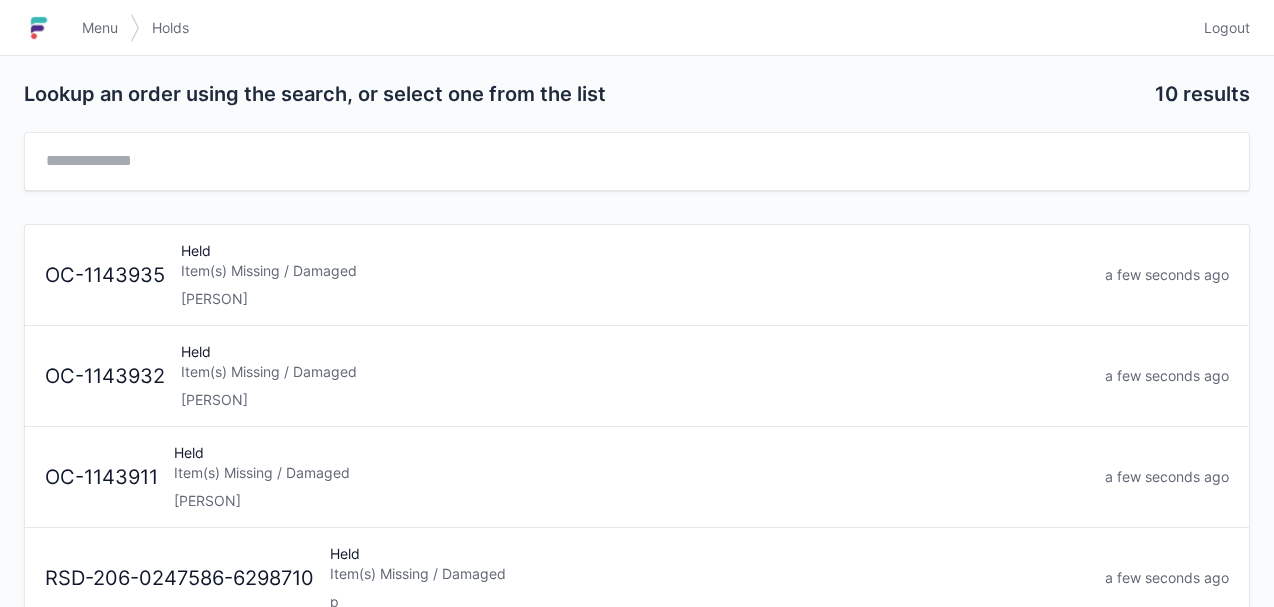 click on "daiga" at bounding box center (635, 299) 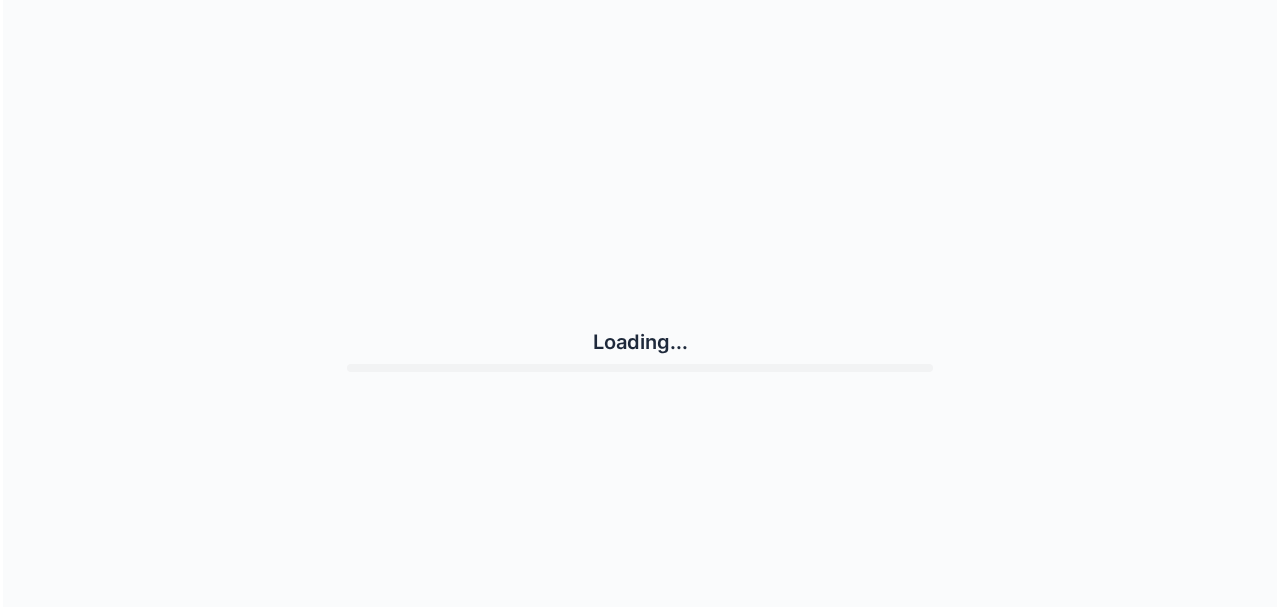 scroll, scrollTop: 0, scrollLeft: 0, axis: both 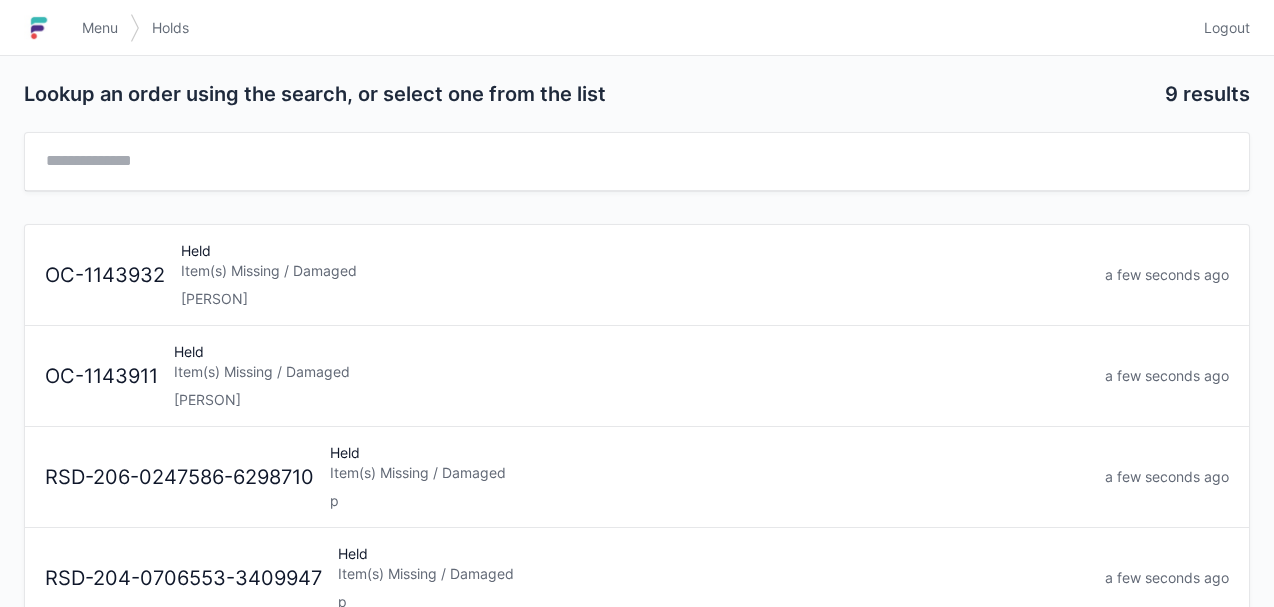 click on "Item(s) Missing / Damaged" at bounding box center (635, 271) 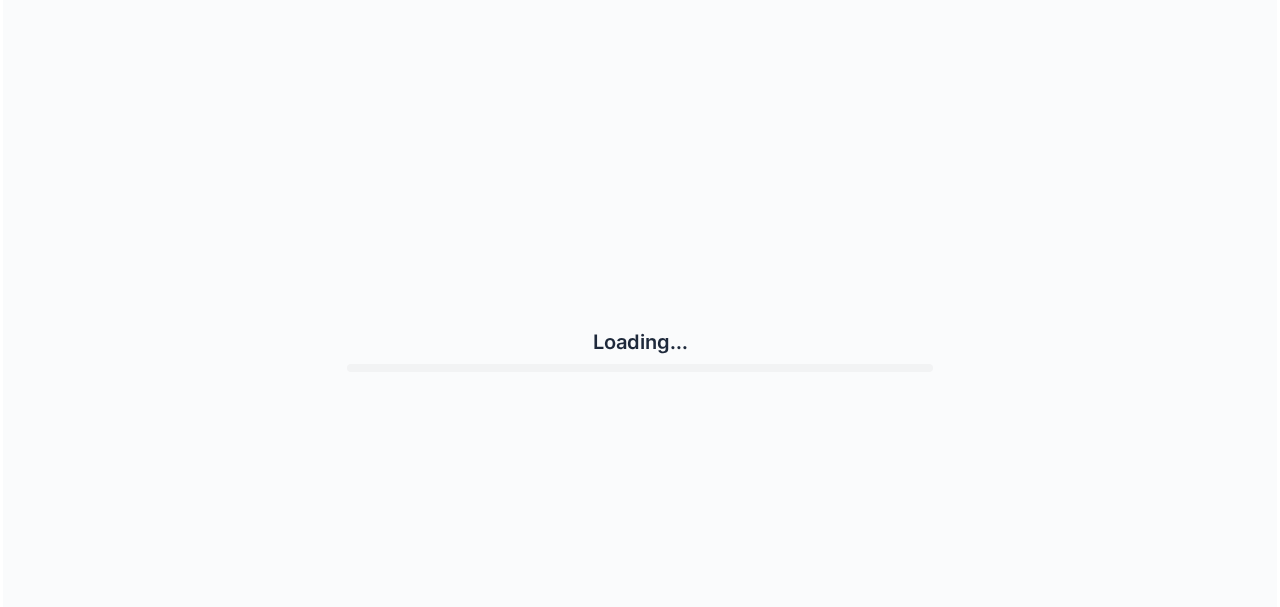 scroll, scrollTop: 0, scrollLeft: 0, axis: both 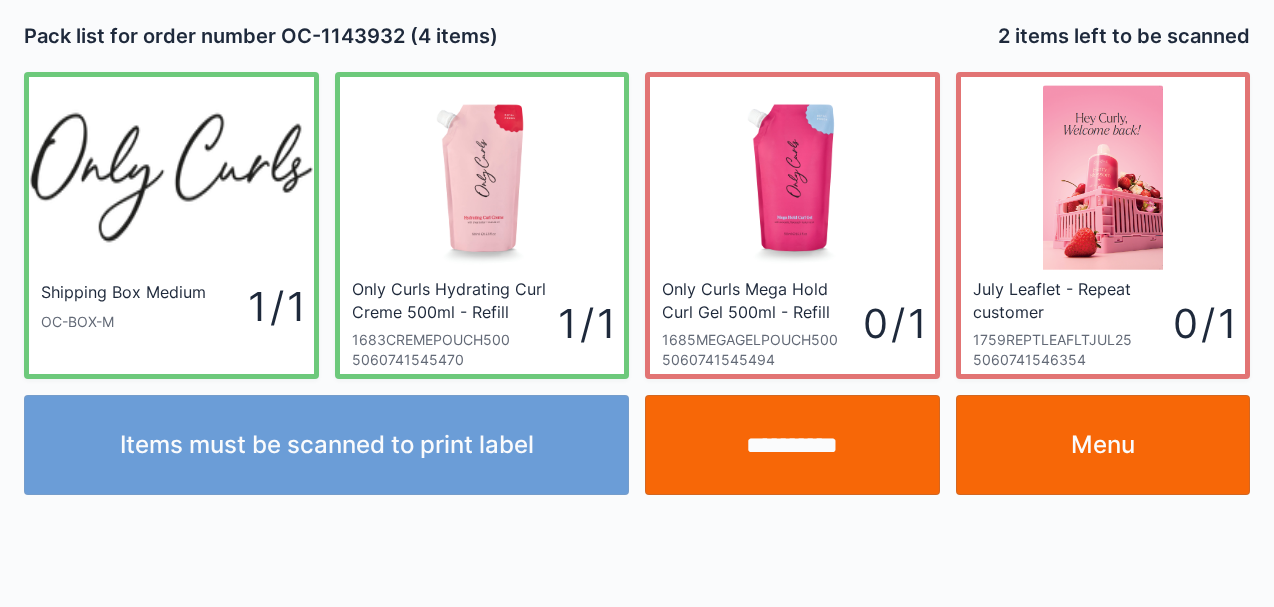 click on "**********" at bounding box center [792, 445] 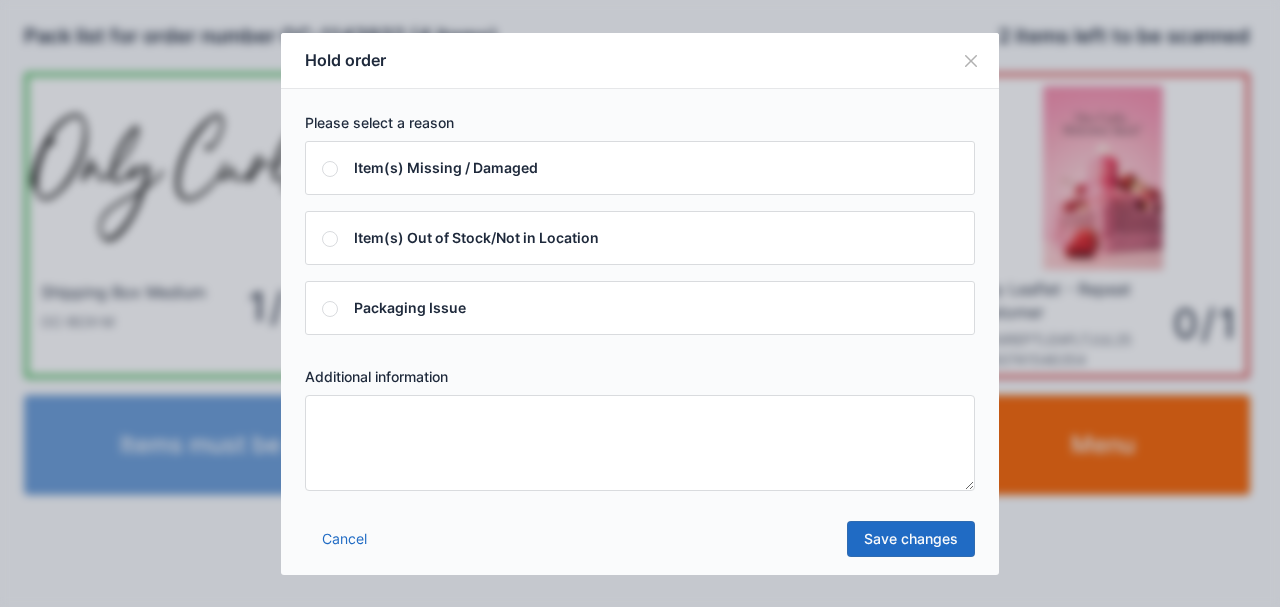 click at bounding box center [640, 443] 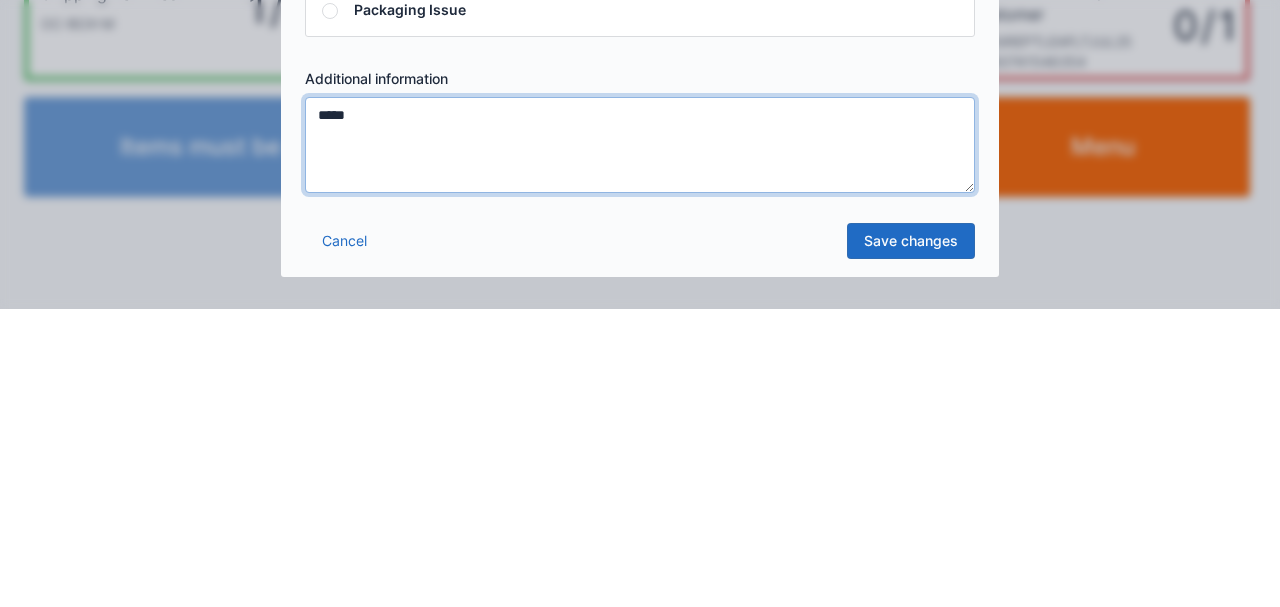 type on "*****" 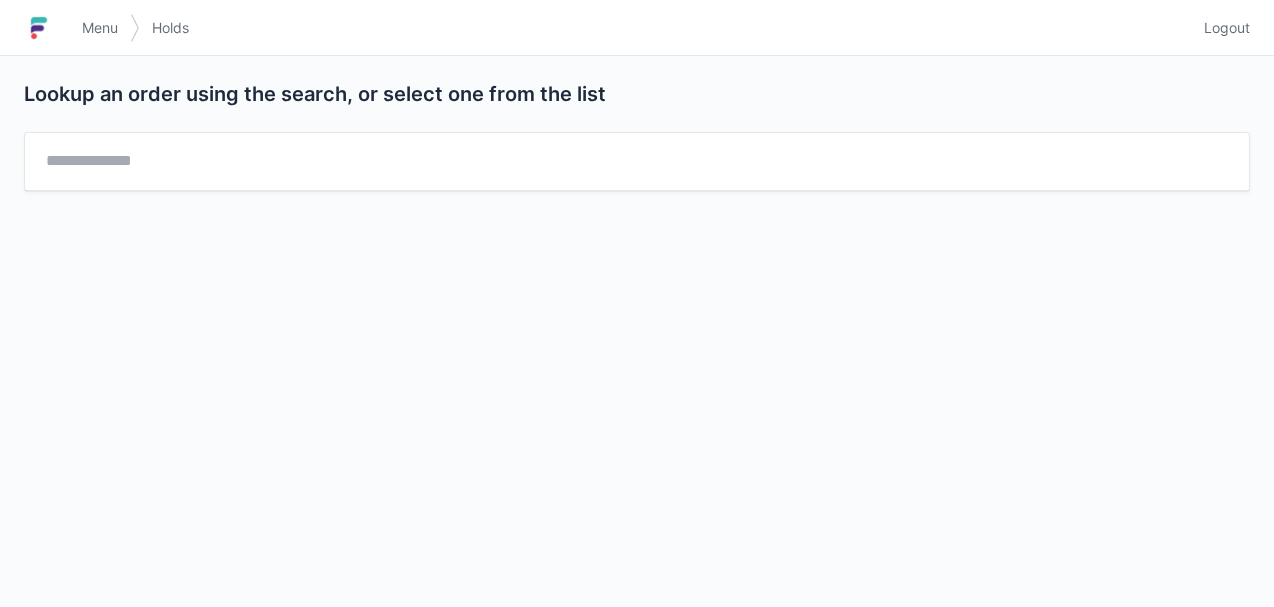 scroll, scrollTop: 0, scrollLeft: 0, axis: both 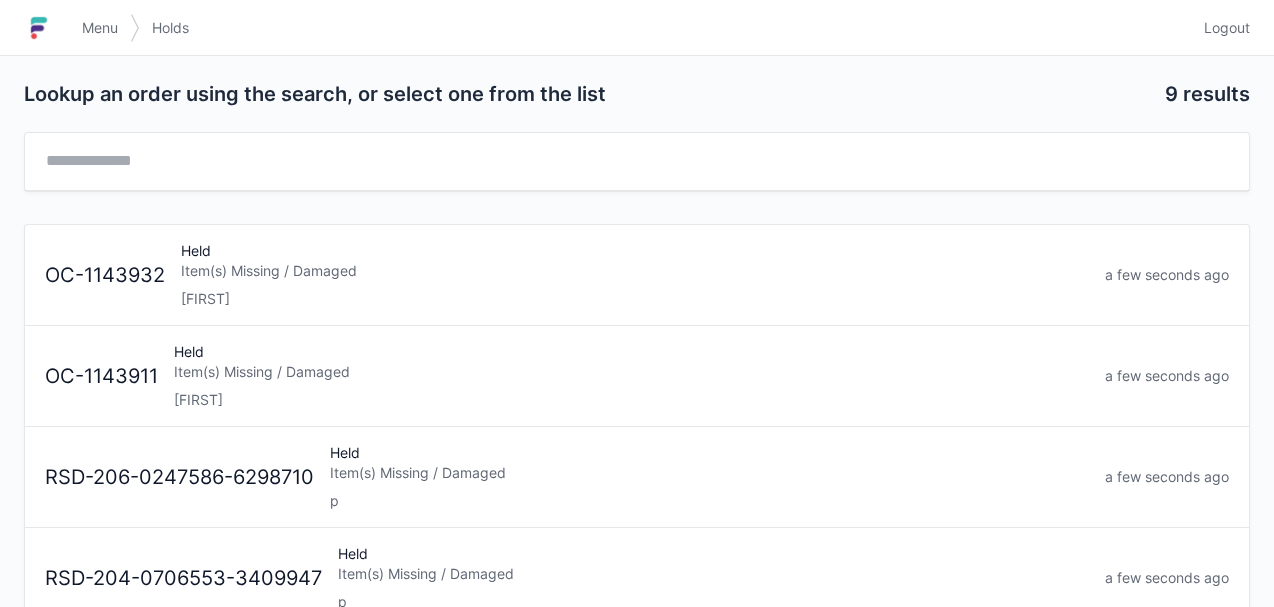 click at bounding box center (39, 28) 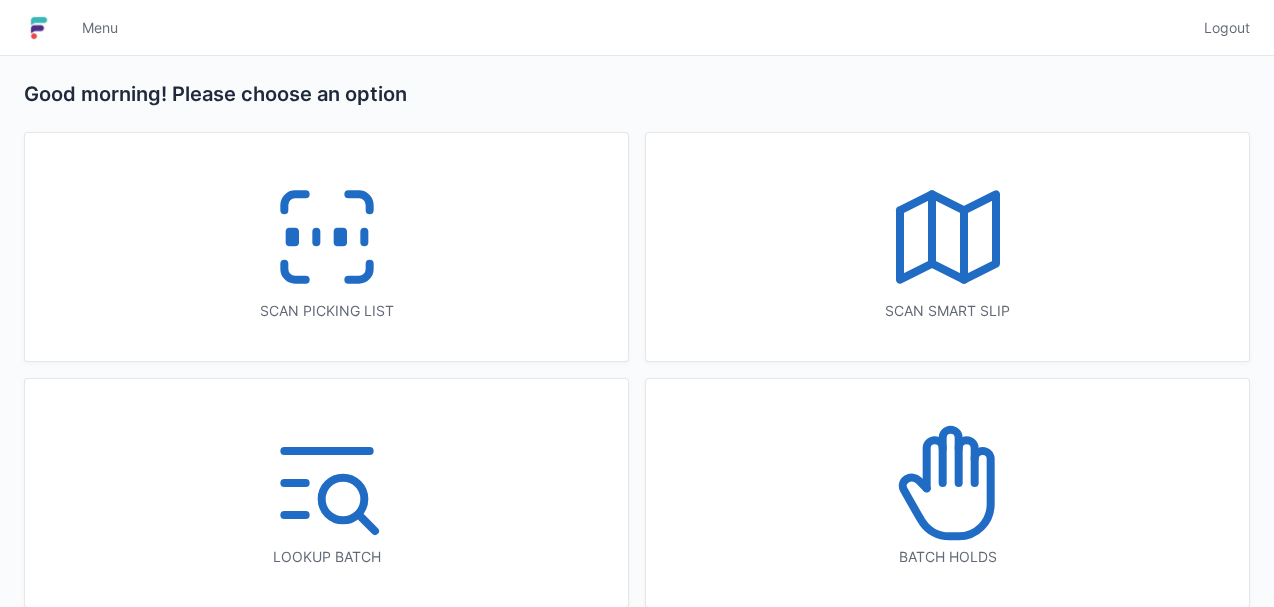 scroll, scrollTop: 0, scrollLeft: 0, axis: both 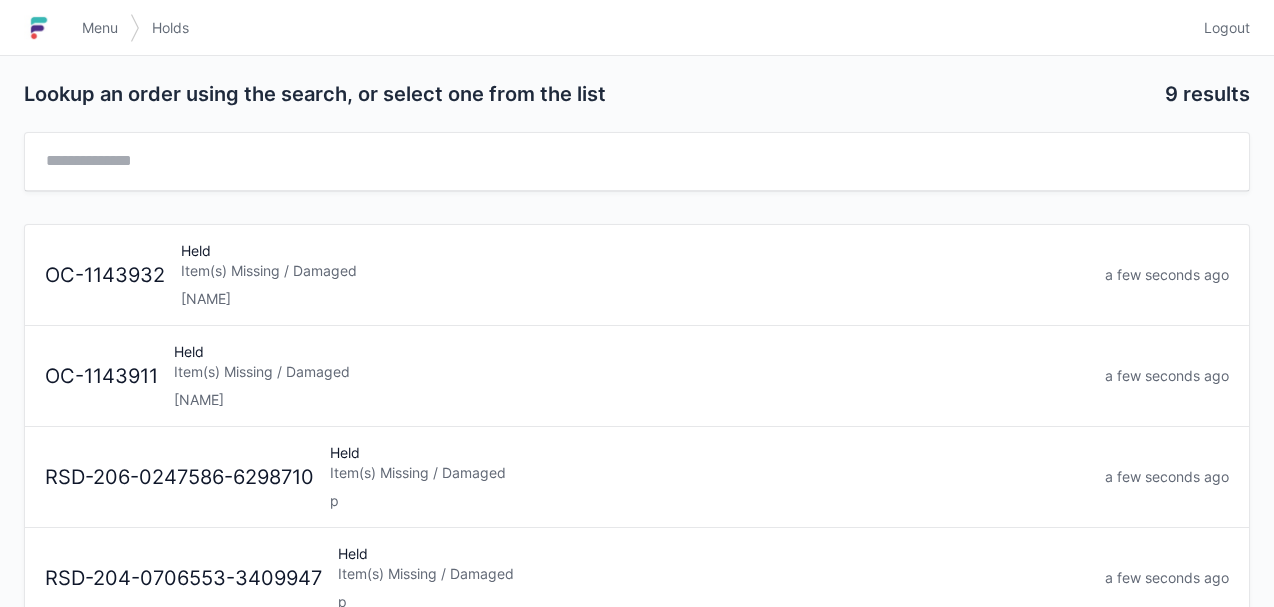 click on "Item(s) Missing / Damaged" at bounding box center [635, 271] 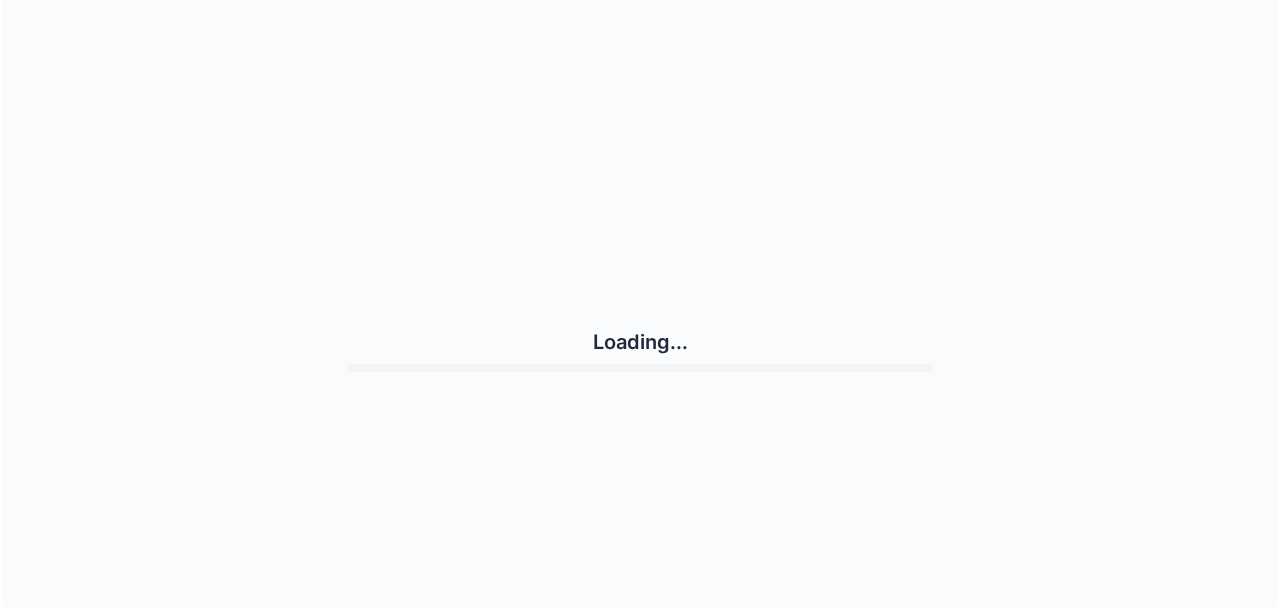 scroll, scrollTop: 0, scrollLeft: 0, axis: both 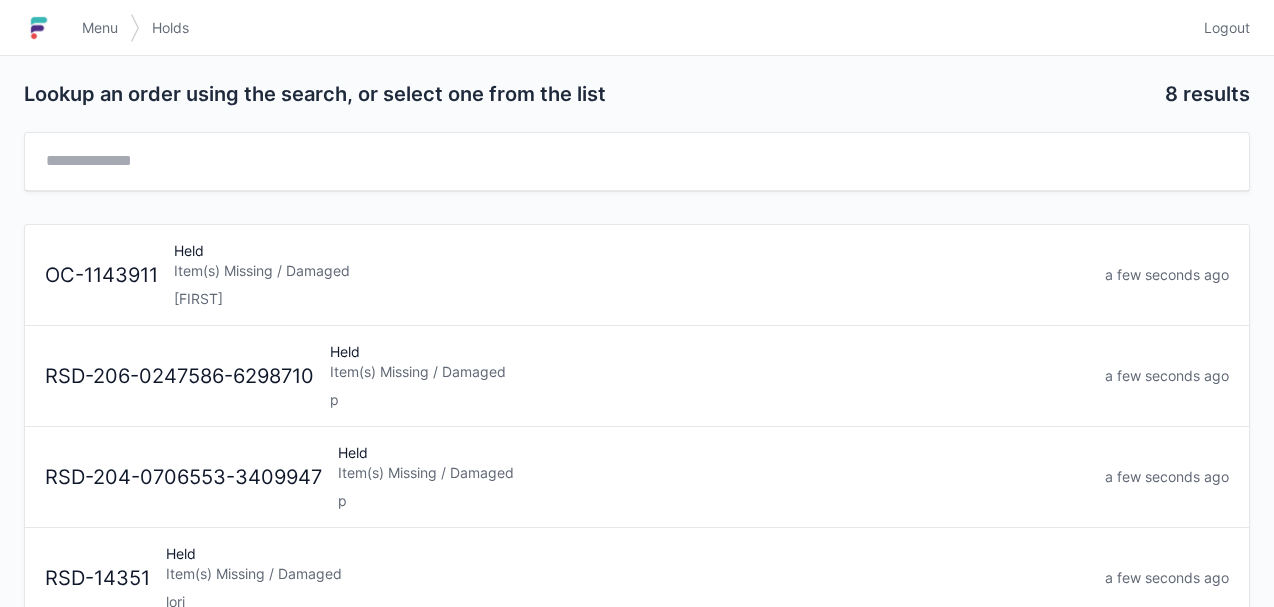 click on "Item(s) Missing / Damaged" at bounding box center (631, 271) 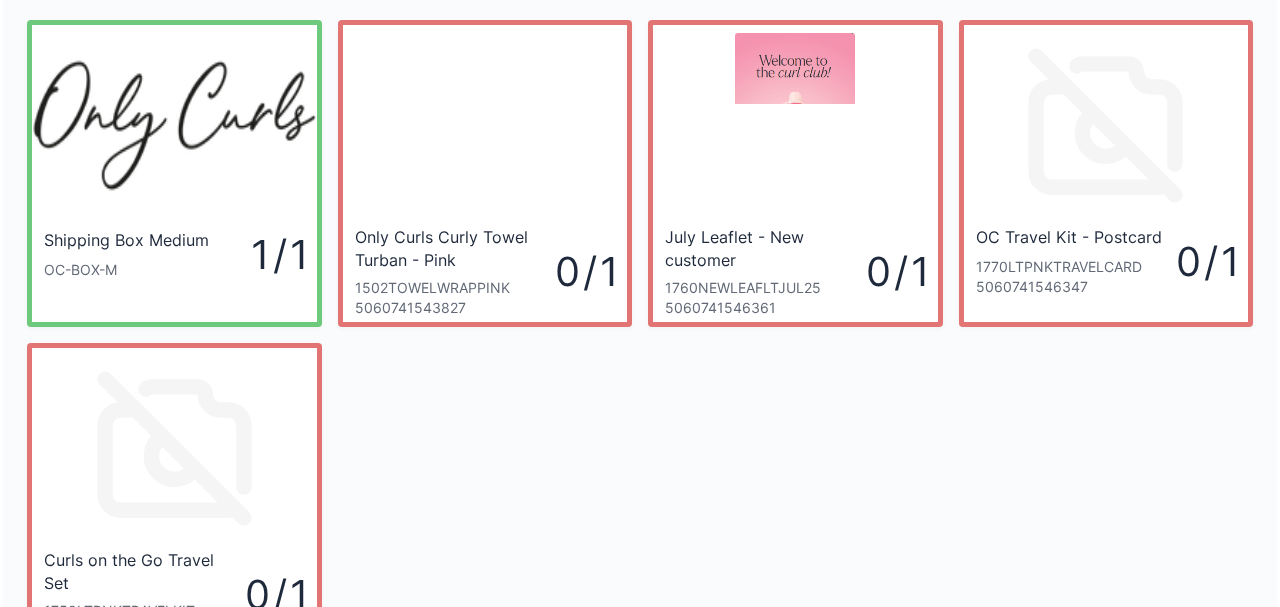 scroll, scrollTop: 51, scrollLeft: 0, axis: vertical 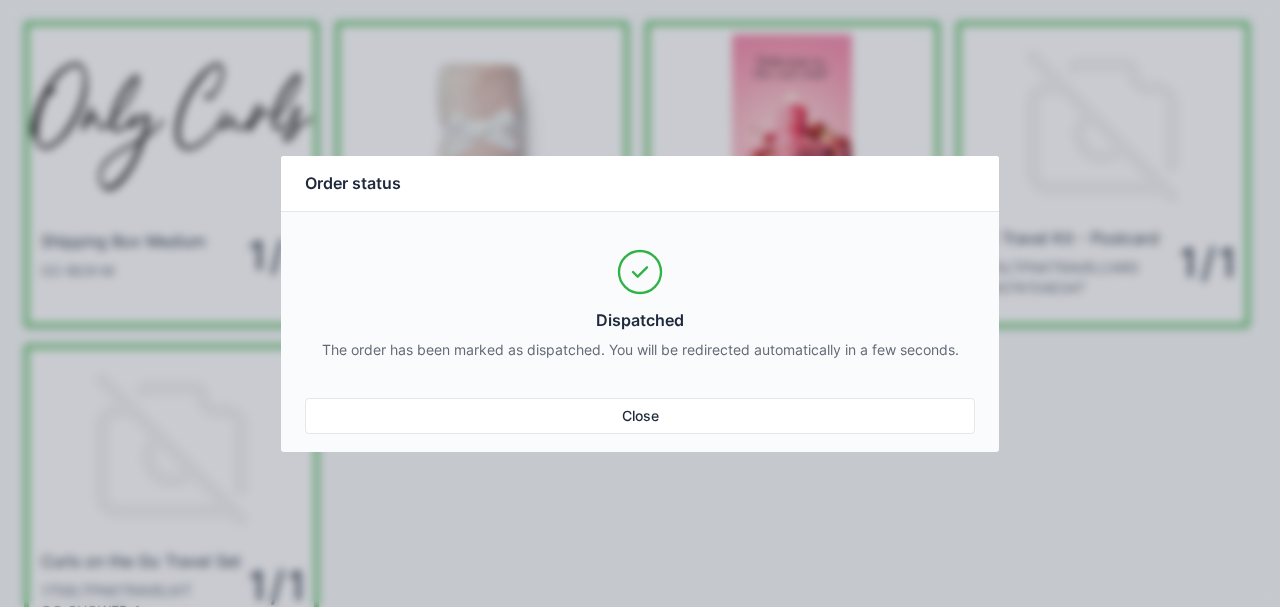 click on "Close" at bounding box center (640, 416) 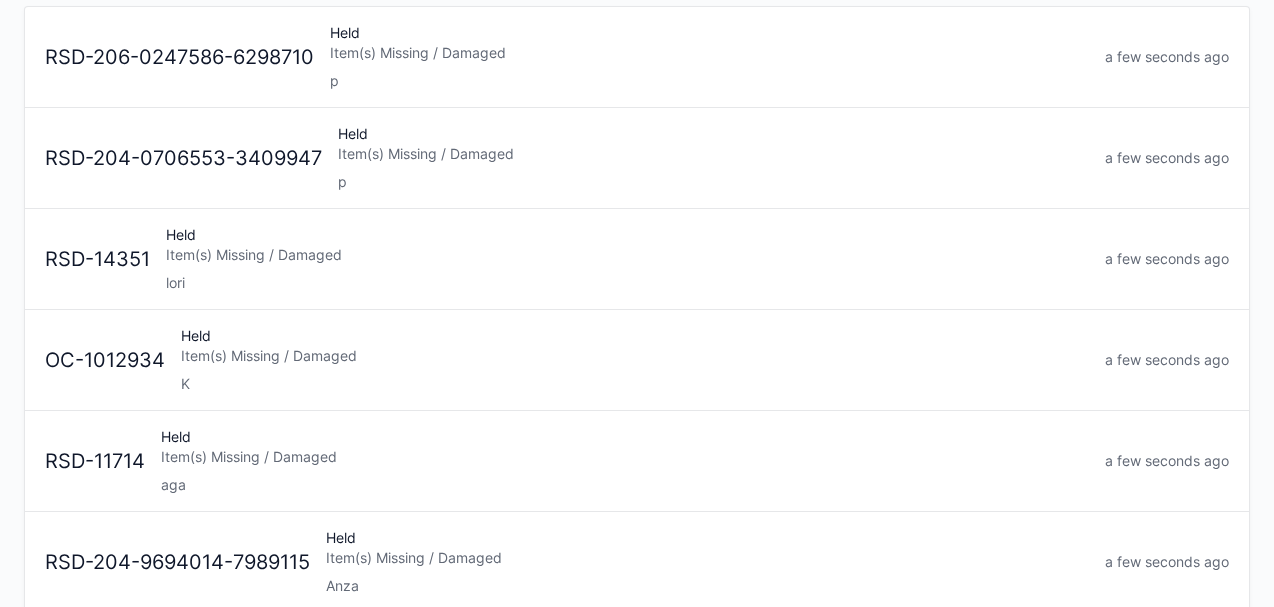 scroll, scrollTop: 0, scrollLeft: 0, axis: both 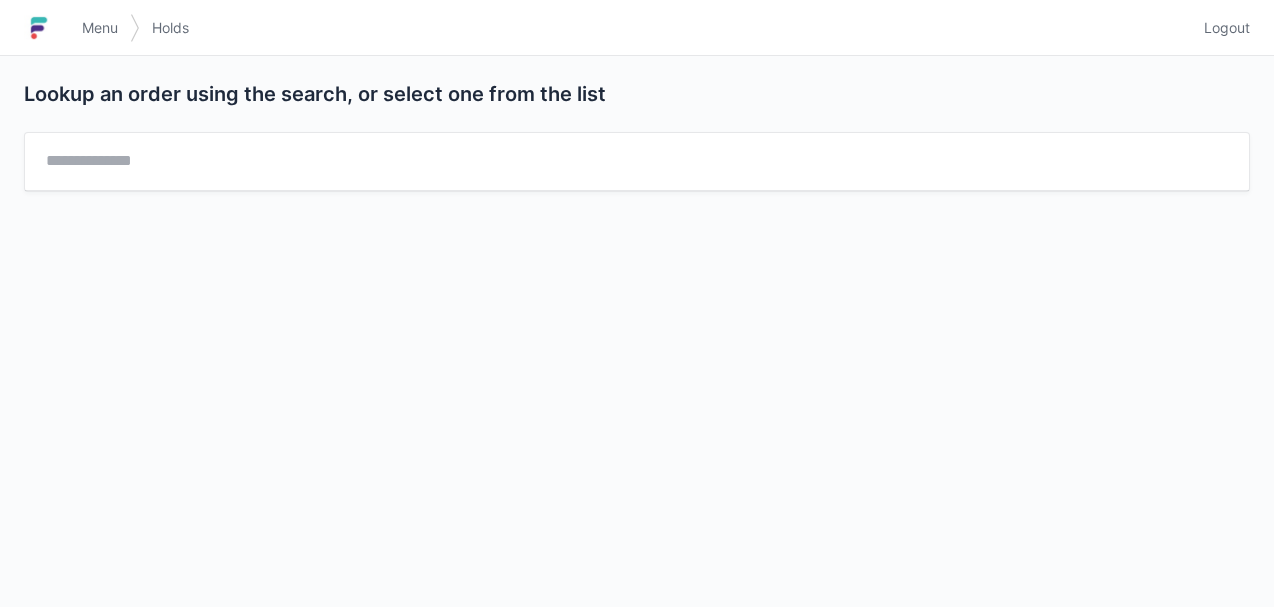 click at bounding box center (39, 28) 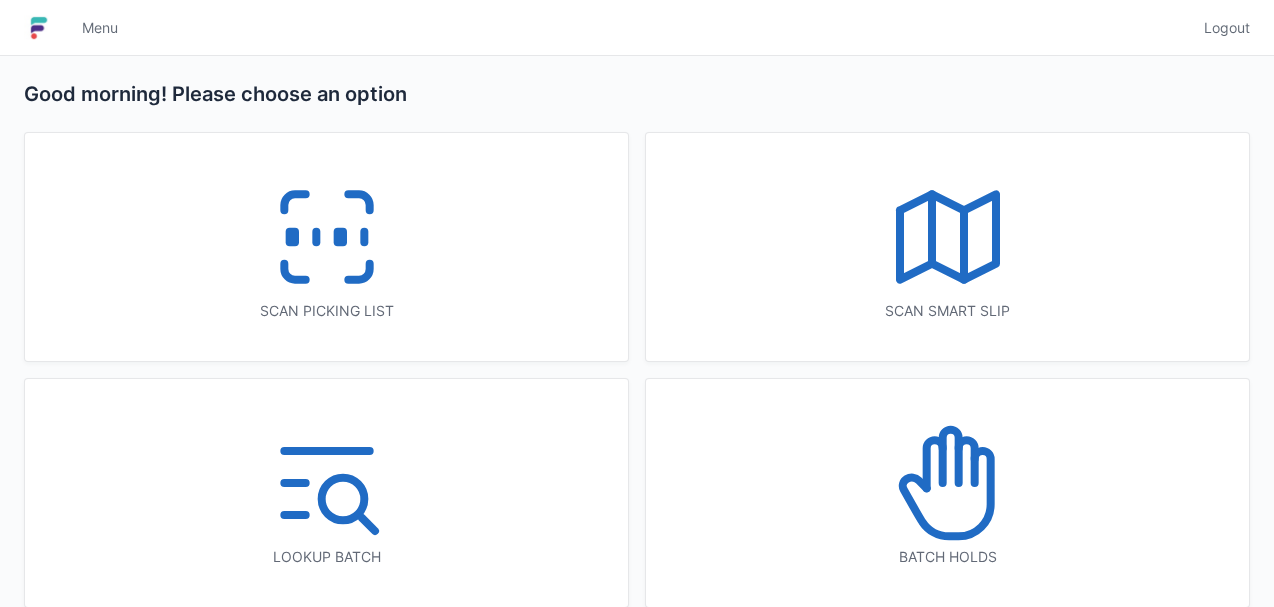 scroll, scrollTop: 0, scrollLeft: 0, axis: both 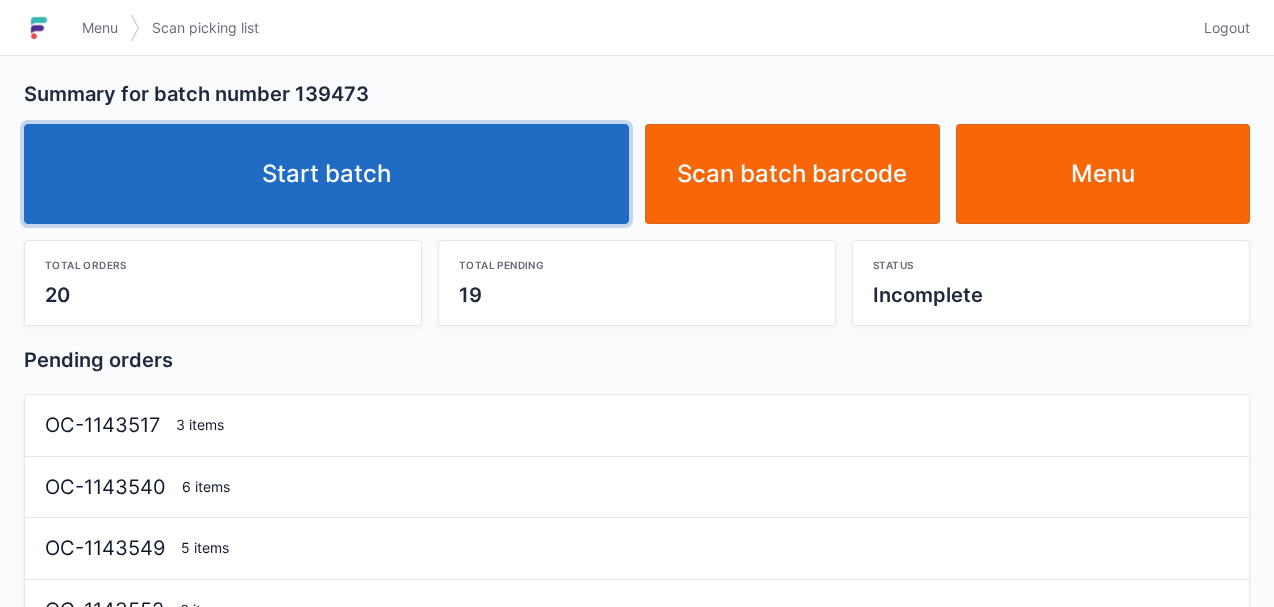 click on "Start batch" at bounding box center (326, 174) 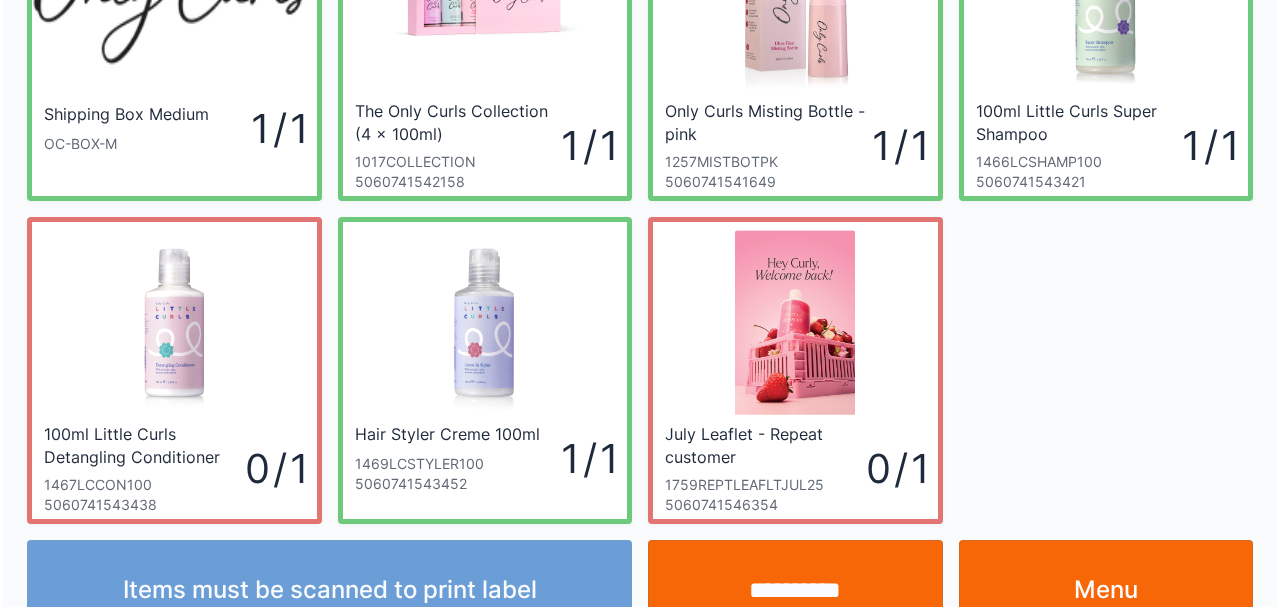 scroll, scrollTop: 229, scrollLeft: 0, axis: vertical 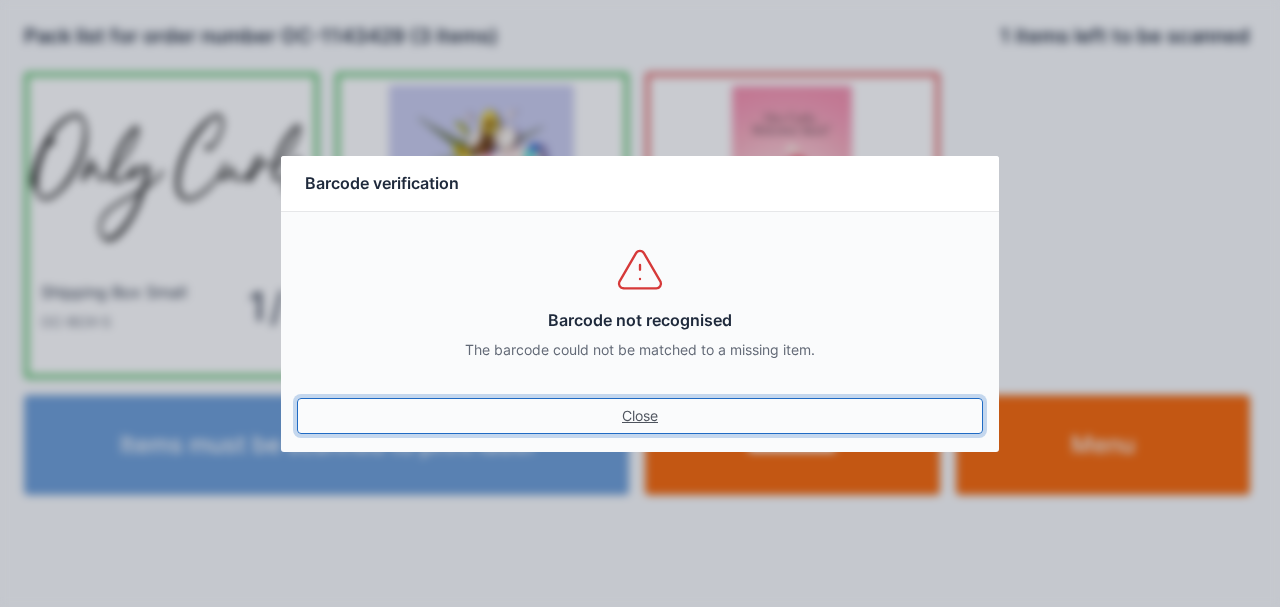 click on "Close" at bounding box center [640, 416] 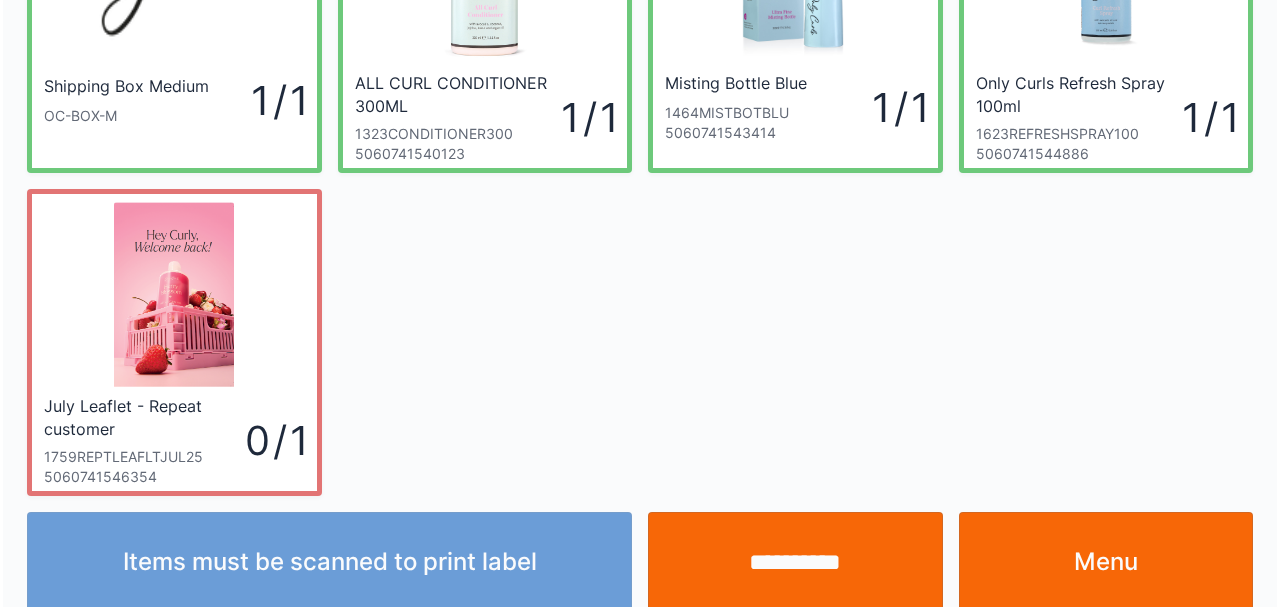 scroll, scrollTop: 229, scrollLeft: 0, axis: vertical 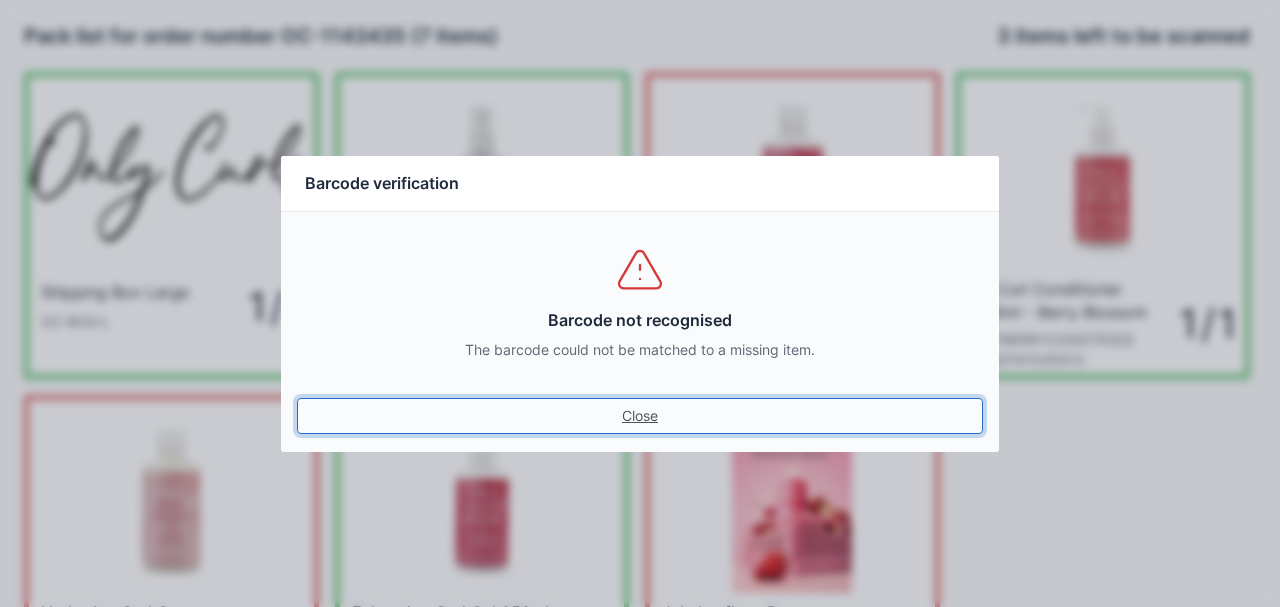 click on "Close" at bounding box center [640, 416] 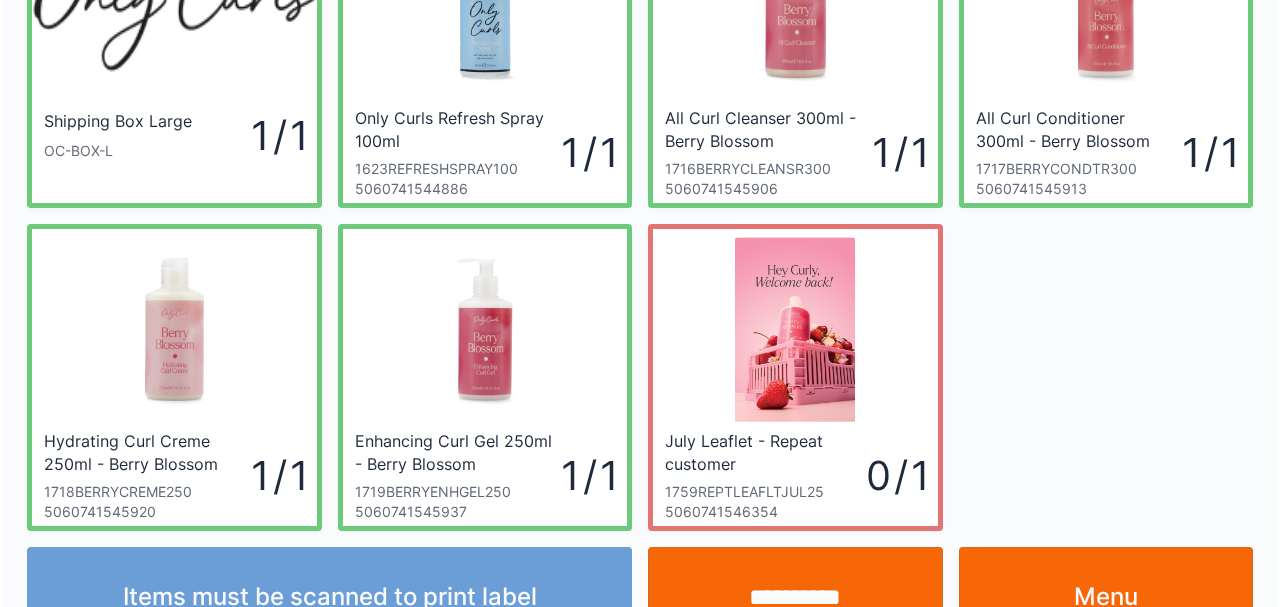 scroll, scrollTop: 170, scrollLeft: 0, axis: vertical 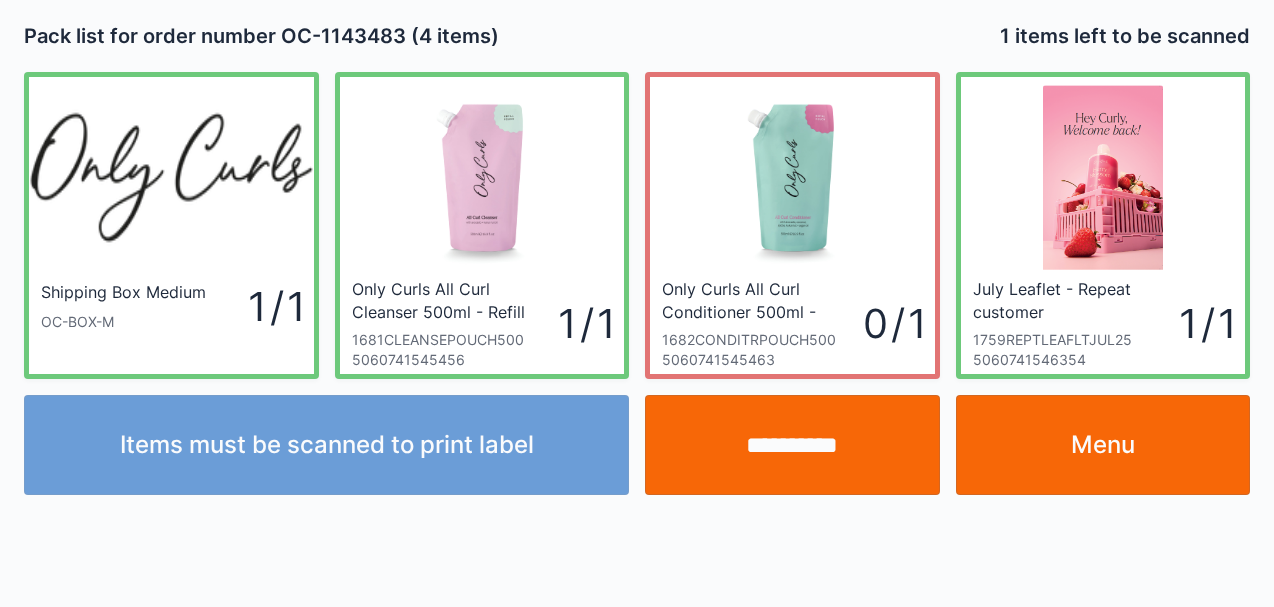 click on "**********" at bounding box center (792, 445) 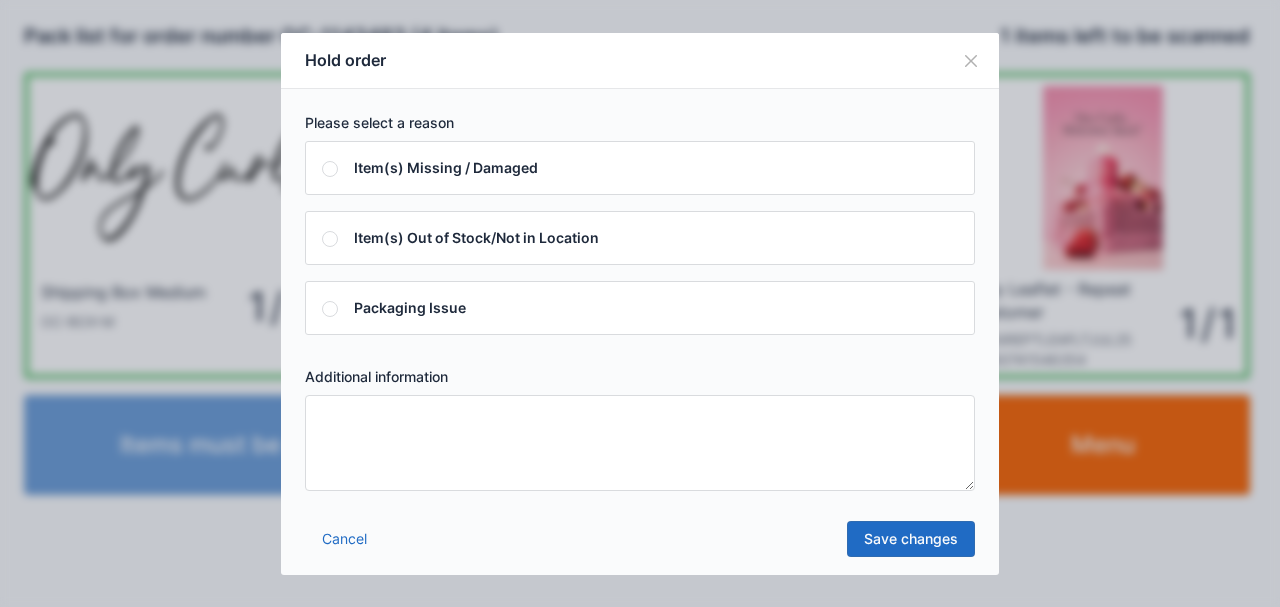click at bounding box center [971, 61] 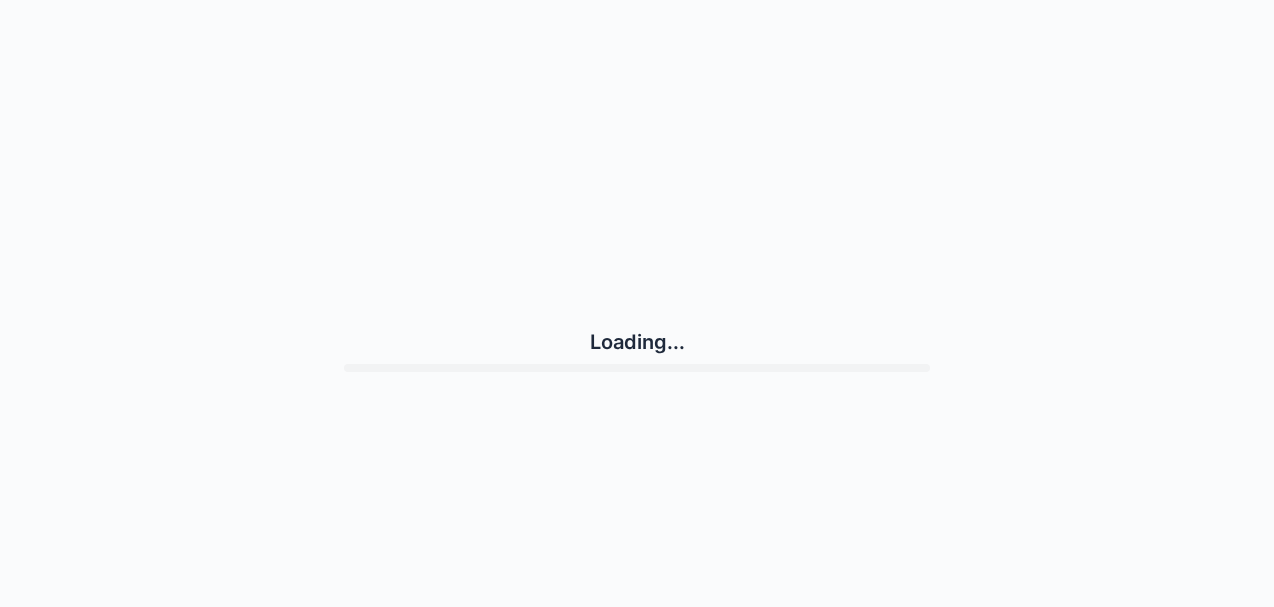 scroll, scrollTop: 0, scrollLeft: 0, axis: both 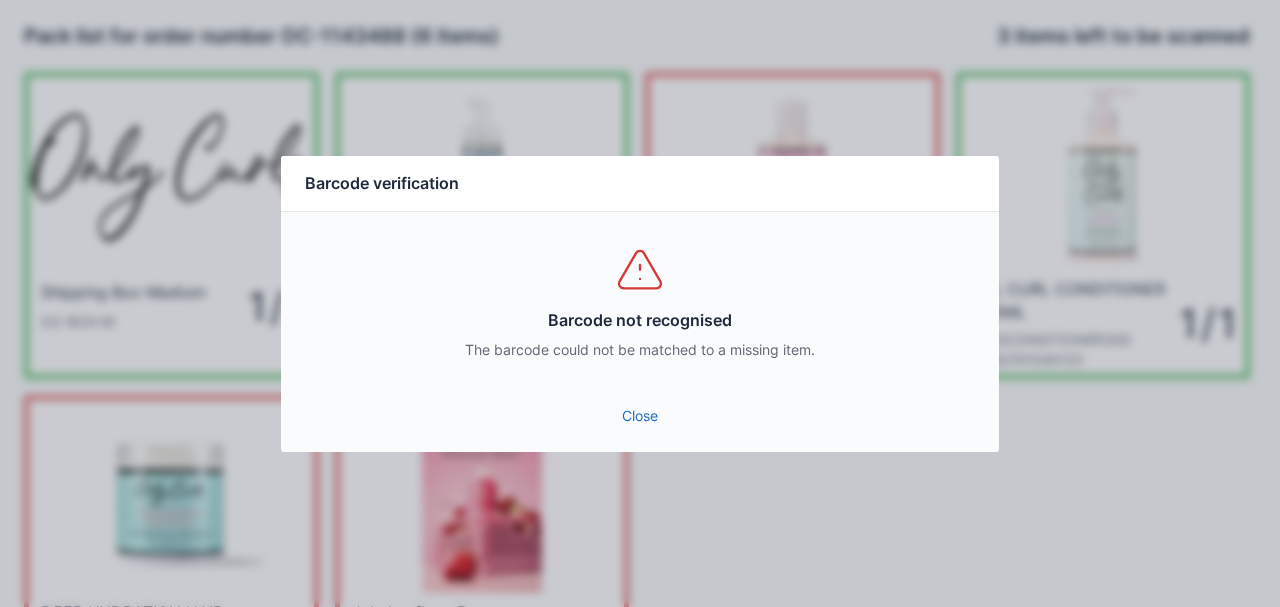 click on "Close" at bounding box center (640, 422) 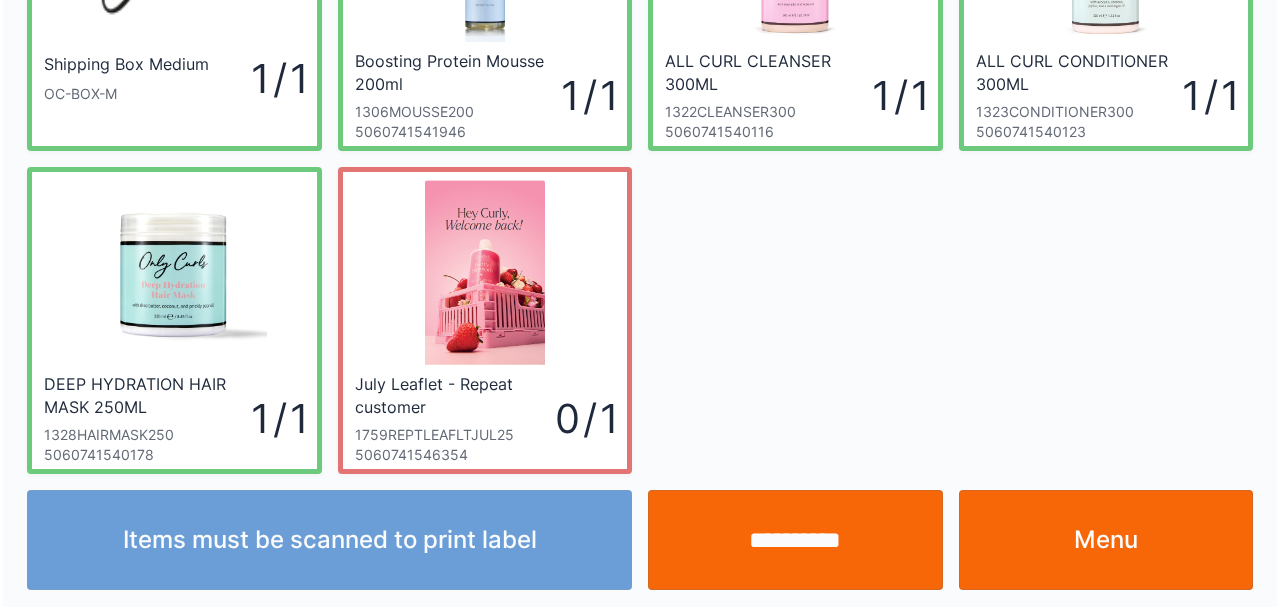 scroll, scrollTop: 228, scrollLeft: 0, axis: vertical 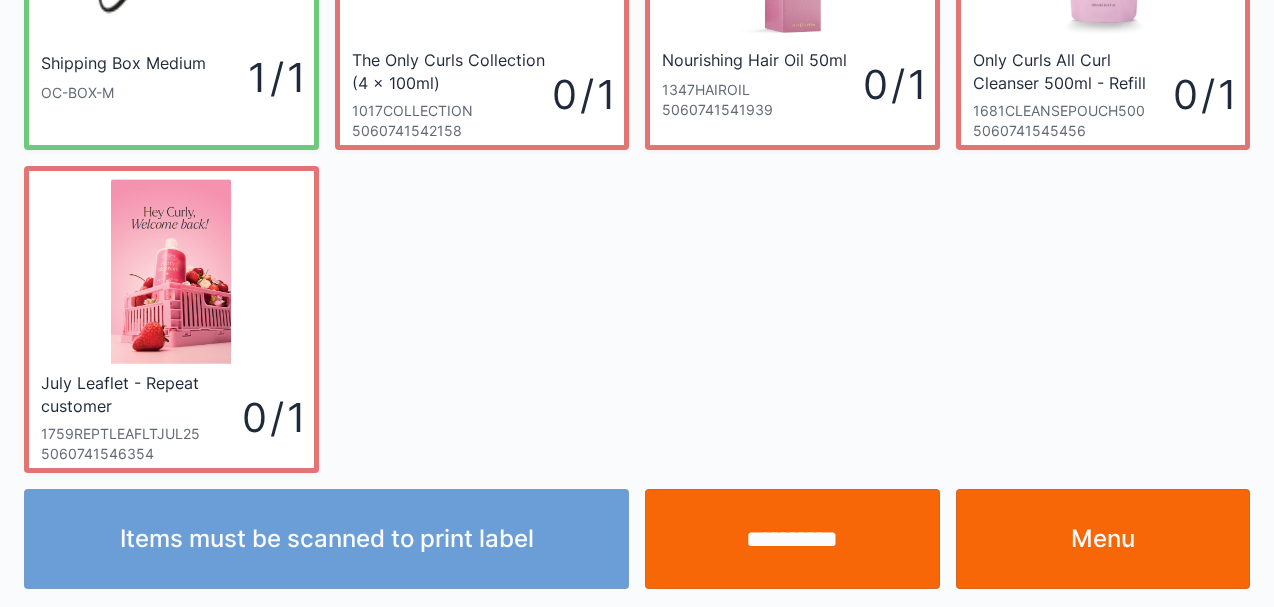 click on "Menu" at bounding box center (1103, 539) 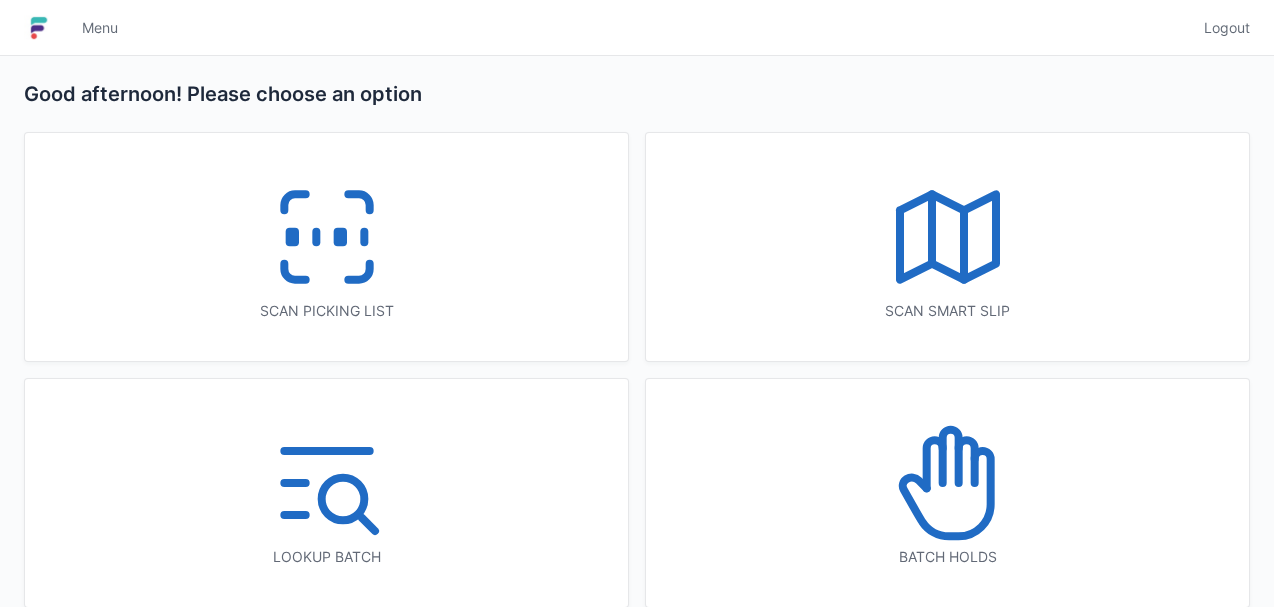 scroll, scrollTop: 0, scrollLeft: 0, axis: both 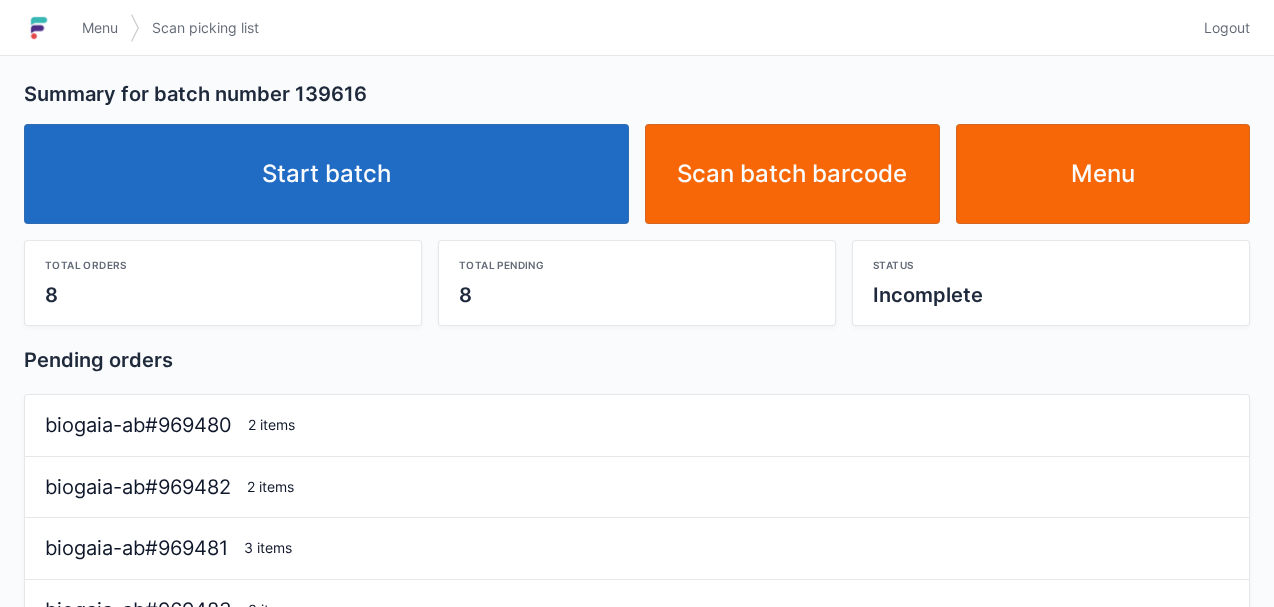 click on "Start batch" at bounding box center [326, 174] 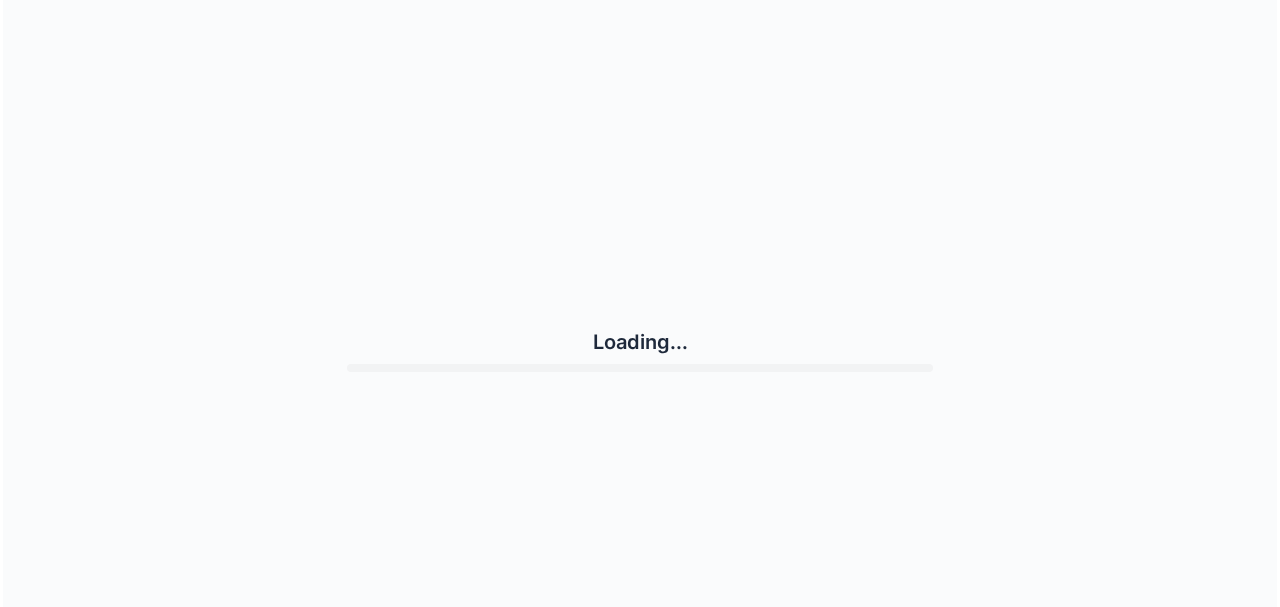 scroll, scrollTop: 0, scrollLeft: 0, axis: both 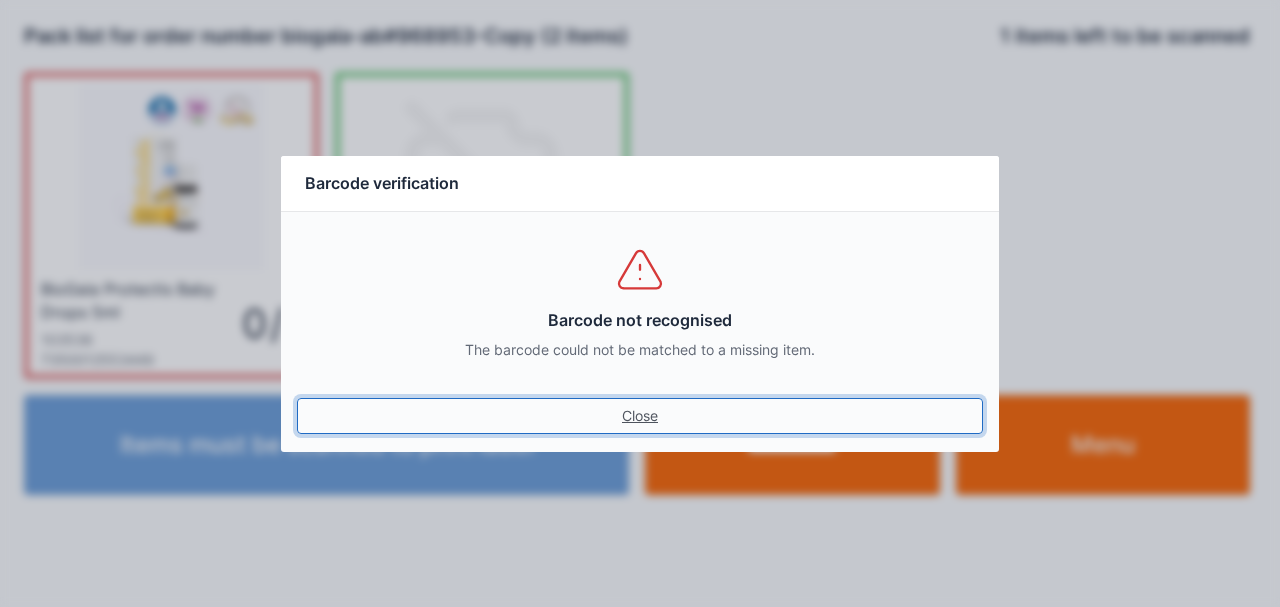 click on "Close" at bounding box center [640, 416] 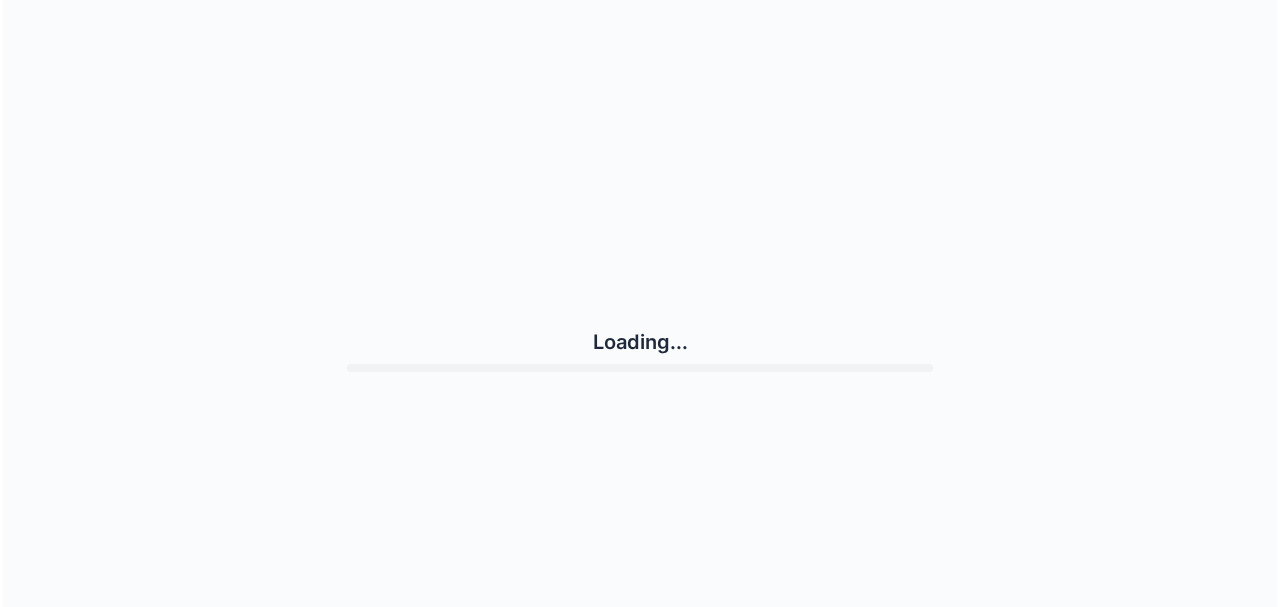 scroll, scrollTop: 0, scrollLeft: 0, axis: both 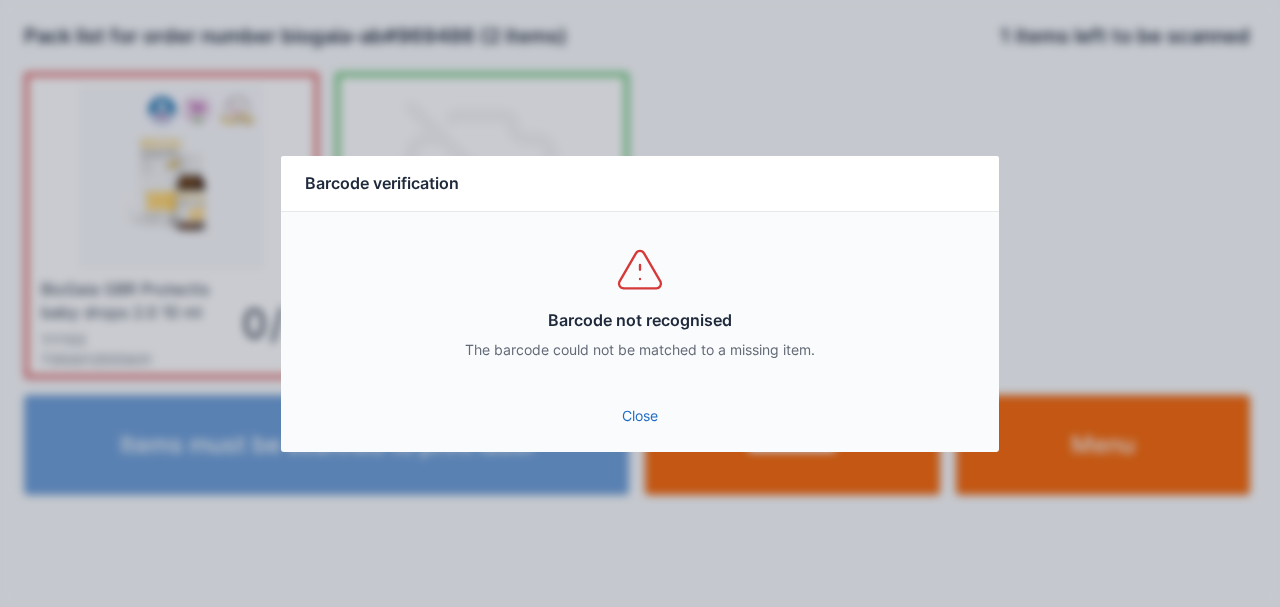 click on "Close" at bounding box center (640, 416) 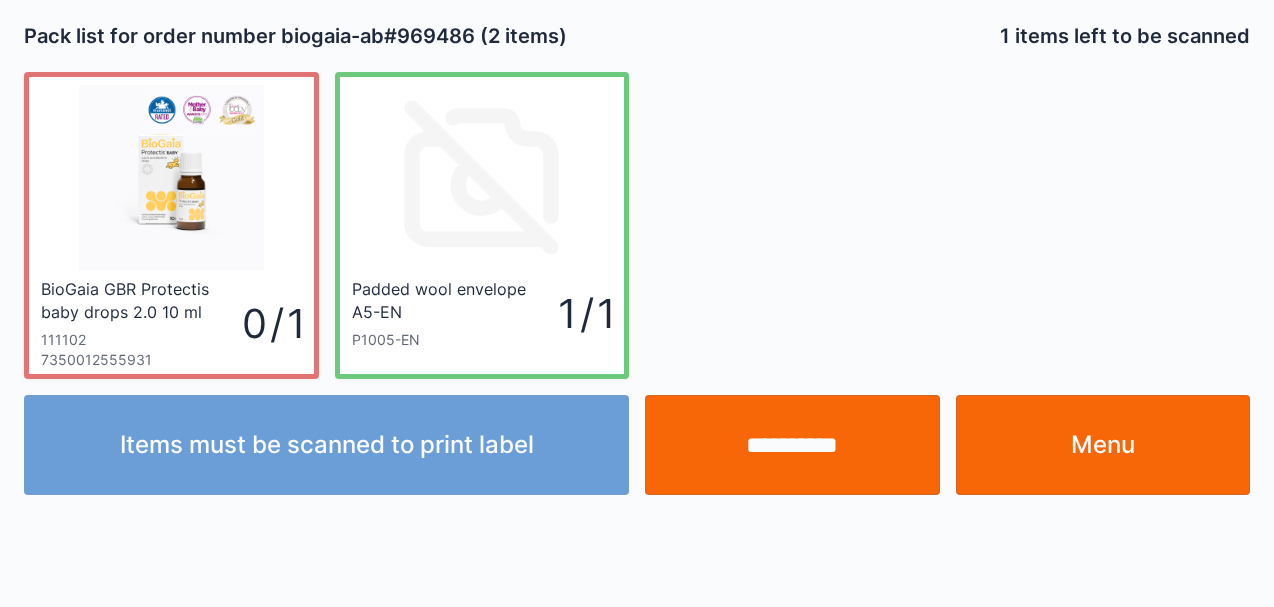 click on "**********" at bounding box center (792, 445) 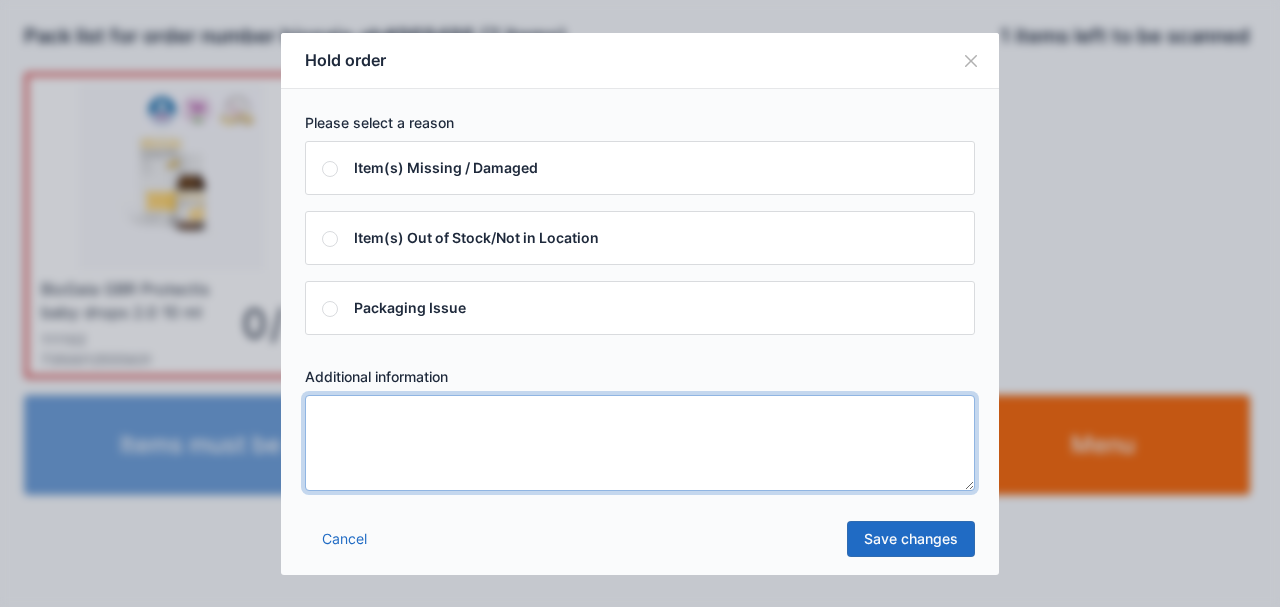 click at bounding box center (640, 443) 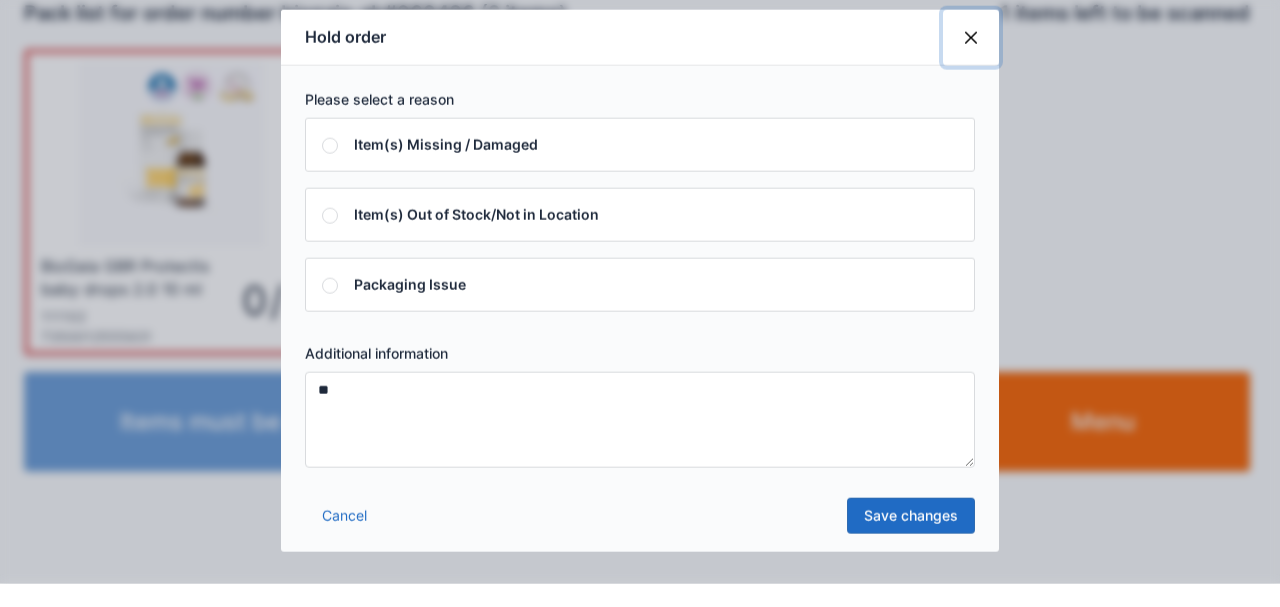 click at bounding box center [971, 61] 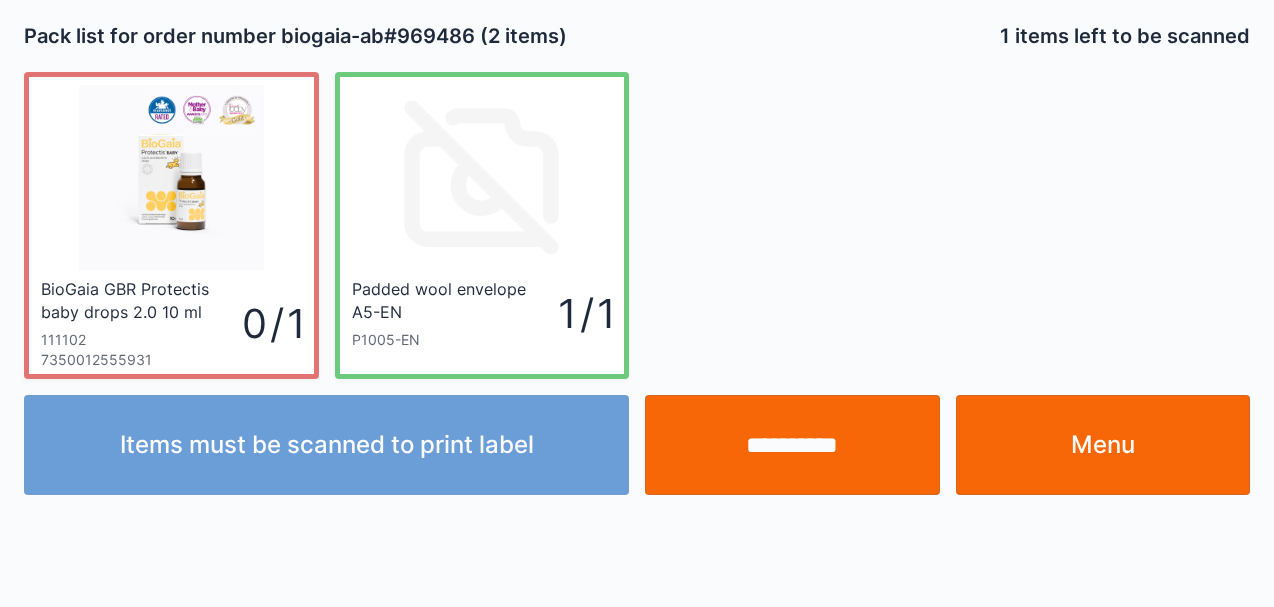 click on "**********" at bounding box center [792, 445] 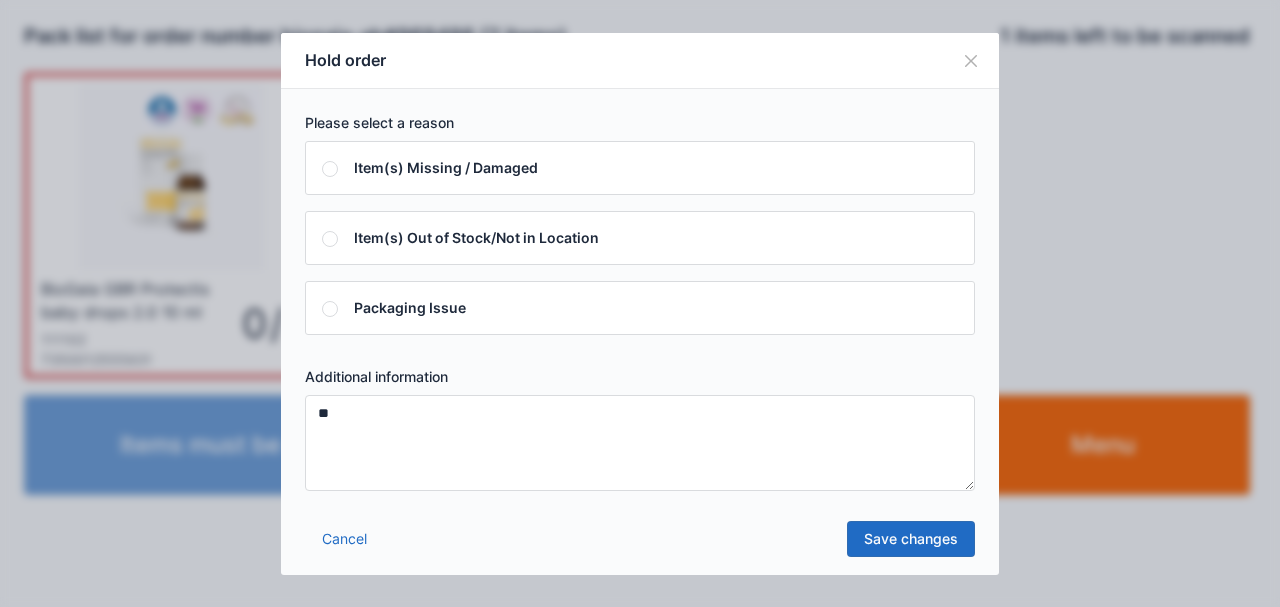 click on "*" at bounding box center [640, 443] 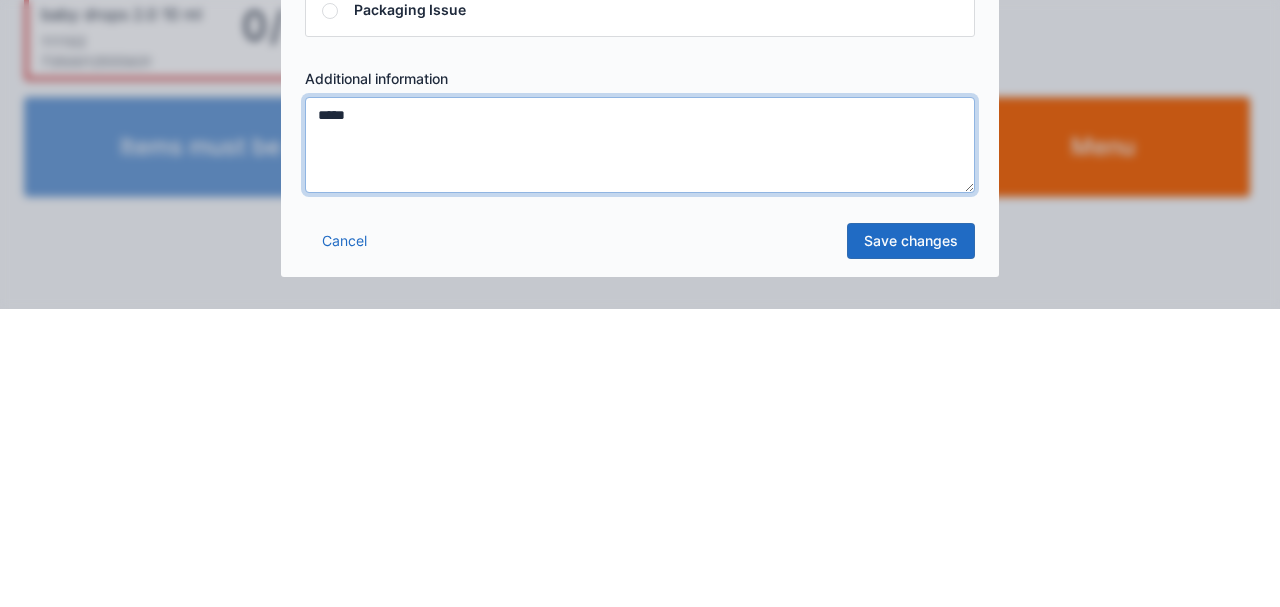 type on "*****" 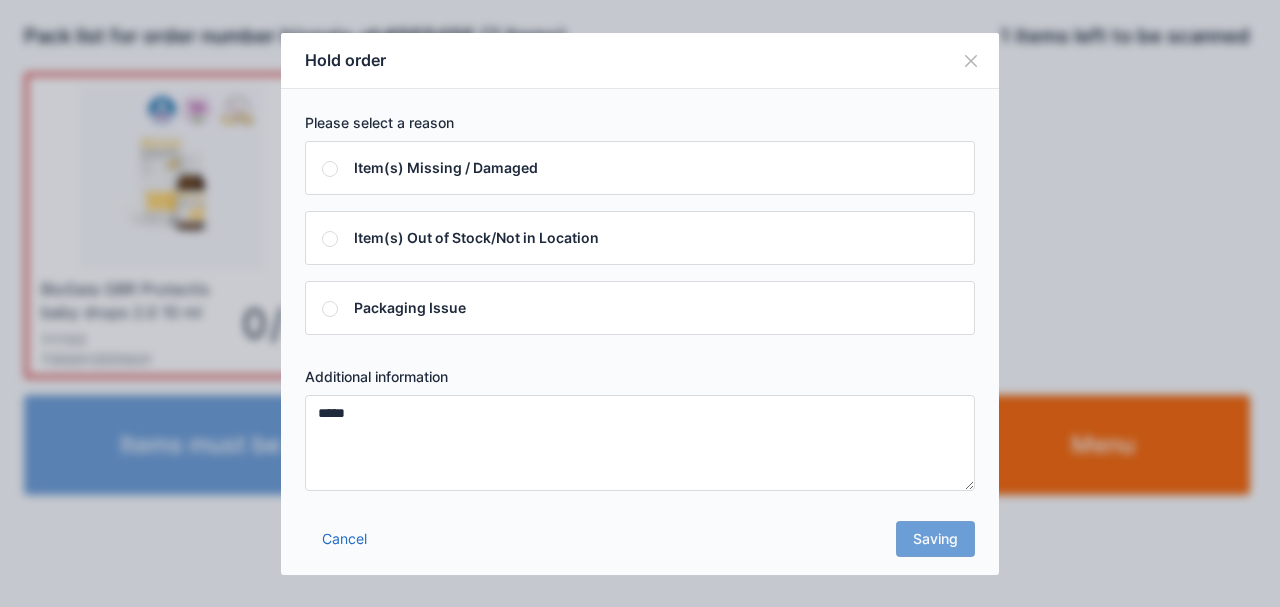 click on "Cancel  Saving" at bounding box center (640, 545) 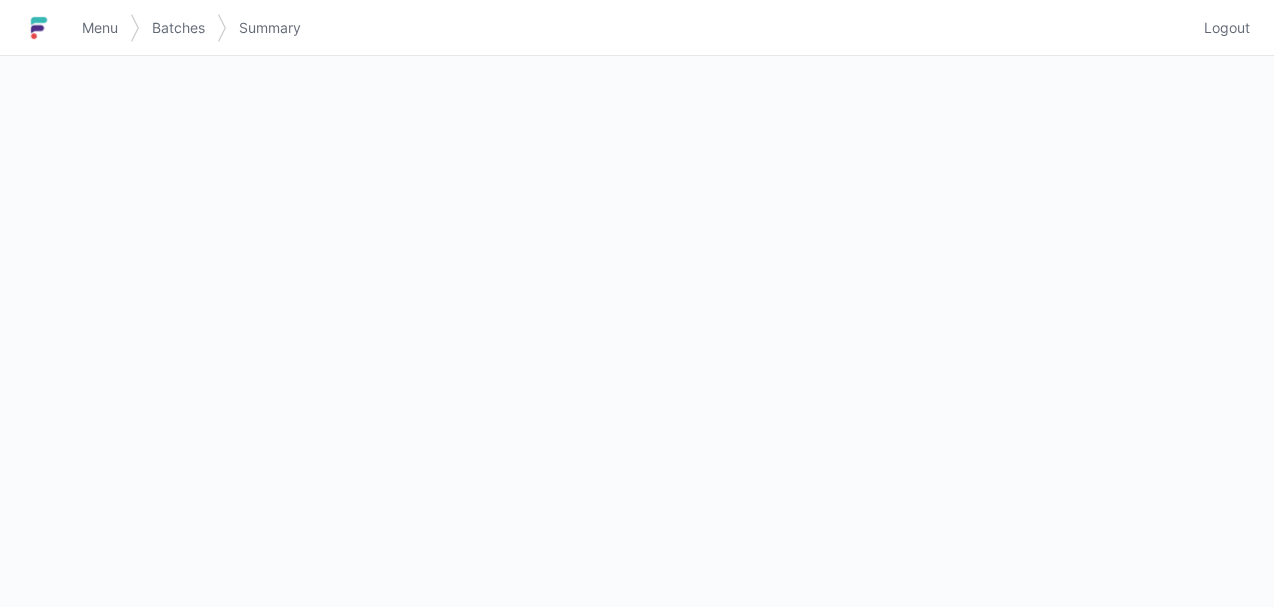 scroll, scrollTop: 0, scrollLeft: 0, axis: both 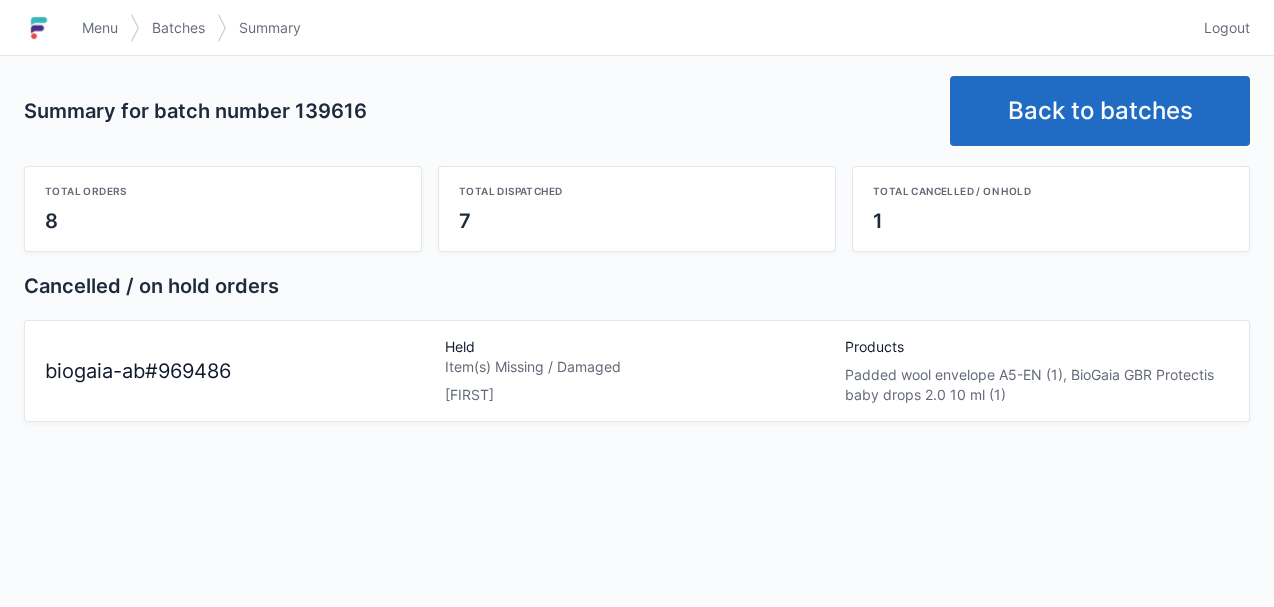 click on "Back to batches" at bounding box center [1100, 111] 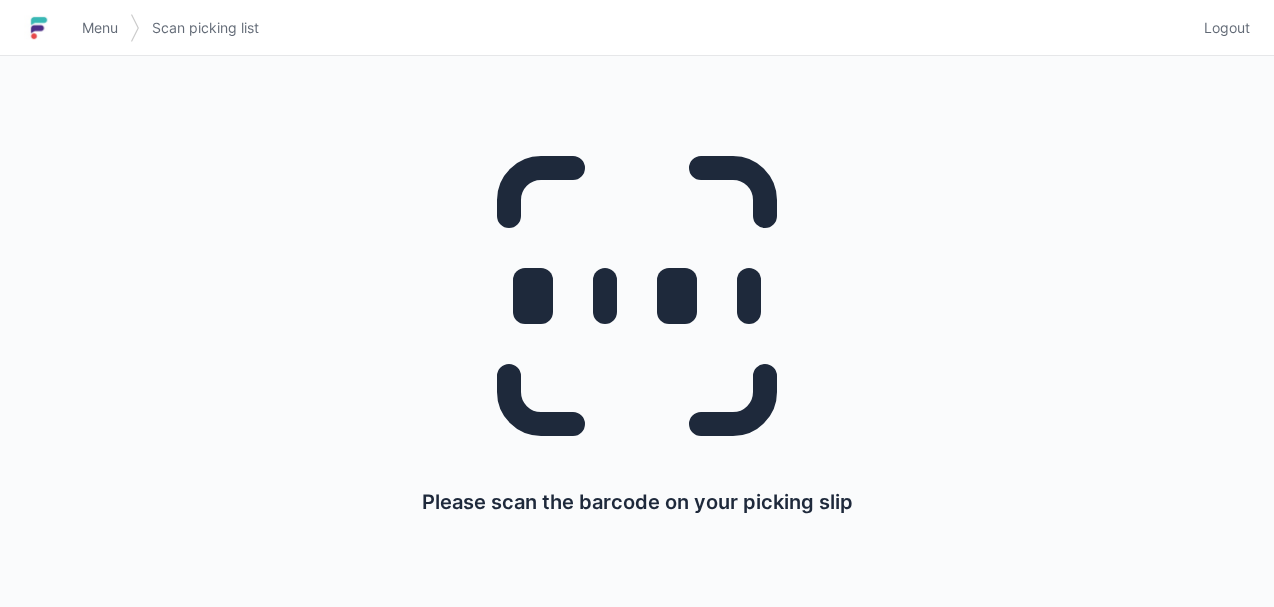 scroll, scrollTop: 0, scrollLeft: 0, axis: both 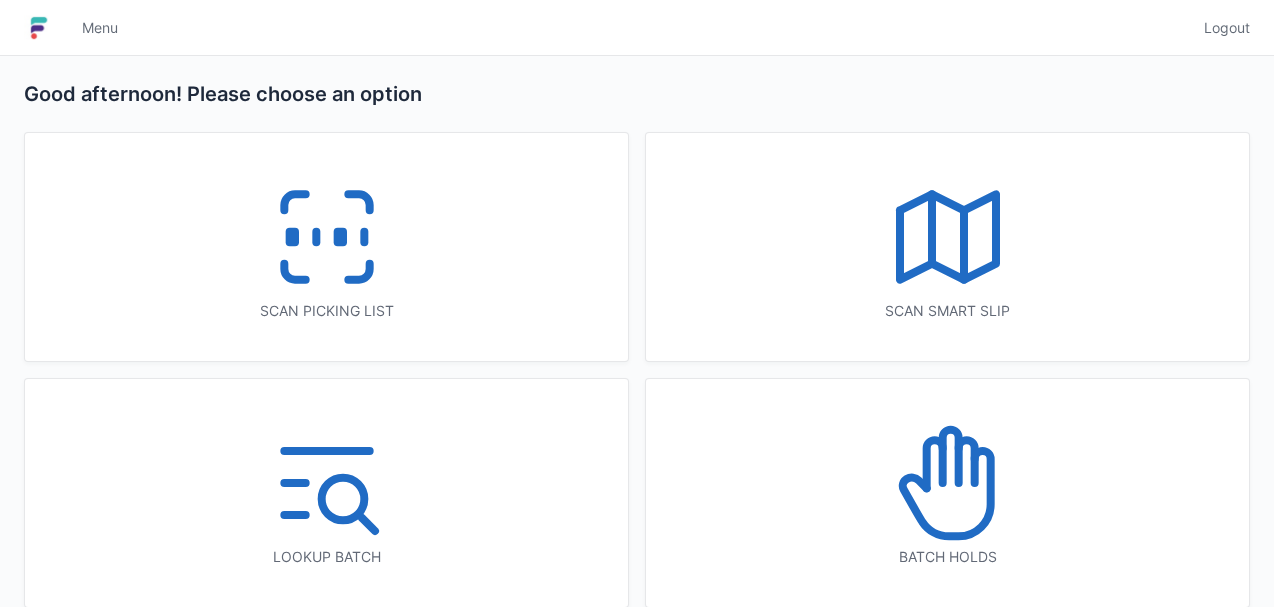 click 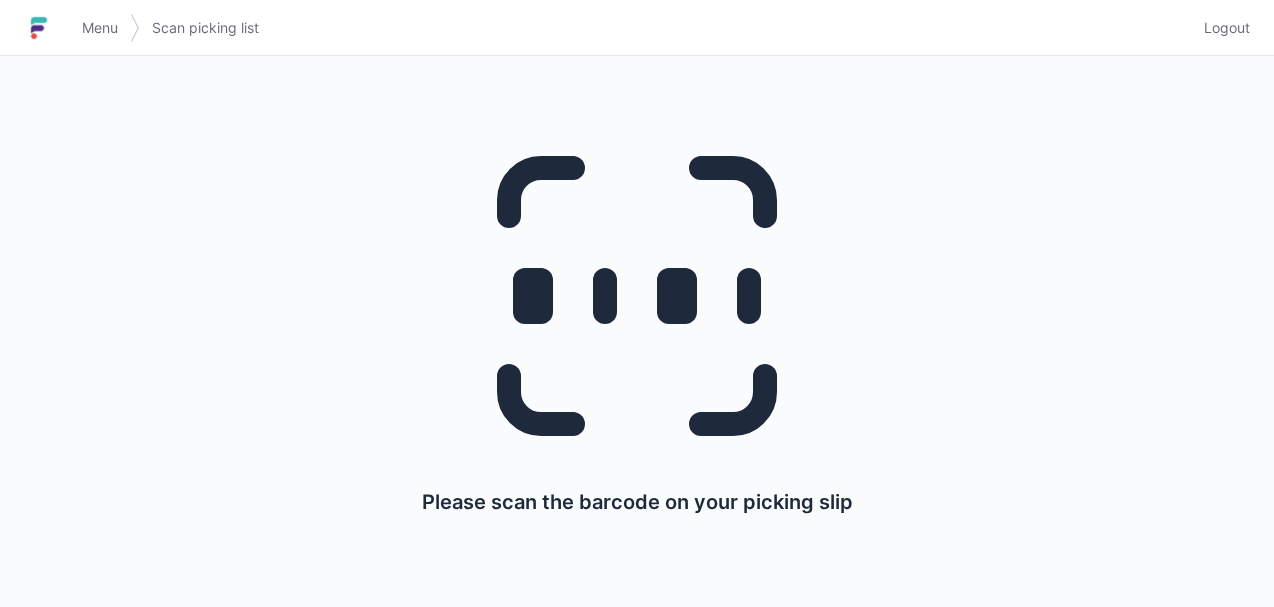 scroll, scrollTop: 0, scrollLeft: 0, axis: both 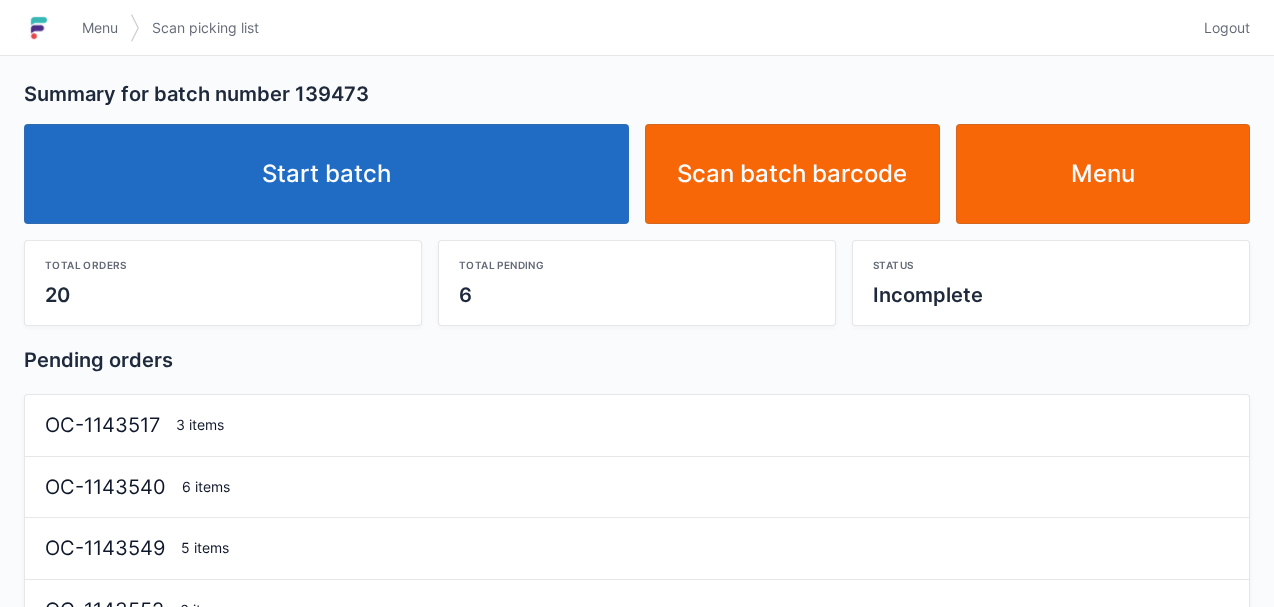 click on "Start batch" at bounding box center [326, 174] 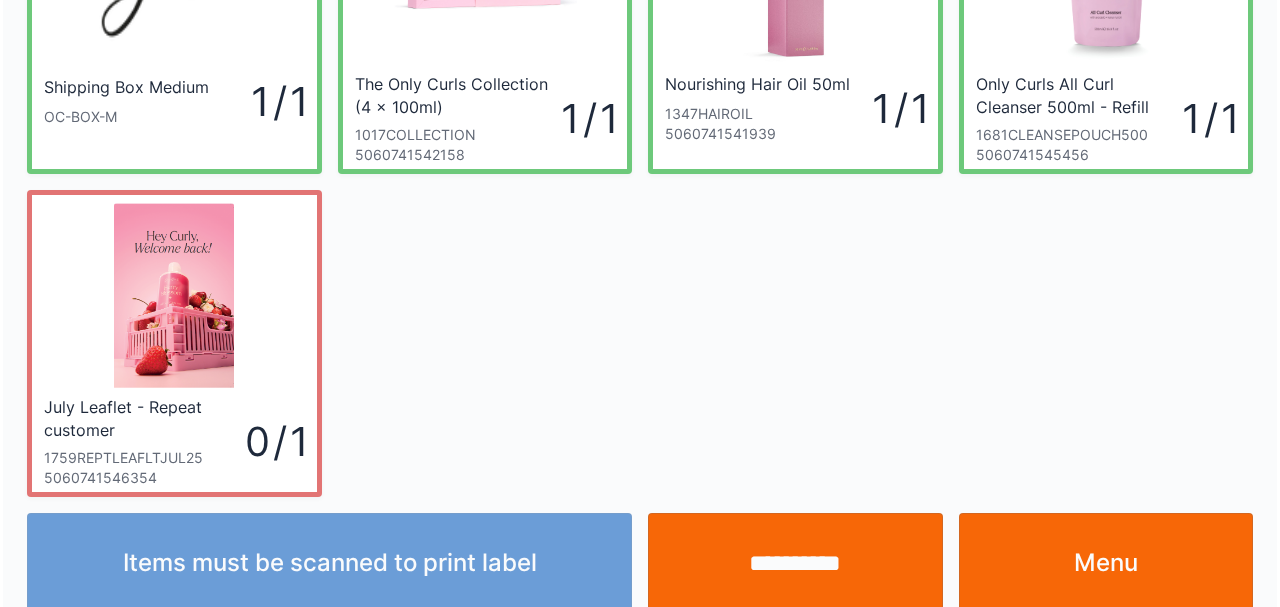 scroll, scrollTop: 206, scrollLeft: 0, axis: vertical 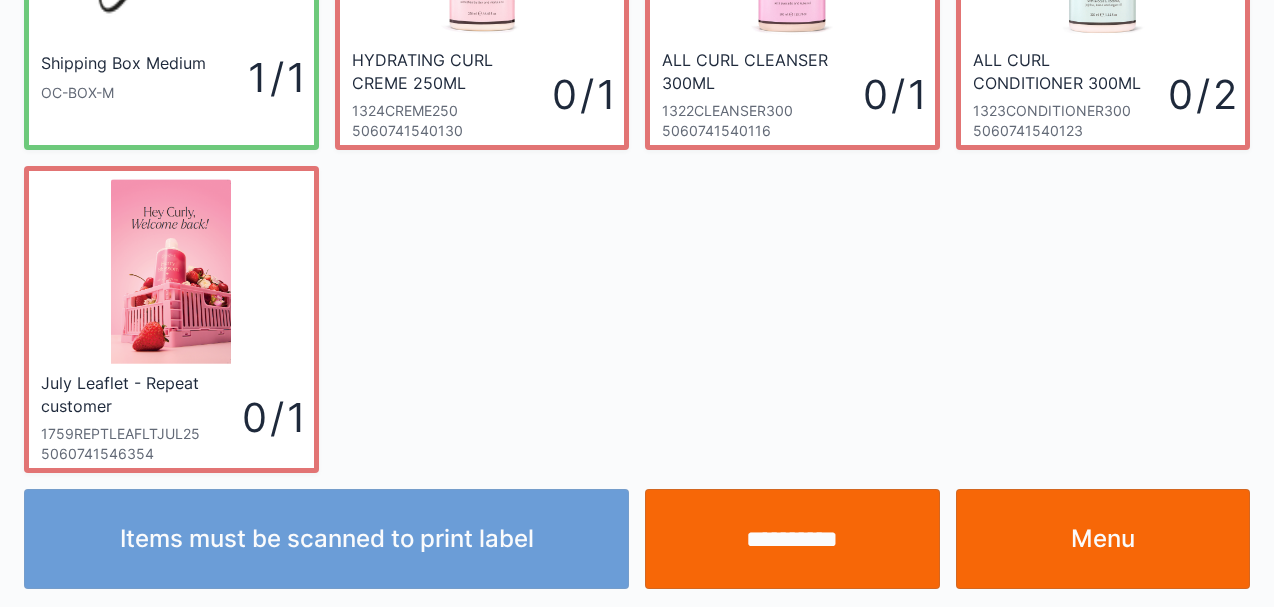 click on "Menu" at bounding box center [1103, 539] 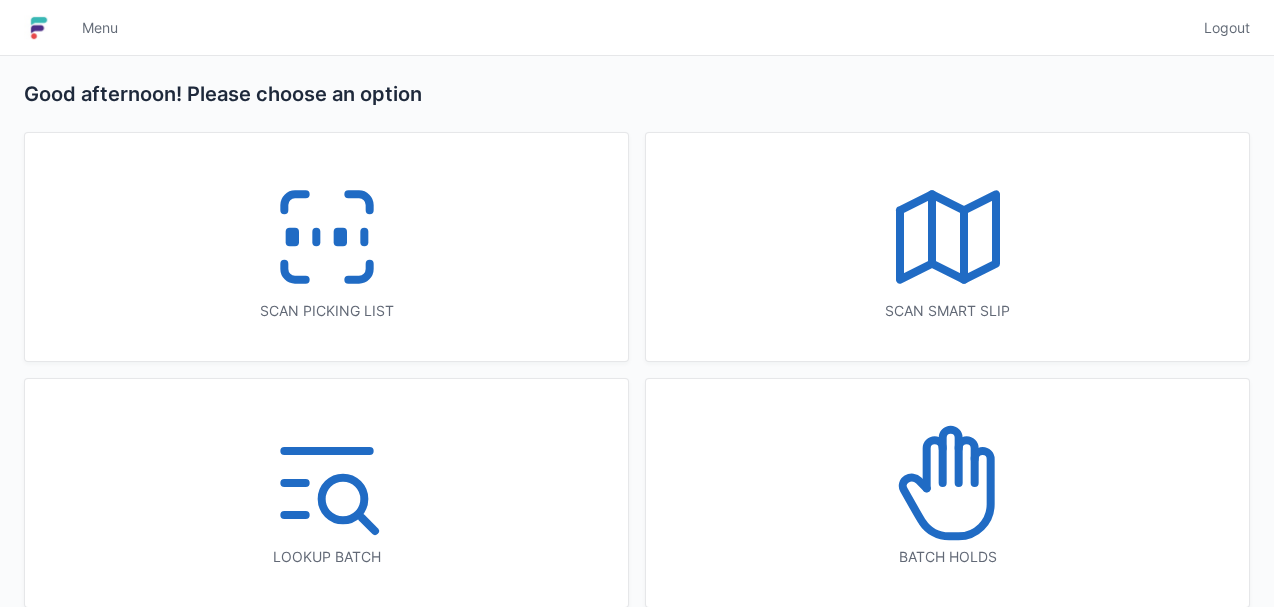 scroll, scrollTop: 0, scrollLeft: 0, axis: both 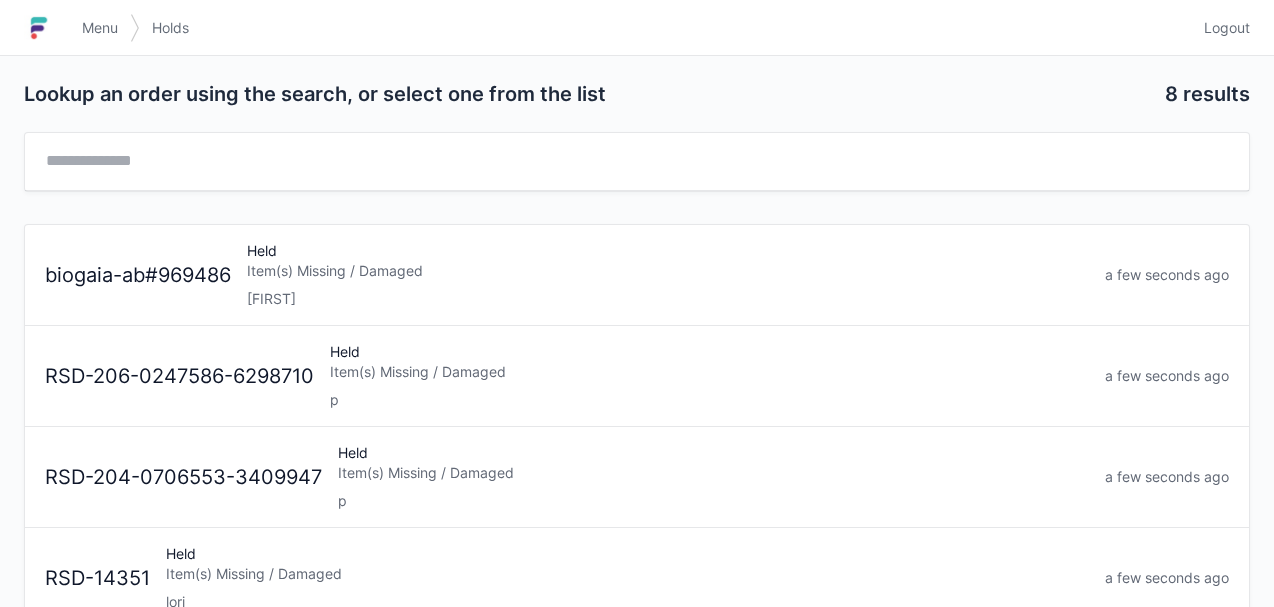 click on "Item(s) Missing / Damaged" at bounding box center (668, 271) 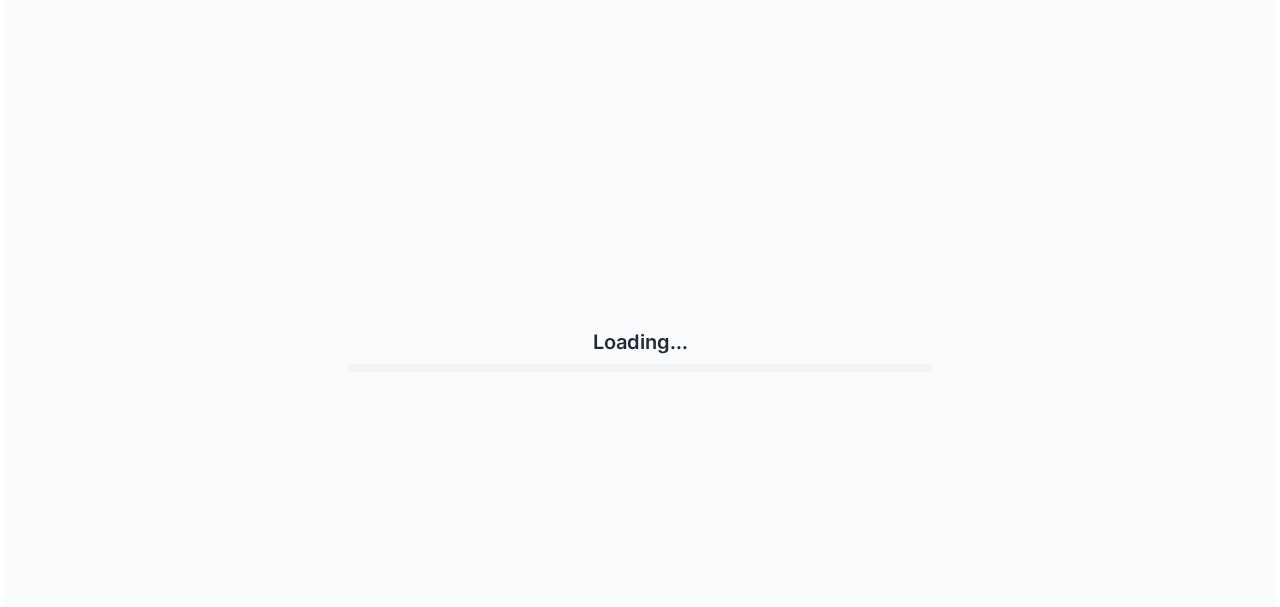 scroll, scrollTop: 0, scrollLeft: 0, axis: both 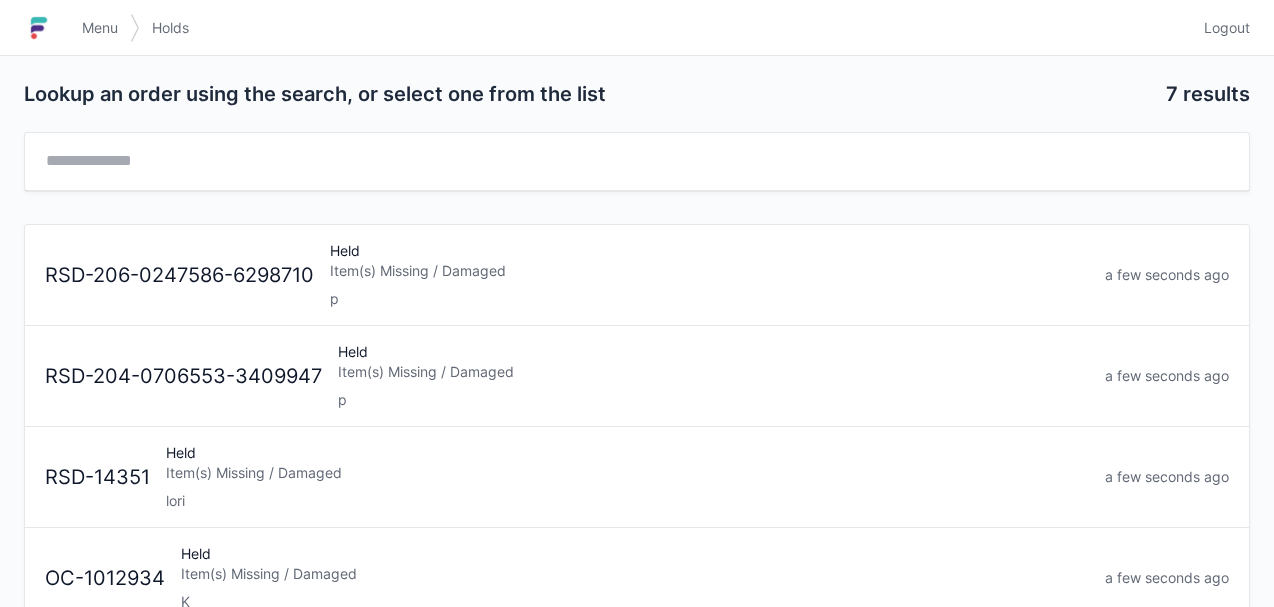 click on "Menu" at bounding box center [100, 28] 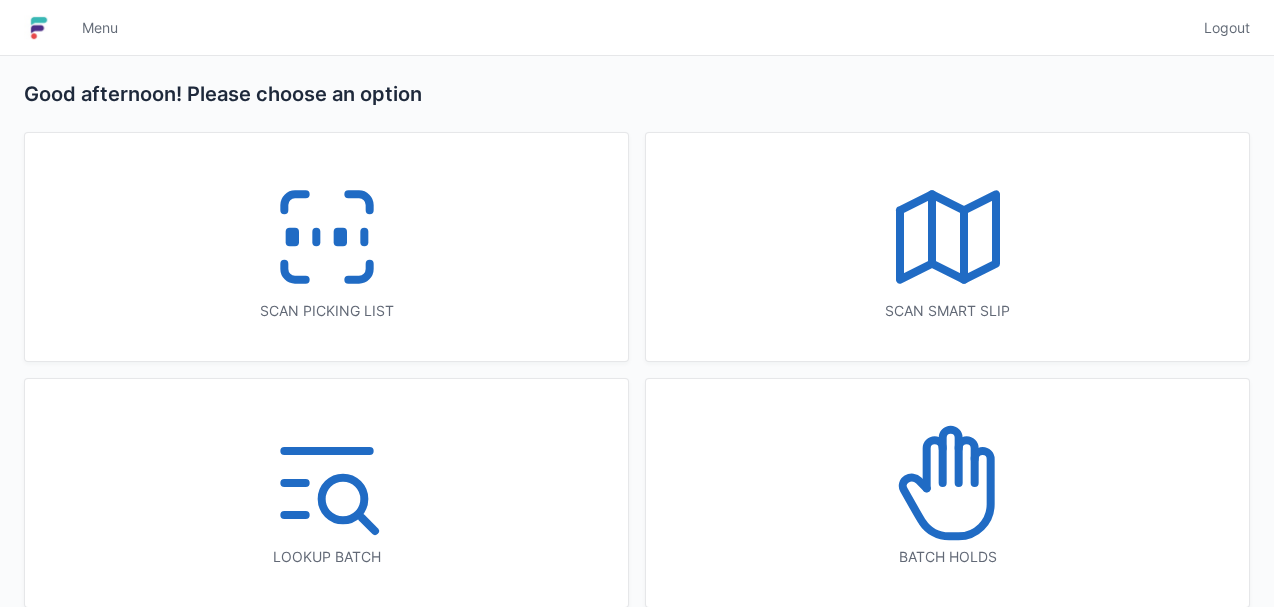scroll, scrollTop: 0, scrollLeft: 0, axis: both 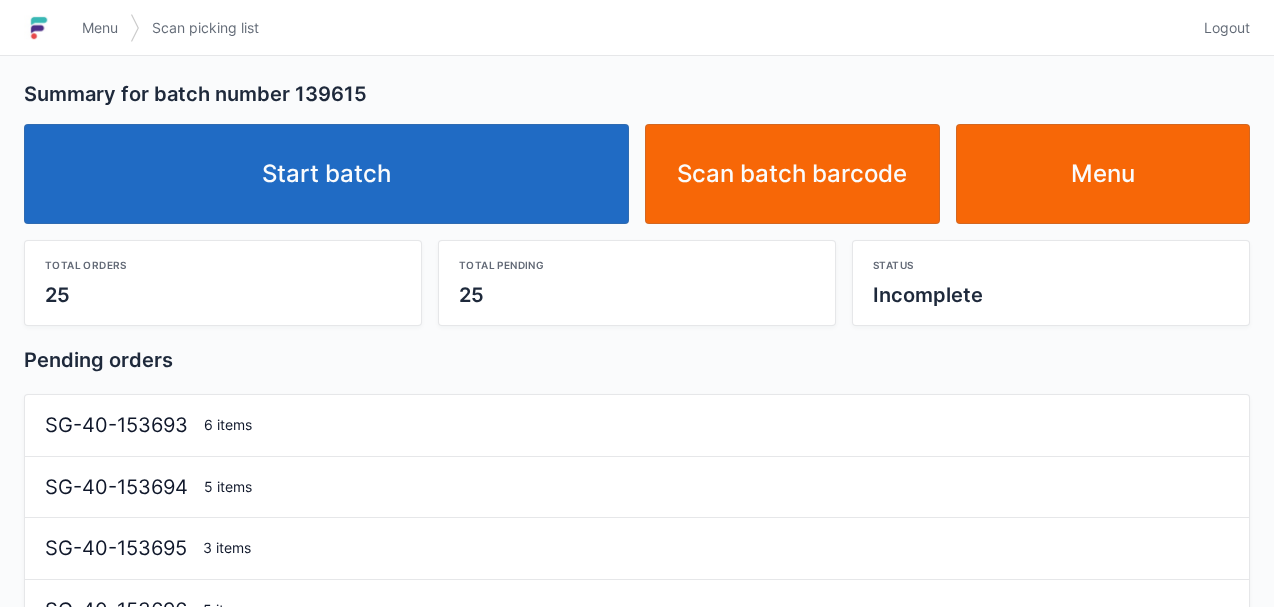 click on "Start batch" at bounding box center [326, 174] 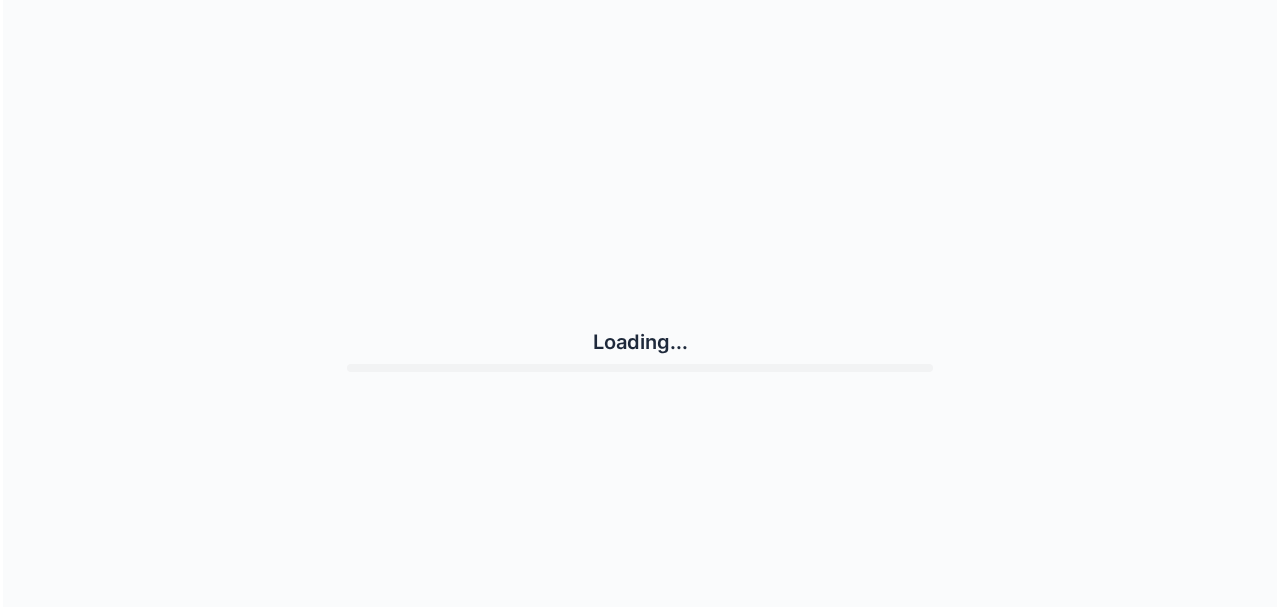 scroll, scrollTop: 0, scrollLeft: 0, axis: both 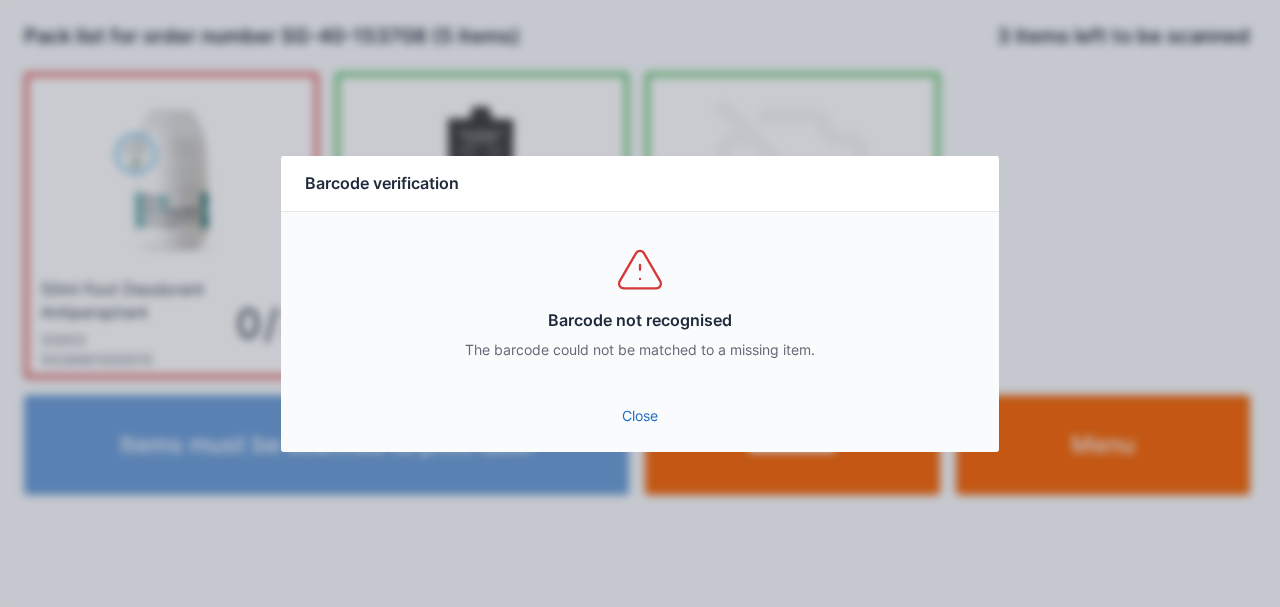 click on "Close" at bounding box center (640, 416) 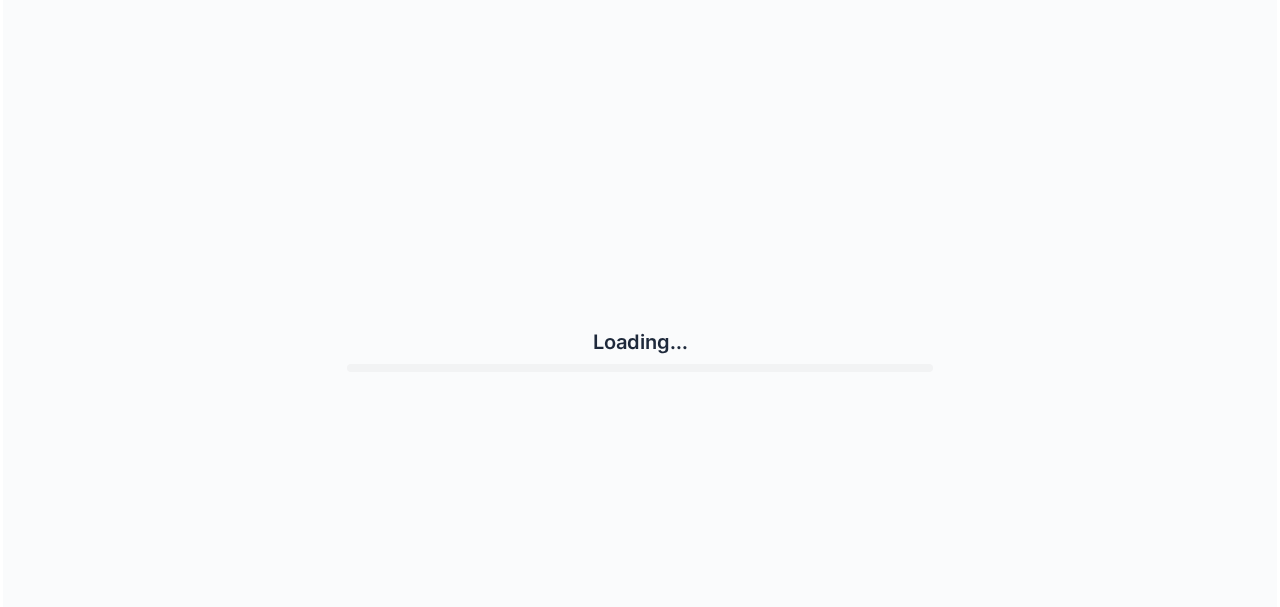 scroll, scrollTop: 0, scrollLeft: 0, axis: both 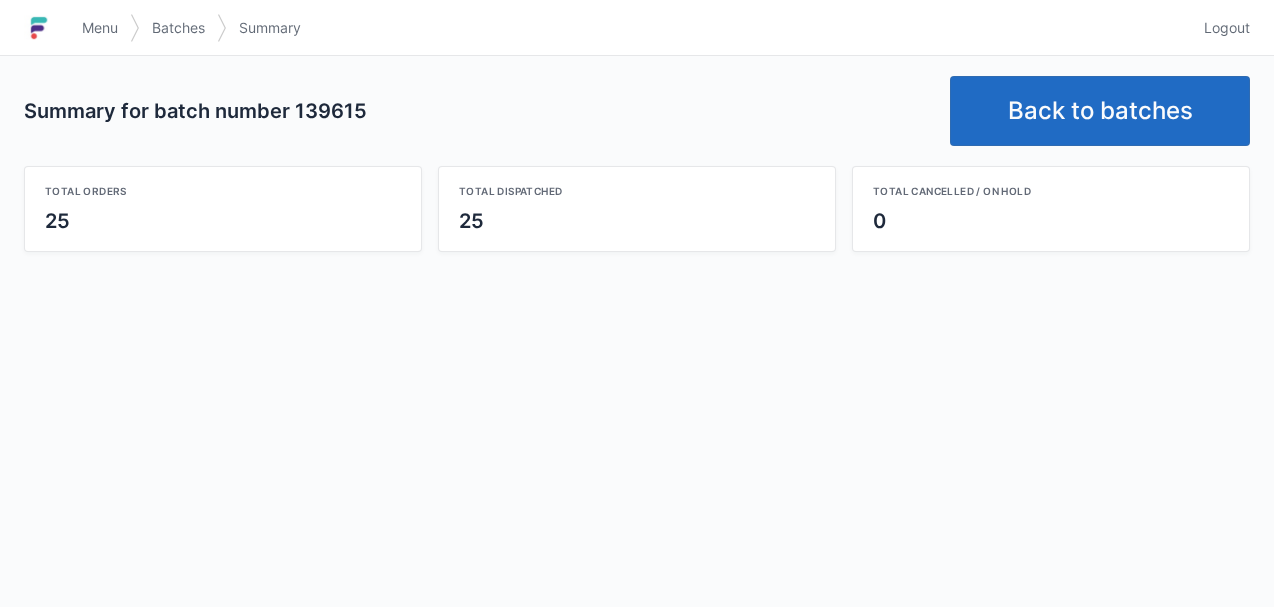 click on "Back to batches" at bounding box center (1100, 111) 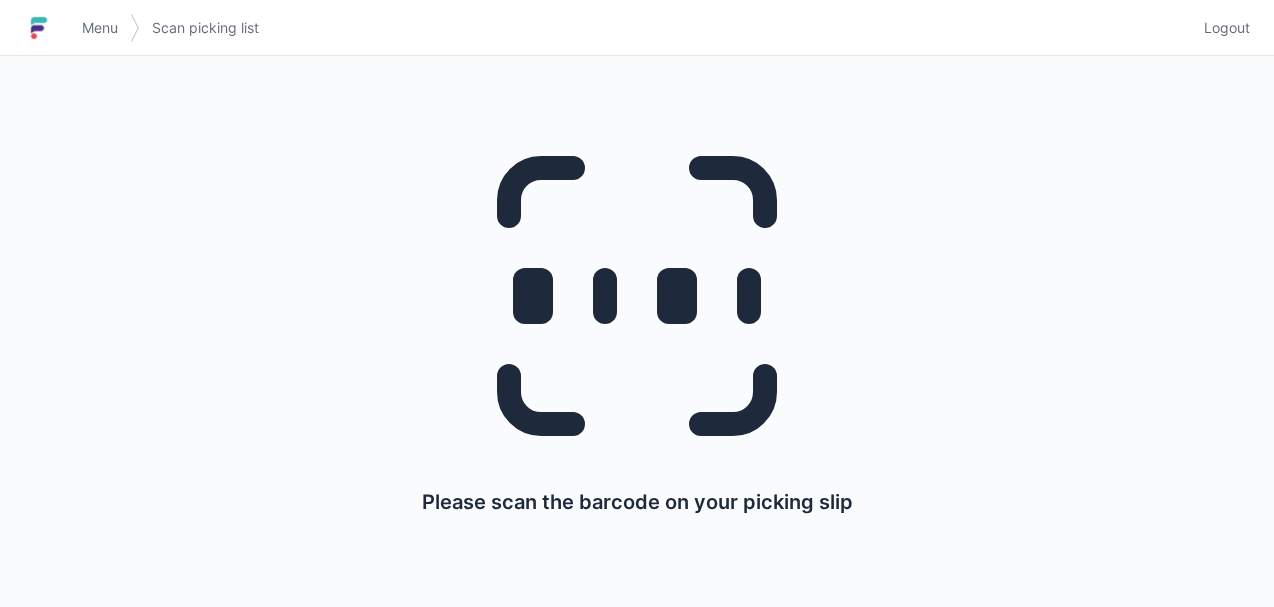 scroll, scrollTop: 0, scrollLeft: 0, axis: both 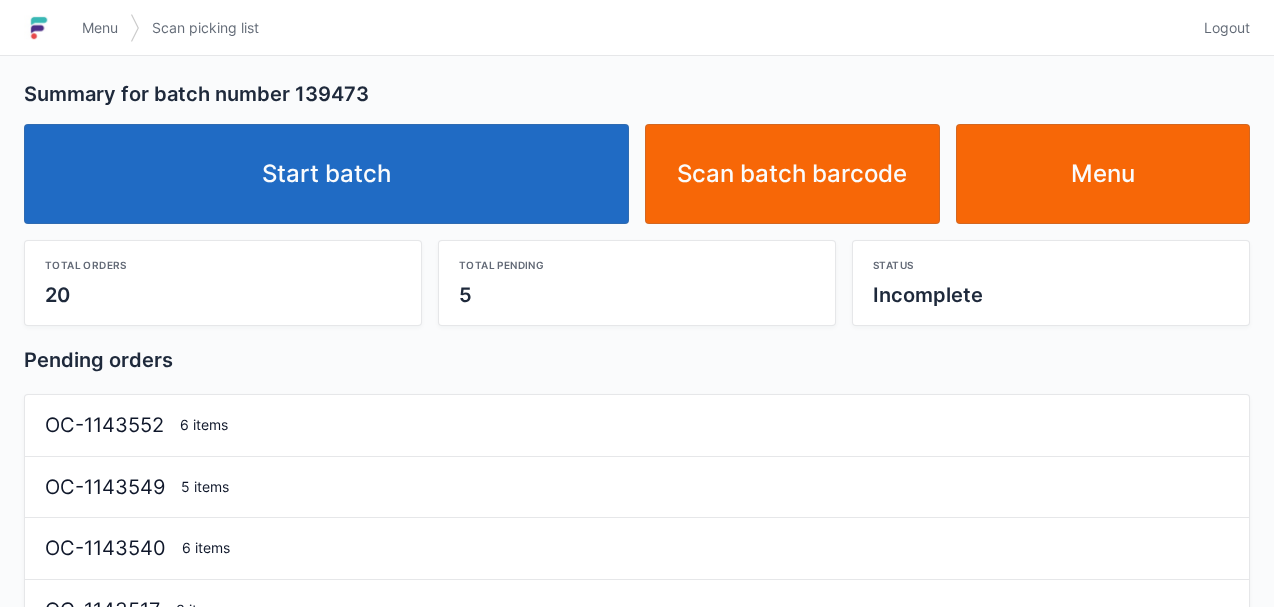click on "Start batch" at bounding box center [326, 174] 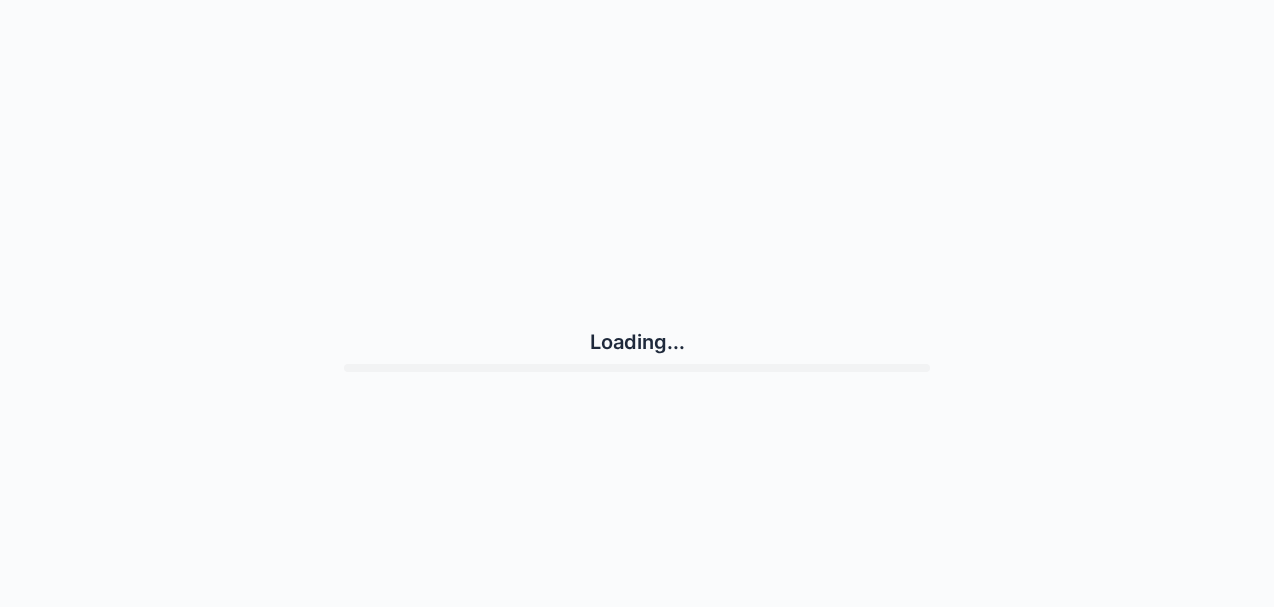 scroll, scrollTop: 0, scrollLeft: 0, axis: both 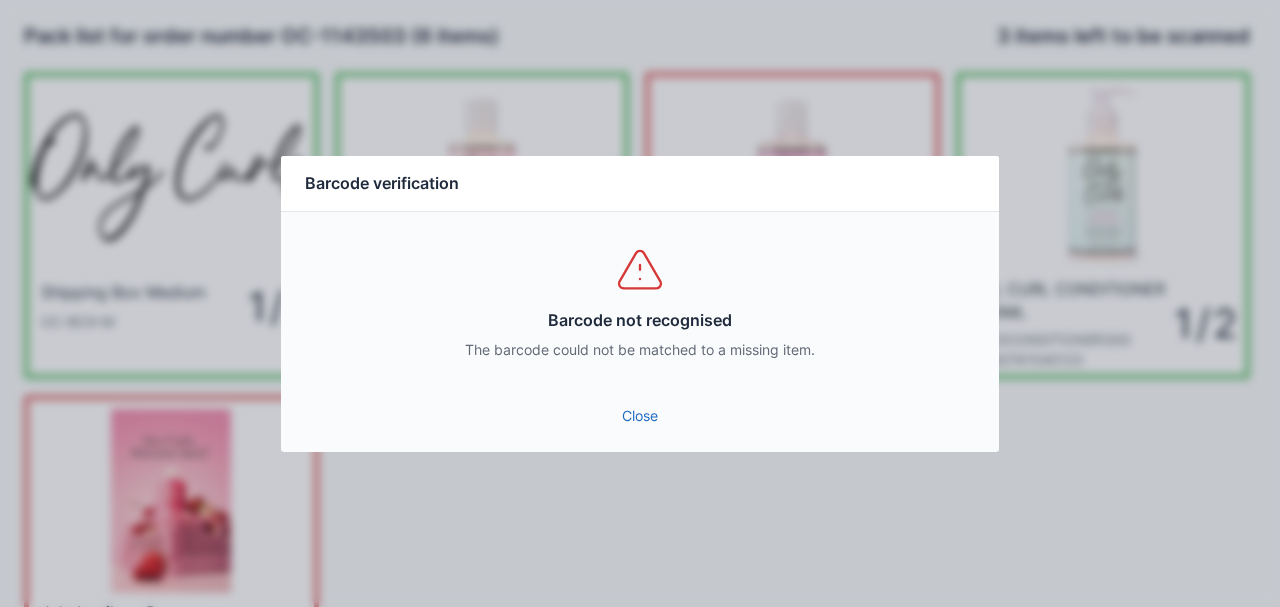 click on "Close" at bounding box center (640, 416) 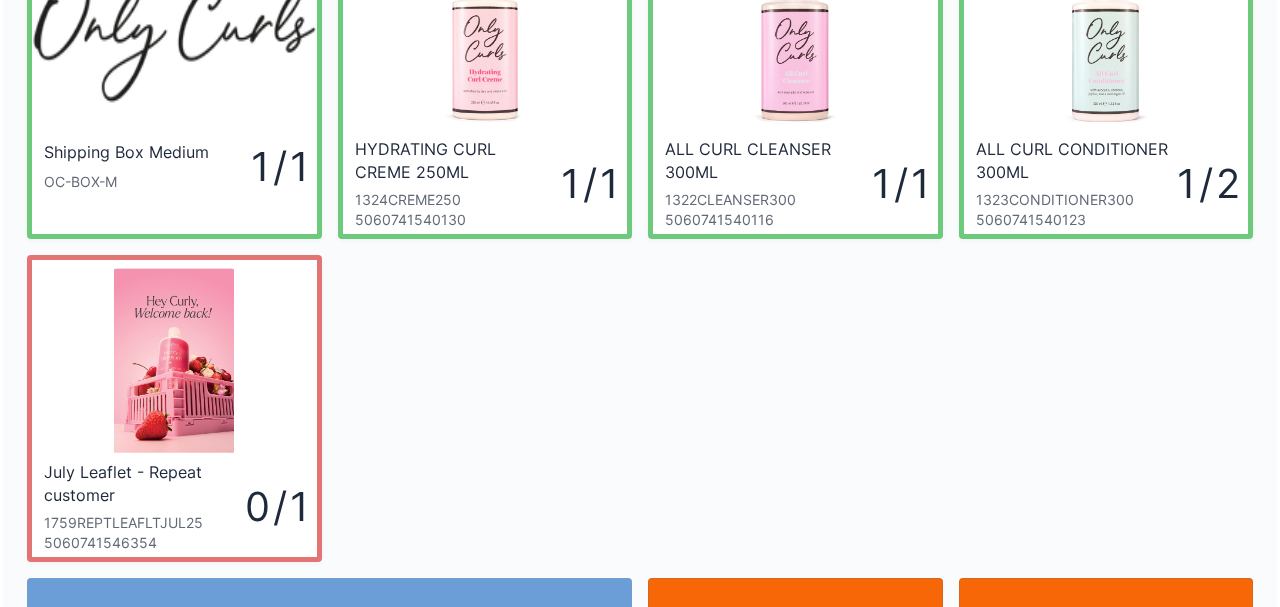 scroll, scrollTop: 229, scrollLeft: 0, axis: vertical 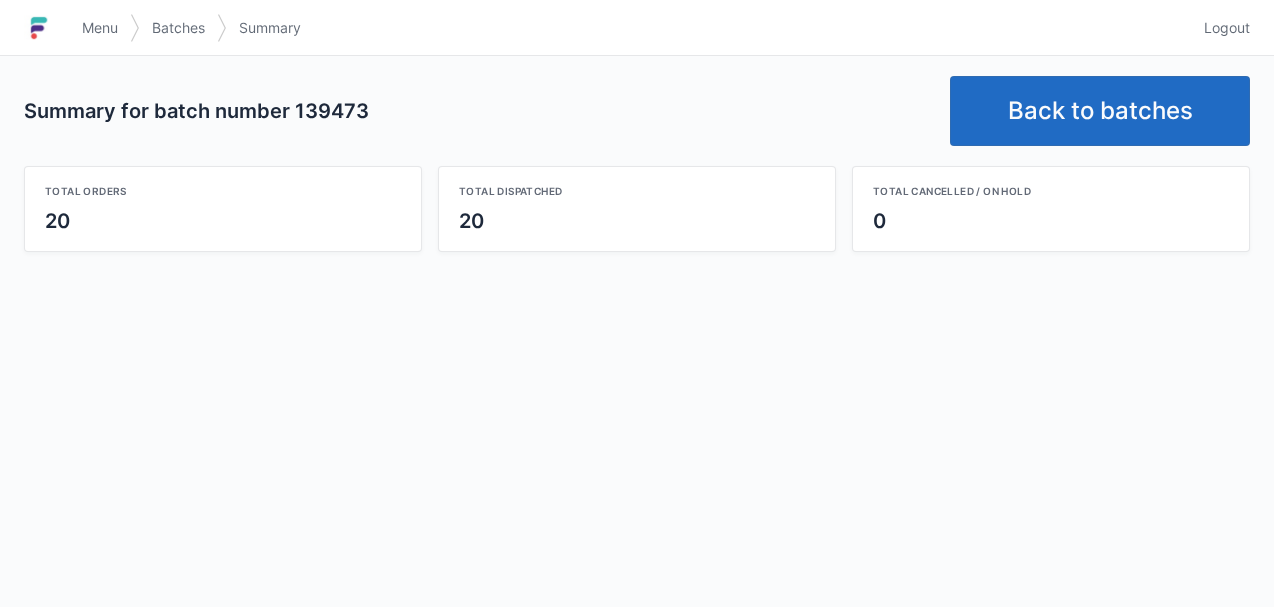 click at bounding box center [39, 28] 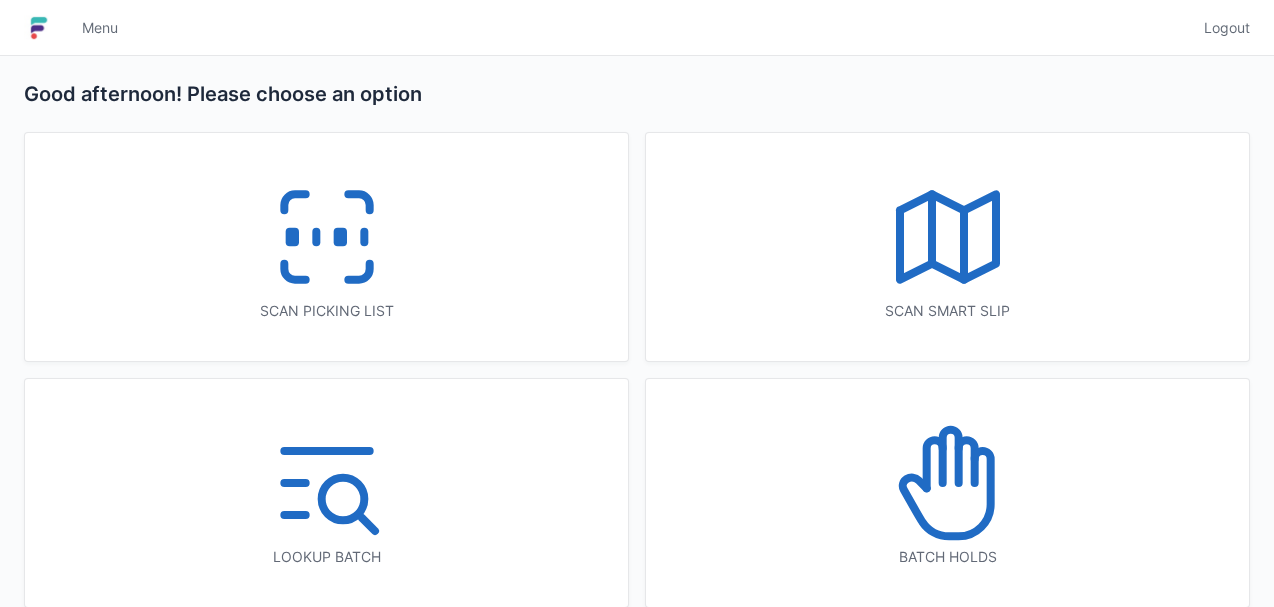 scroll, scrollTop: 0, scrollLeft: 0, axis: both 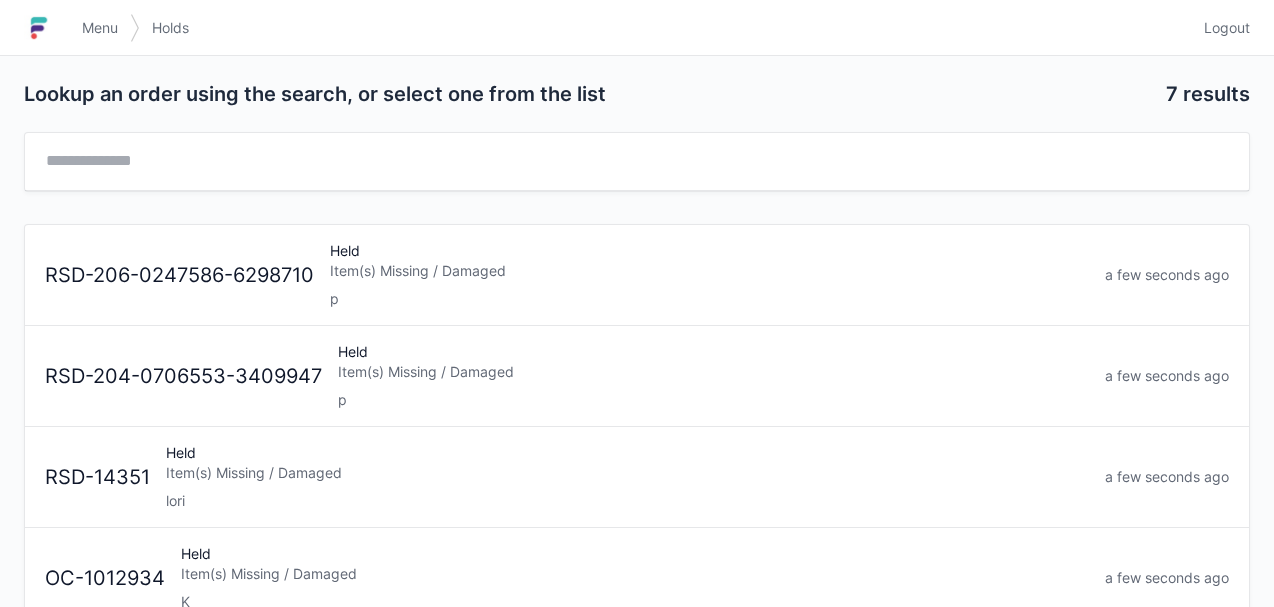 click at bounding box center (47, 28) 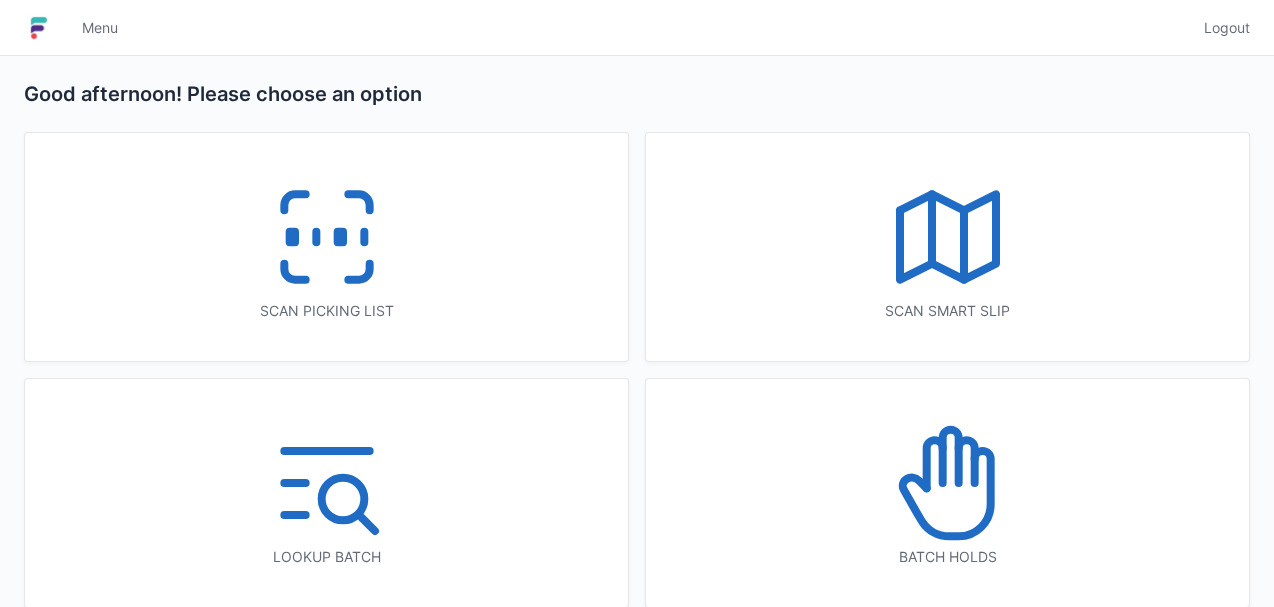 scroll, scrollTop: 0, scrollLeft: 0, axis: both 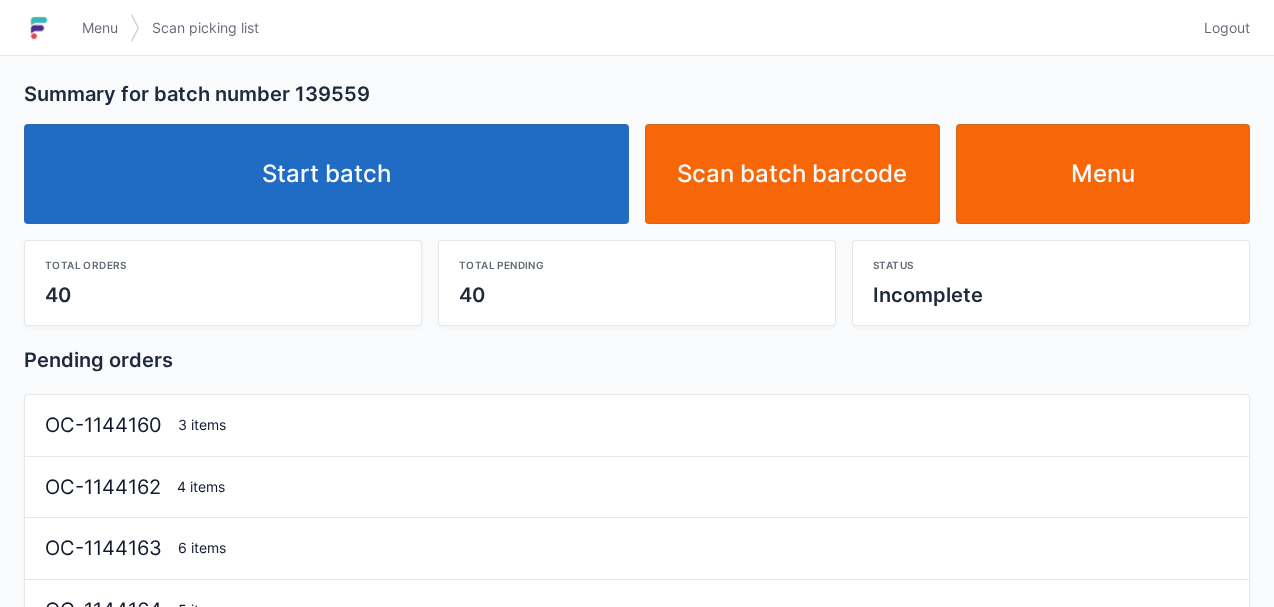 click on "Start batch" at bounding box center [326, 174] 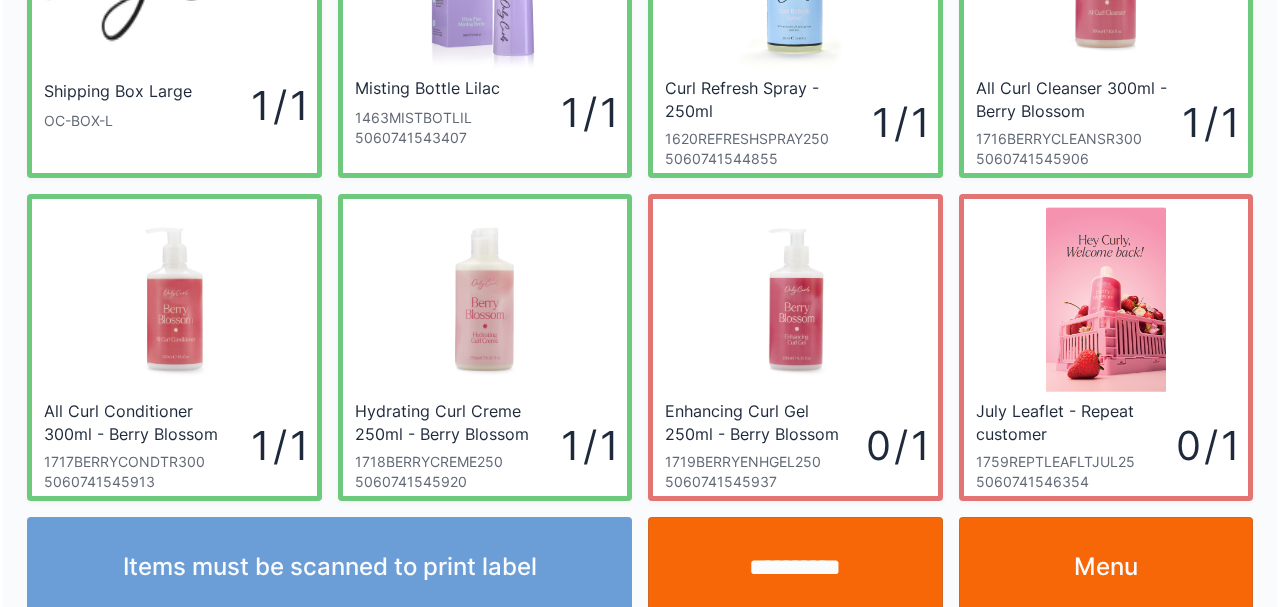 scroll, scrollTop: 229, scrollLeft: 0, axis: vertical 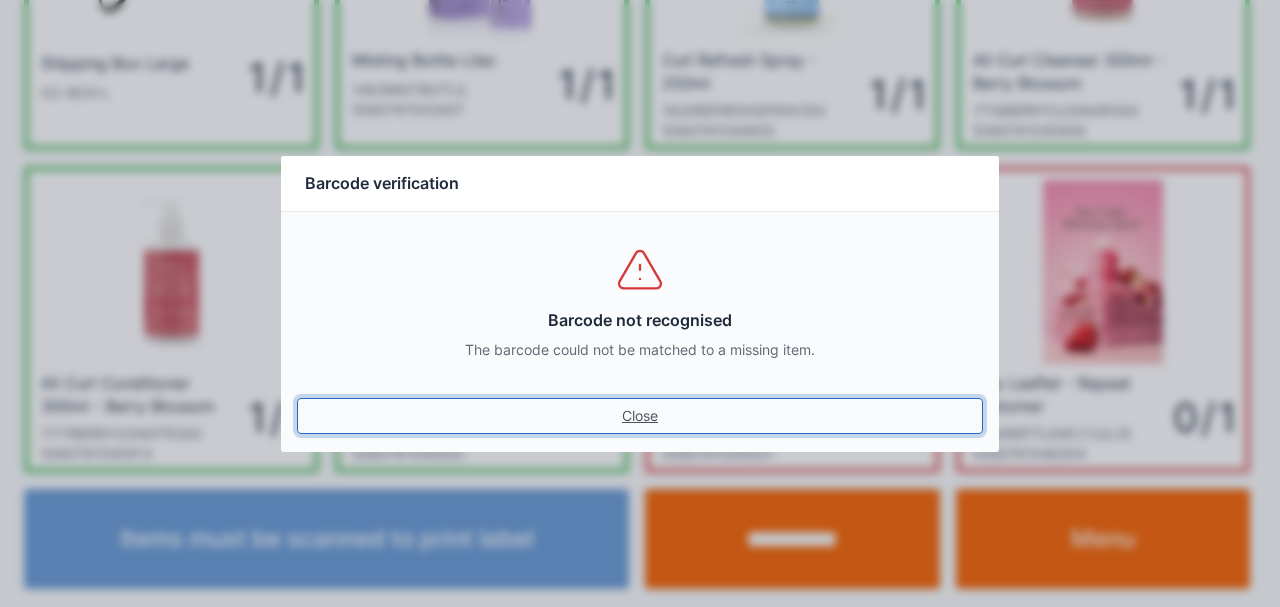 click on "Close" at bounding box center [640, 416] 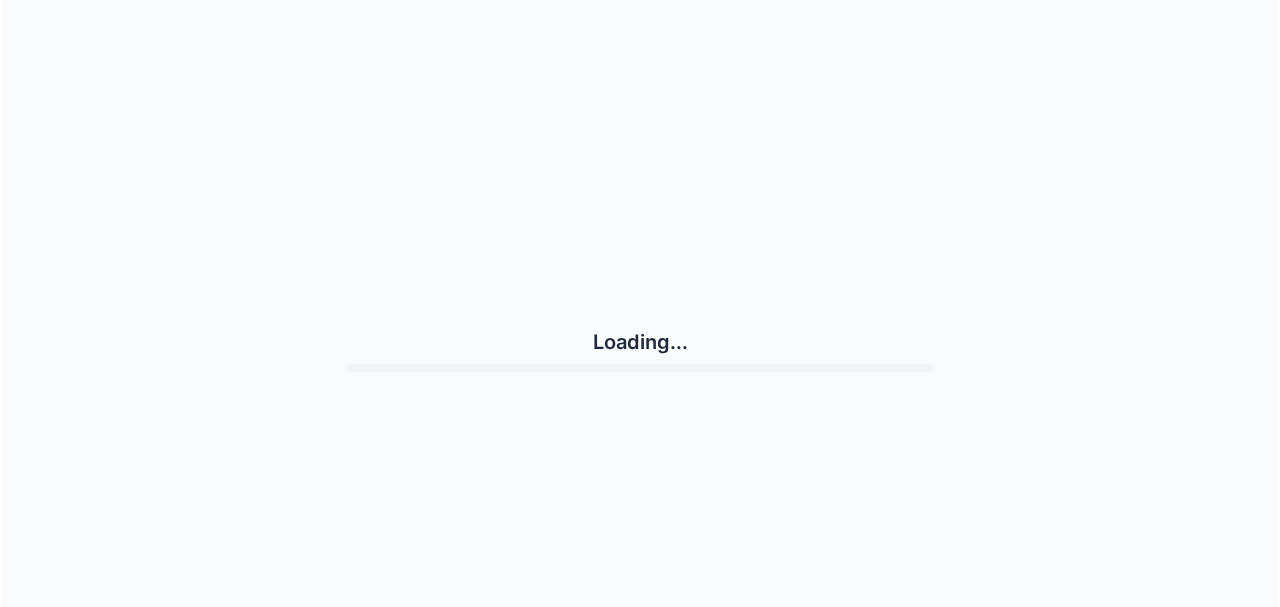 scroll, scrollTop: 0, scrollLeft: 0, axis: both 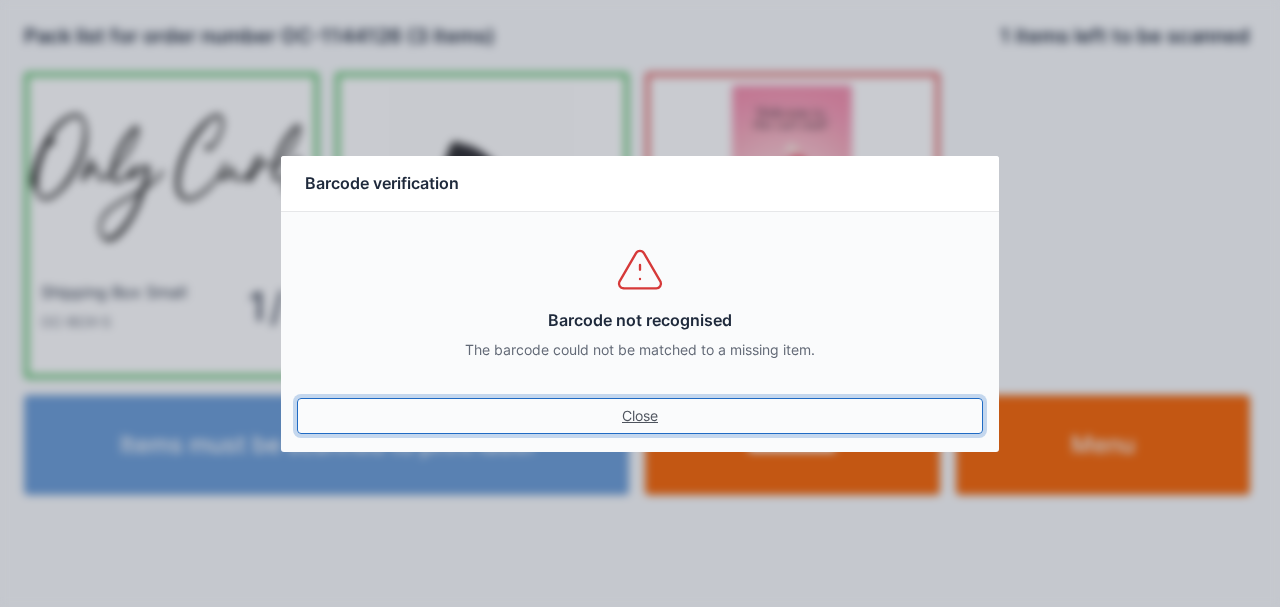 click on "Close" at bounding box center [640, 416] 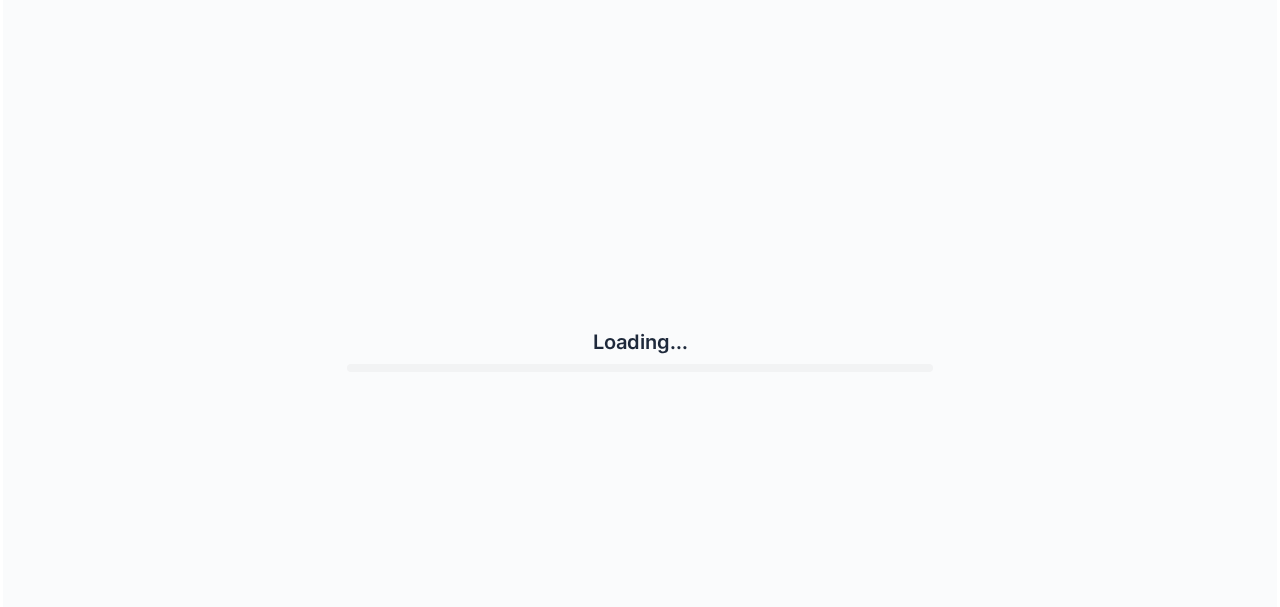 scroll, scrollTop: 0, scrollLeft: 0, axis: both 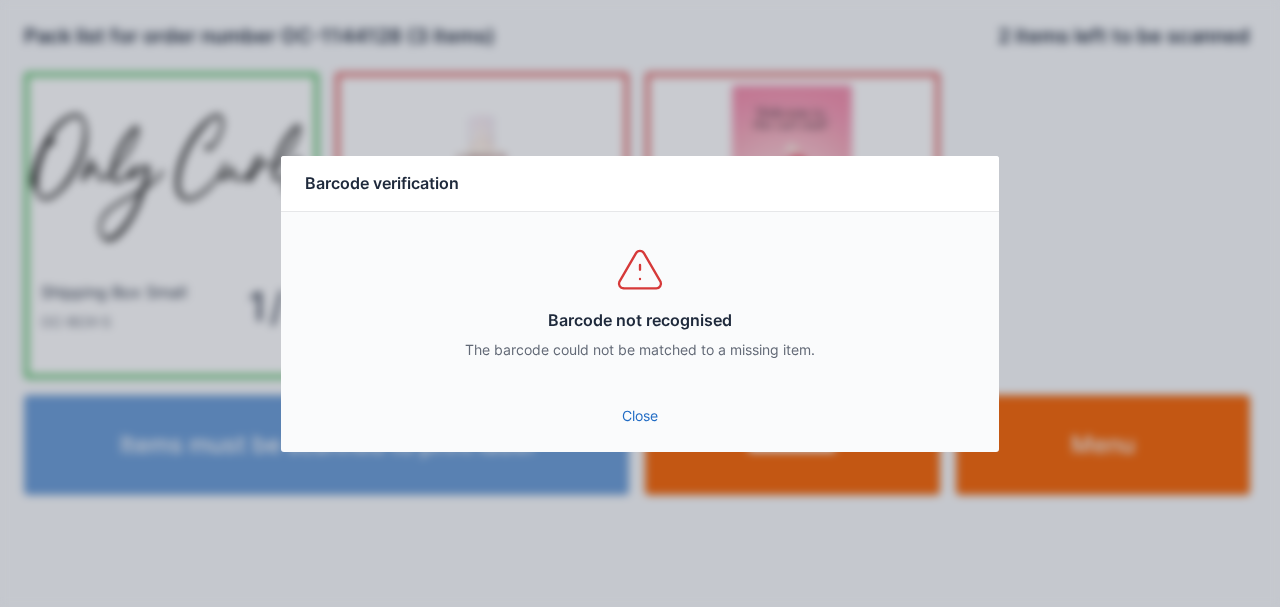 click on "Close" at bounding box center [640, 416] 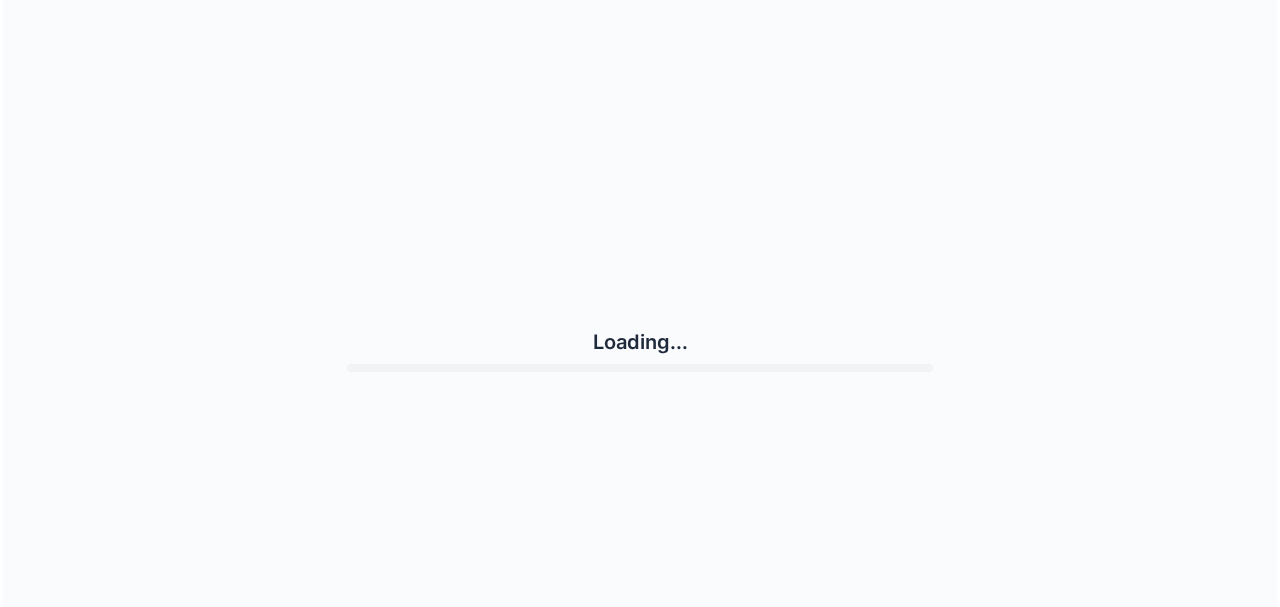 scroll, scrollTop: 0, scrollLeft: 0, axis: both 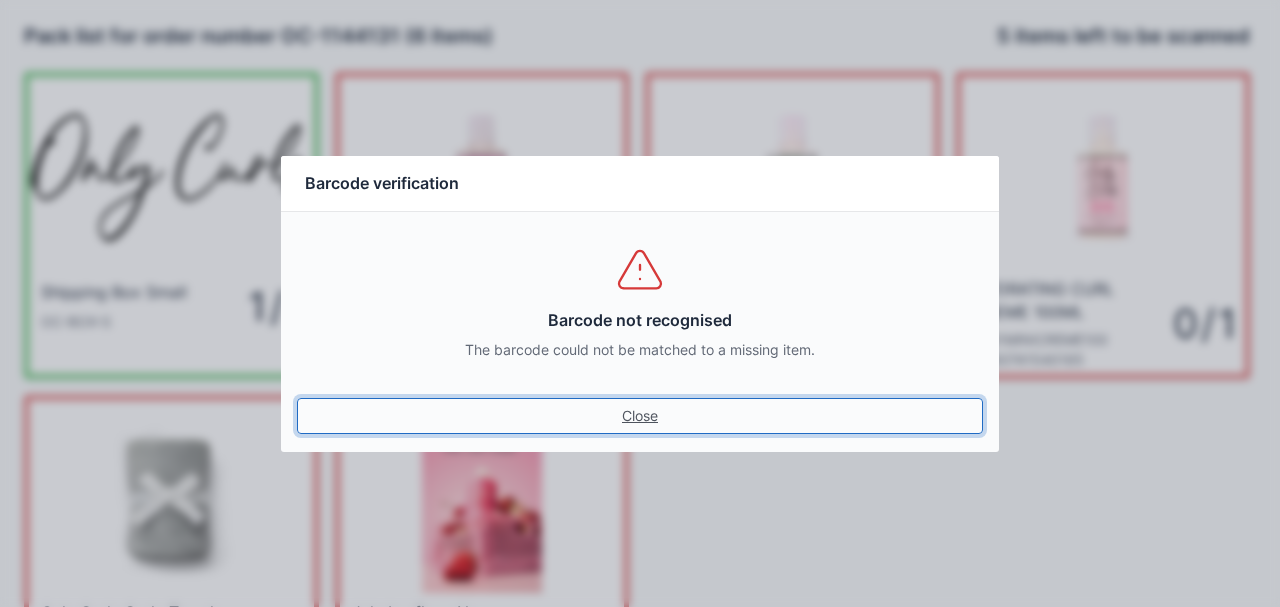 click on "Close" at bounding box center (640, 416) 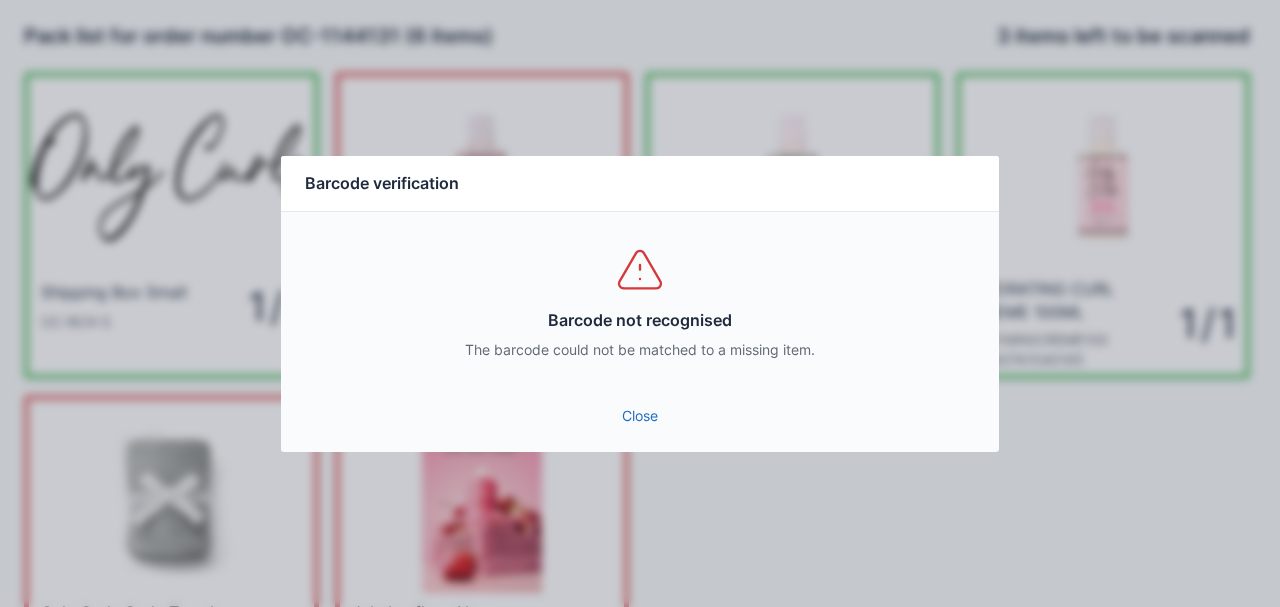 click on "Close" at bounding box center [640, 416] 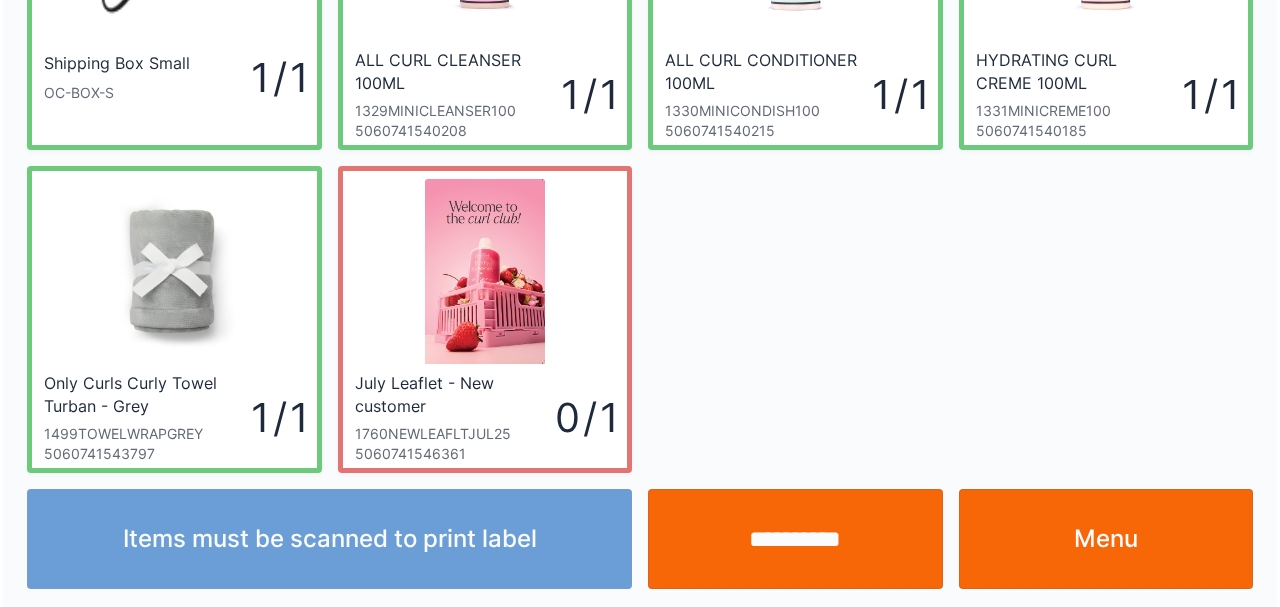 scroll, scrollTop: 227, scrollLeft: 0, axis: vertical 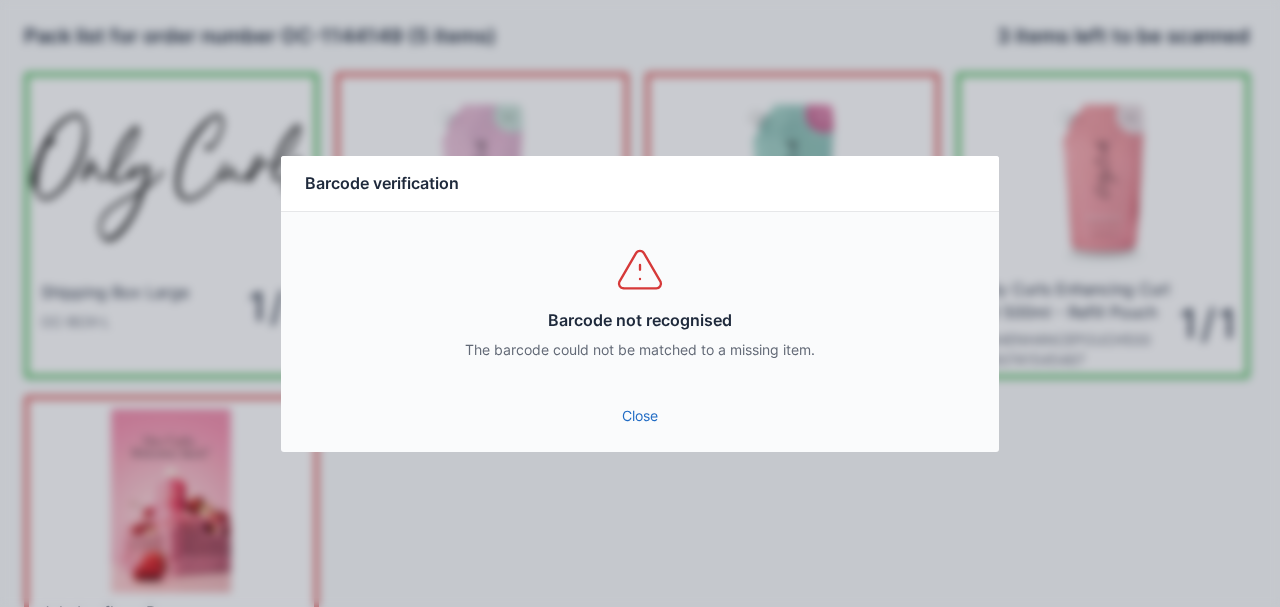 click on "Close" at bounding box center (640, 416) 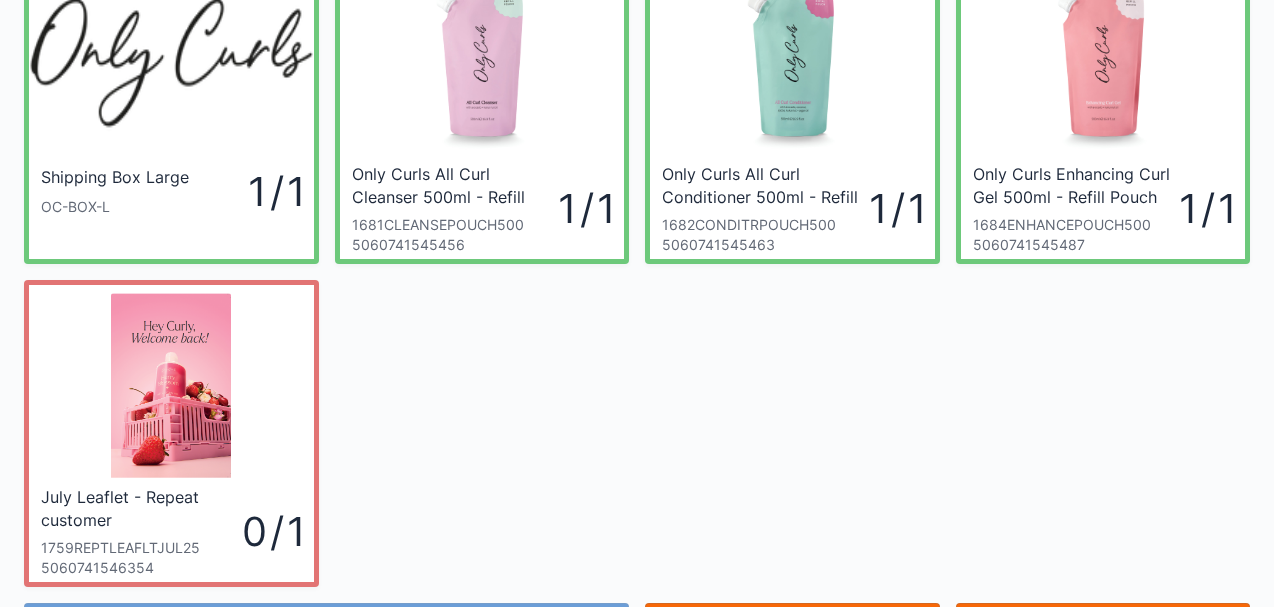 scroll, scrollTop: 229, scrollLeft: 0, axis: vertical 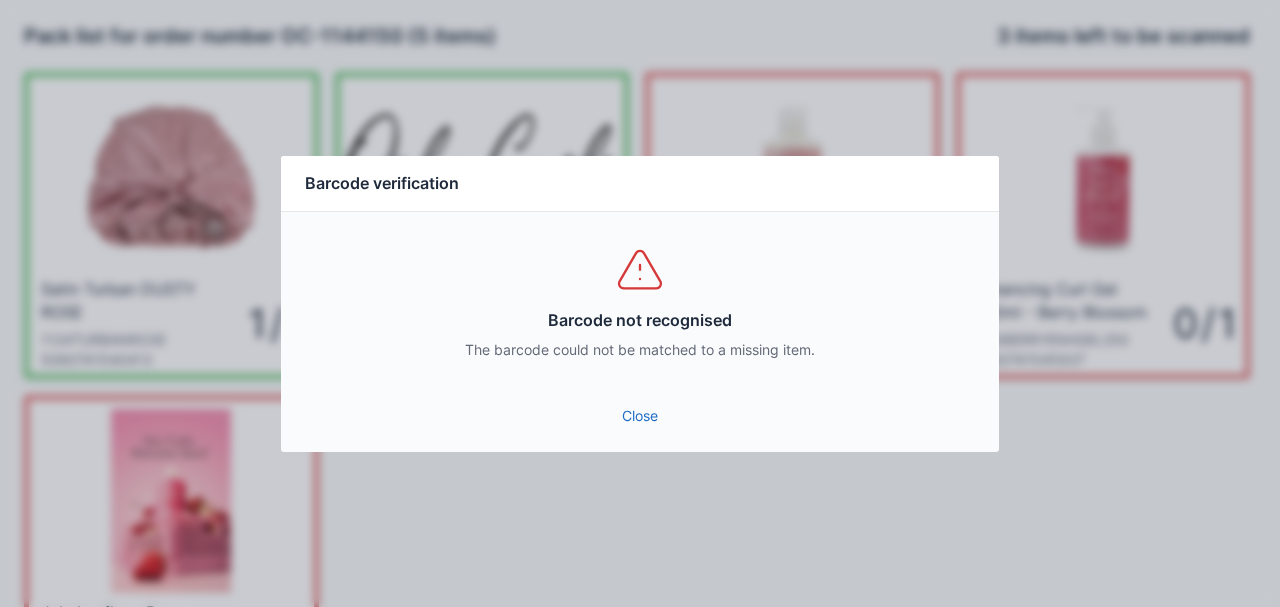 click on "Close" at bounding box center (640, 416) 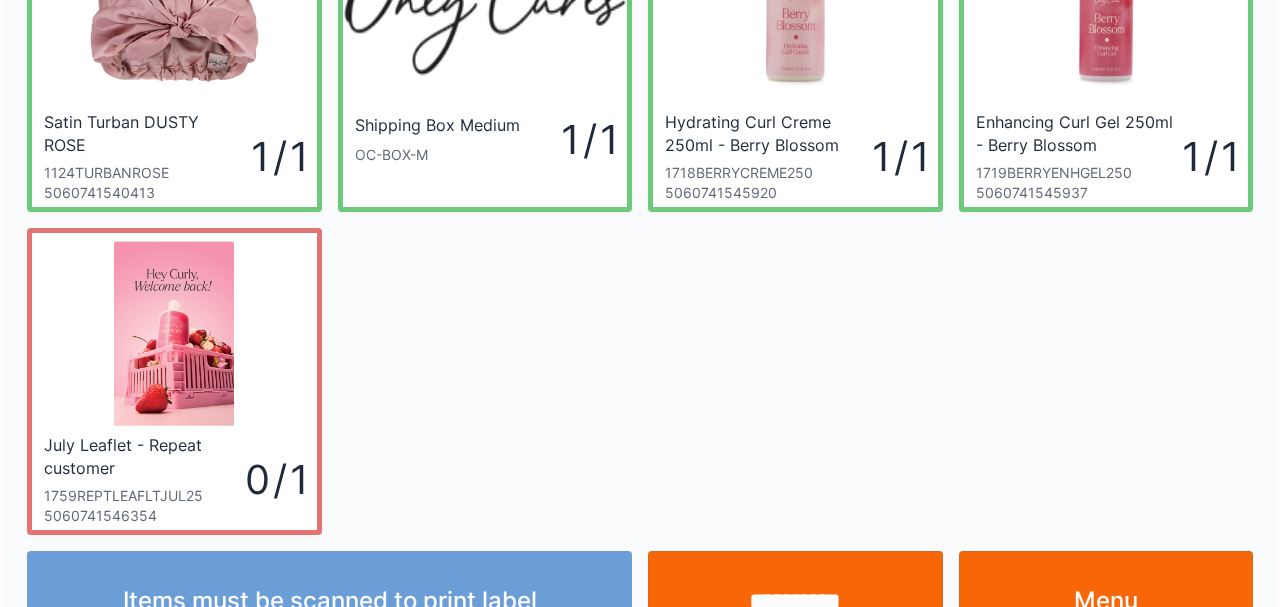 scroll, scrollTop: 229, scrollLeft: 0, axis: vertical 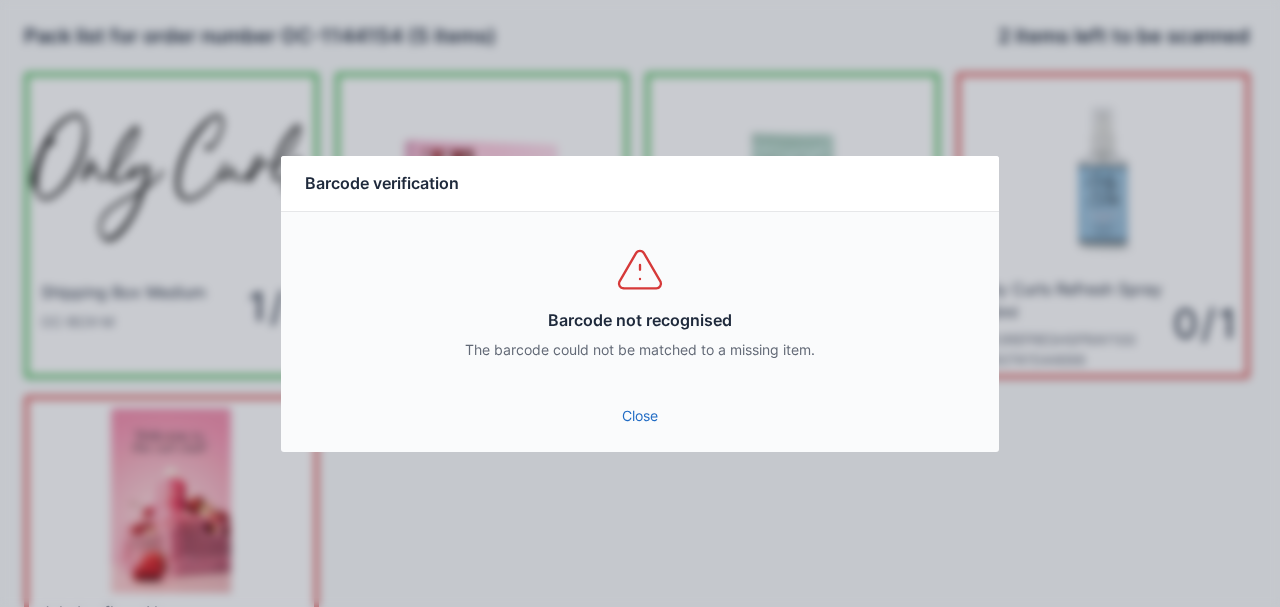 click on "Close" at bounding box center [640, 416] 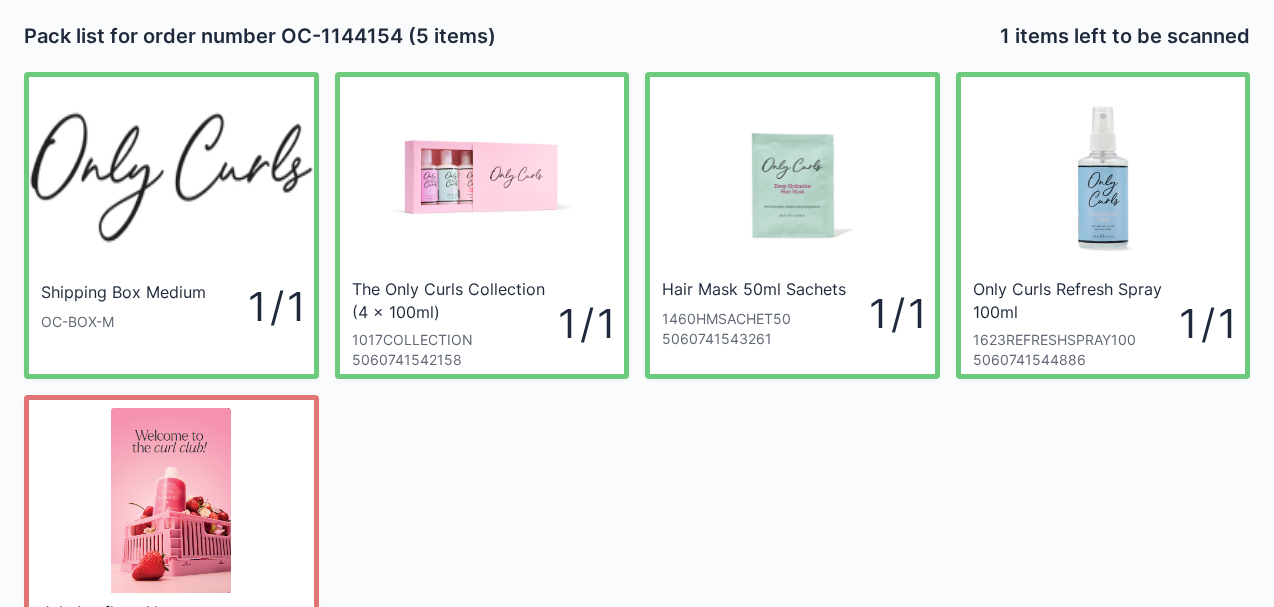 click on "Shipping Box Medium OC-BOX-M 1 / 1 The Only Curls Collection (4 x 100ml) 1017COLLECTION 5060741542158 1 / 1 Hair Mask 50ml Sachets 1460HMSACHET50 5060741543261 1 / 1 Only Curls Refresh Spray 100ml 1623REFRESHSPRAY100 5060741544886 1 / 1 July Leaflet - New customer 1760NEWLEAFLTJUL25 5060741546361 0 / 1" at bounding box center (637, 379) 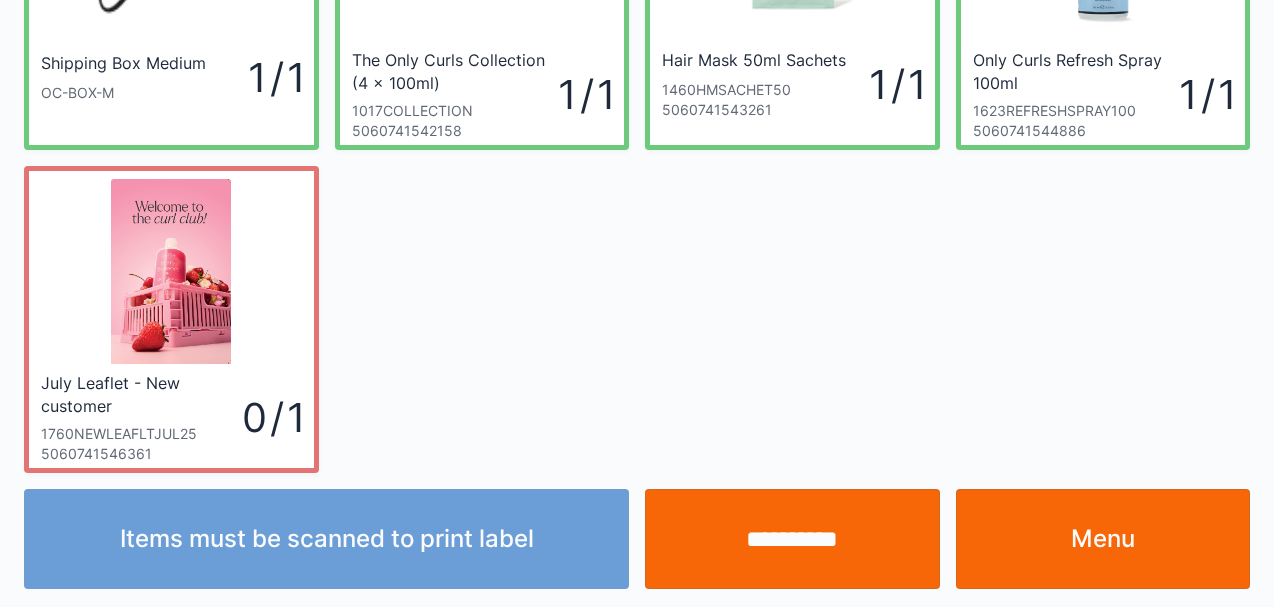 click on "Shipping Box Medium OC-BOX-M 1 / 1" at bounding box center (171, 97) 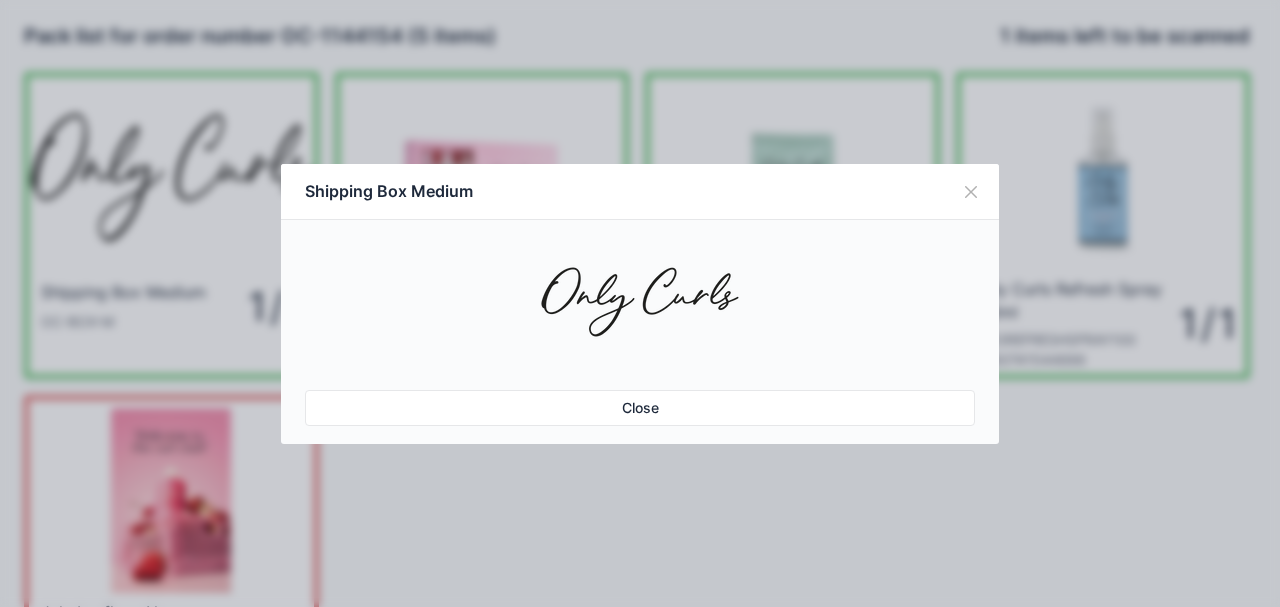 scroll, scrollTop: 0, scrollLeft: 0, axis: both 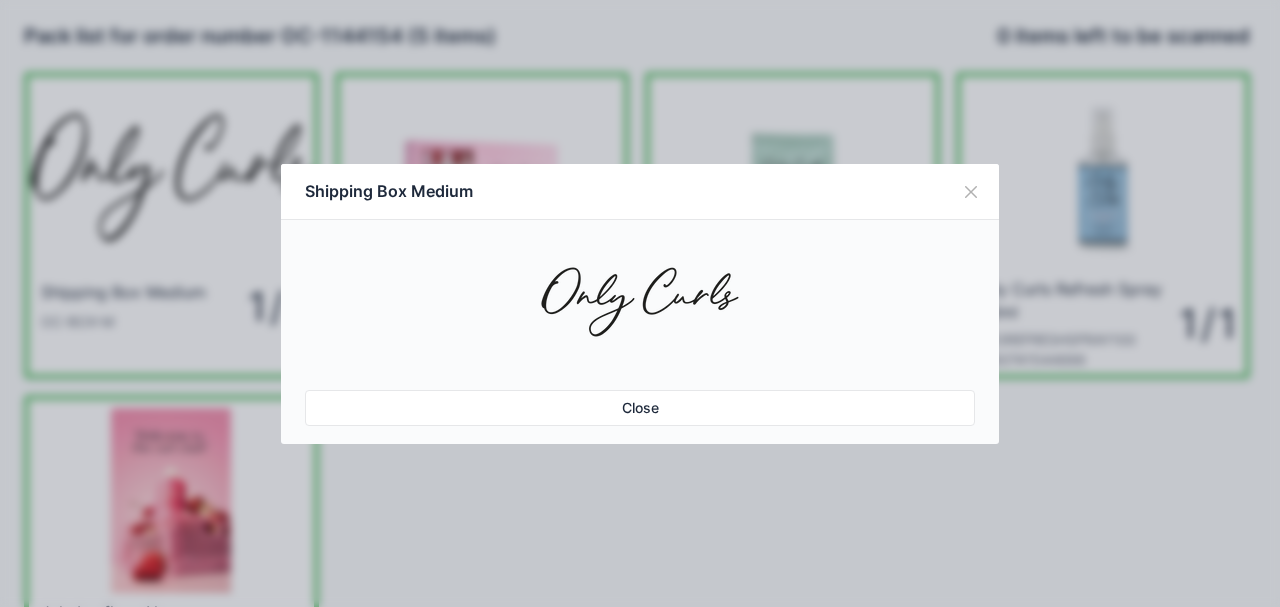 click on "Close" at bounding box center (640, 408) 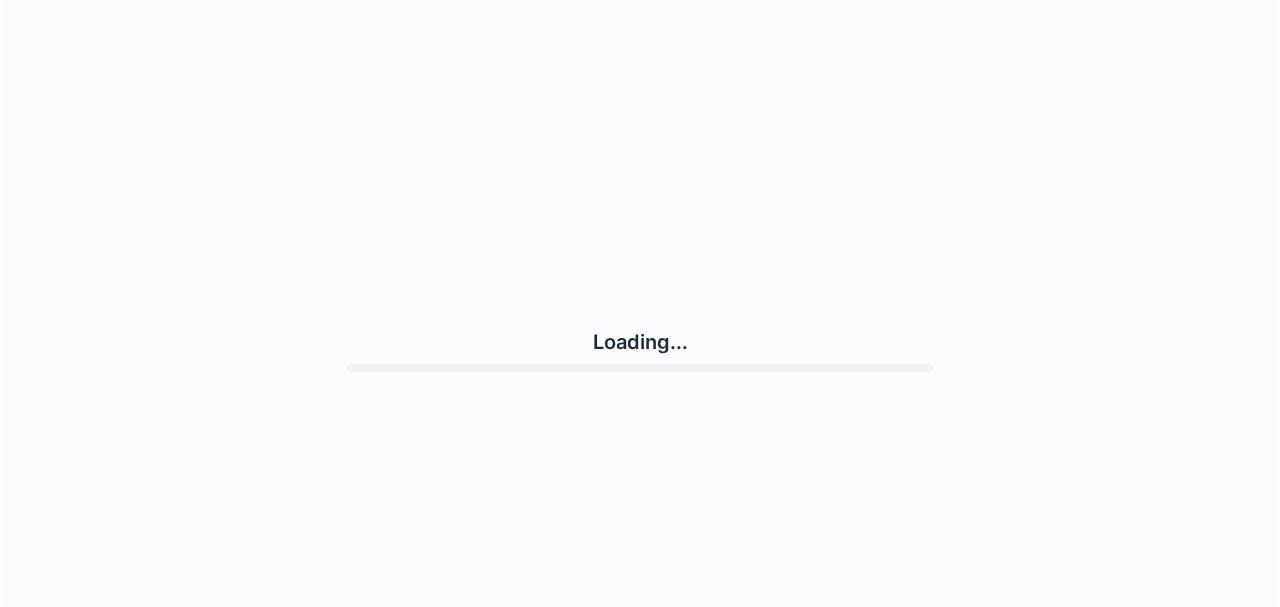 scroll, scrollTop: 0, scrollLeft: 0, axis: both 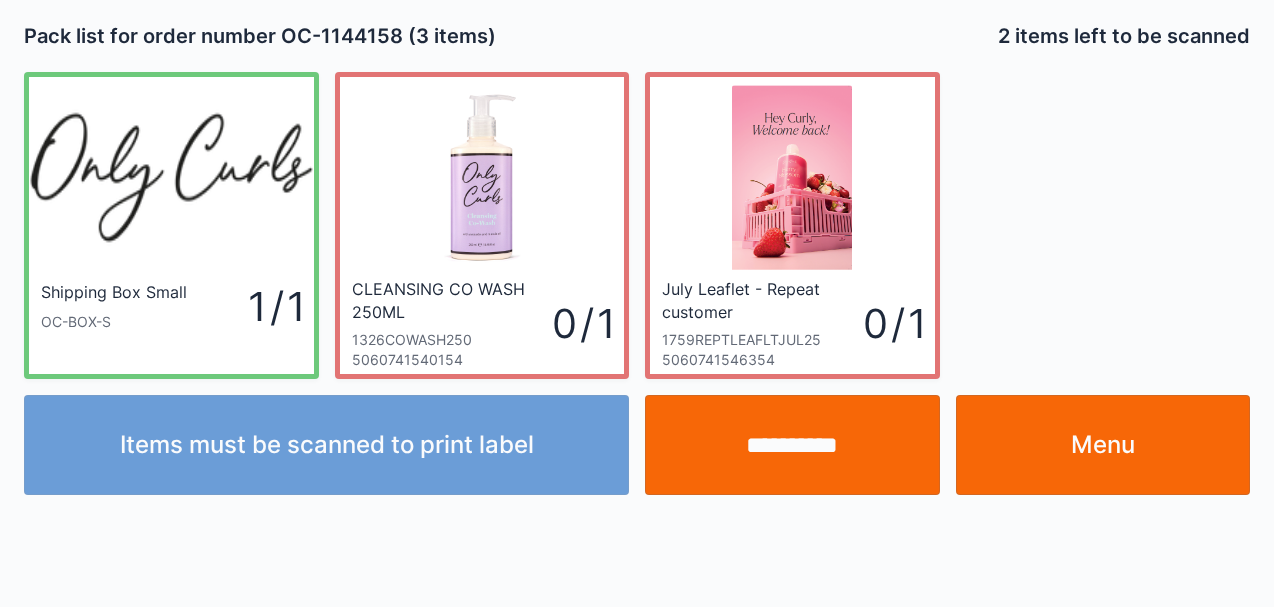 click on "Menu" at bounding box center [1103, 445] 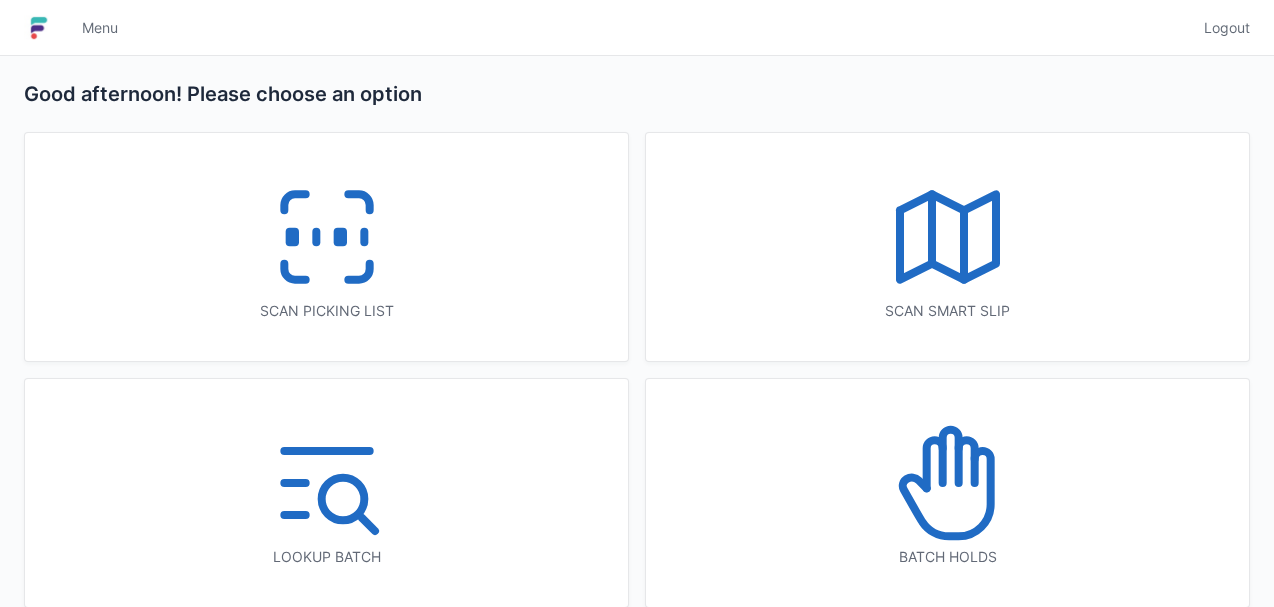 scroll, scrollTop: 0, scrollLeft: 0, axis: both 